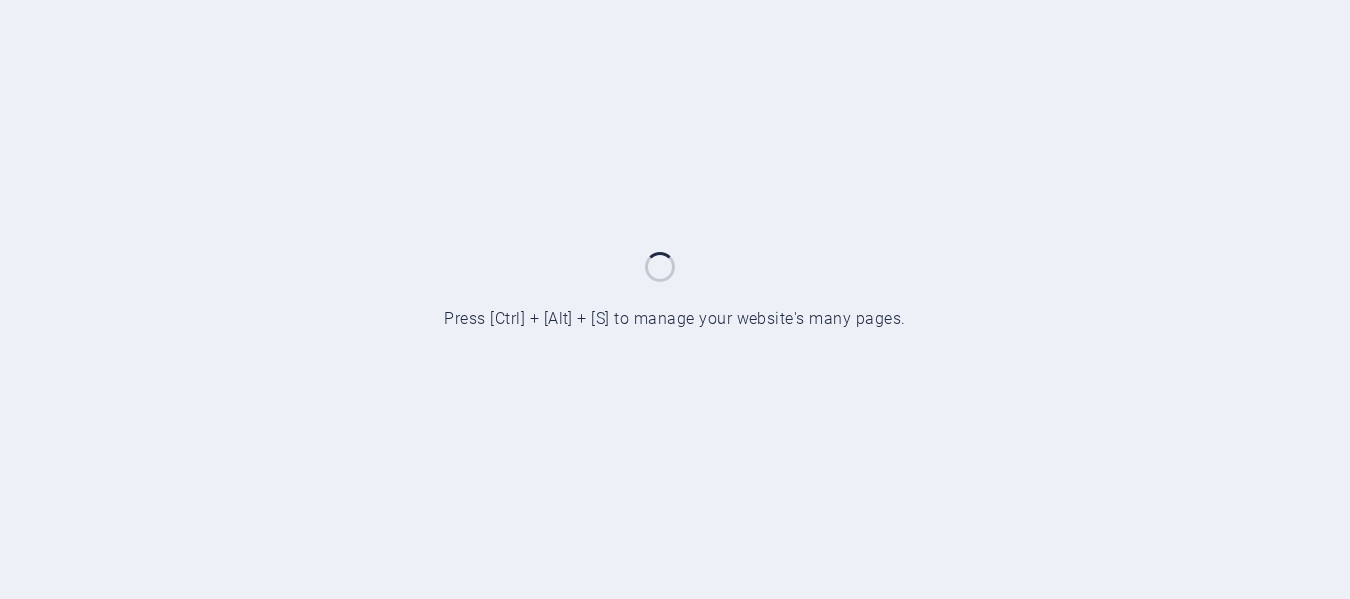 scroll, scrollTop: 0, scrollLeft: 0, axis: both 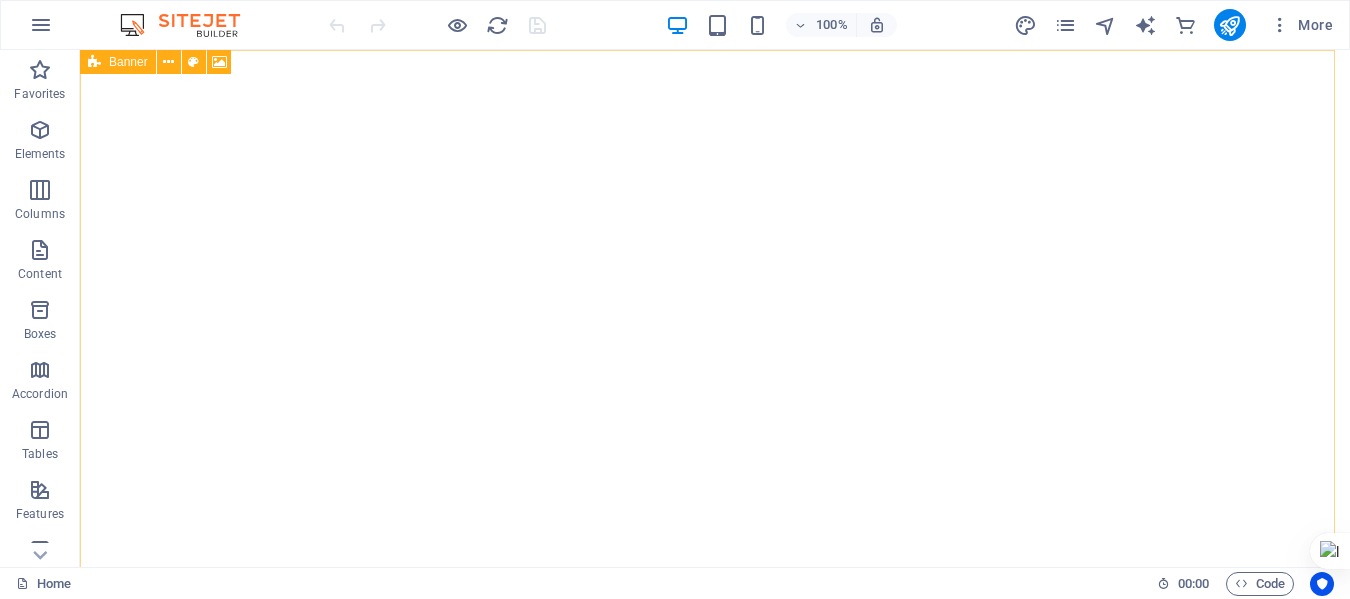 click at bounding box center (94, 62) 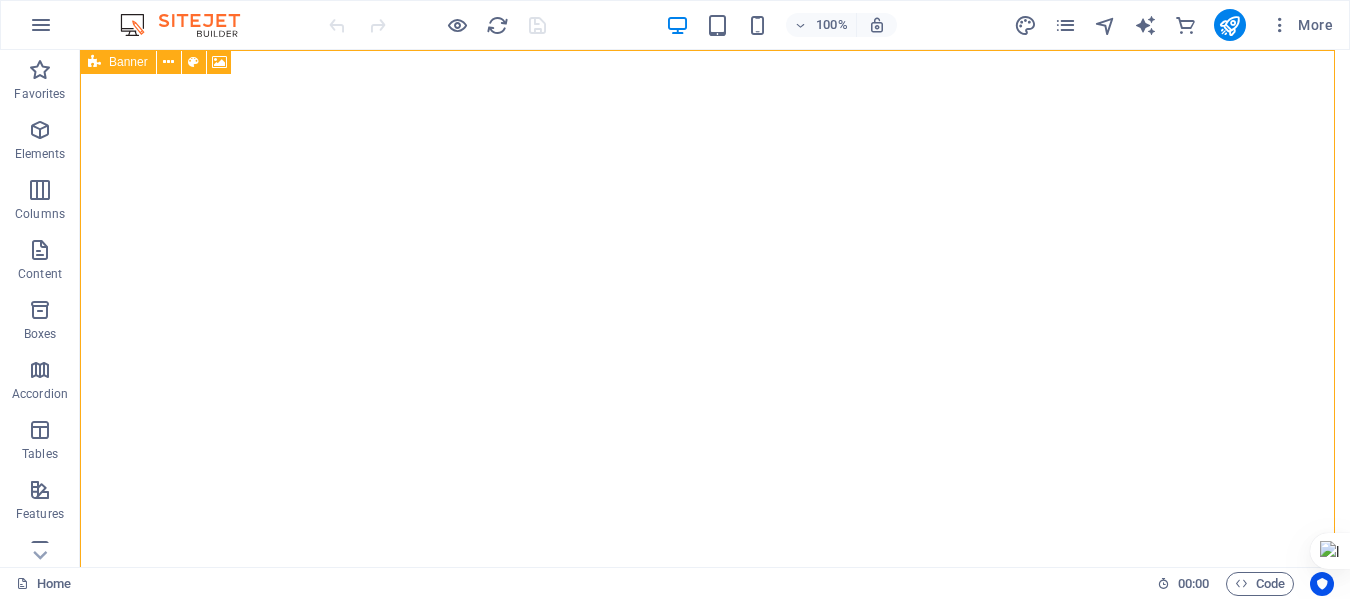 click at bounding box center [94, 62] 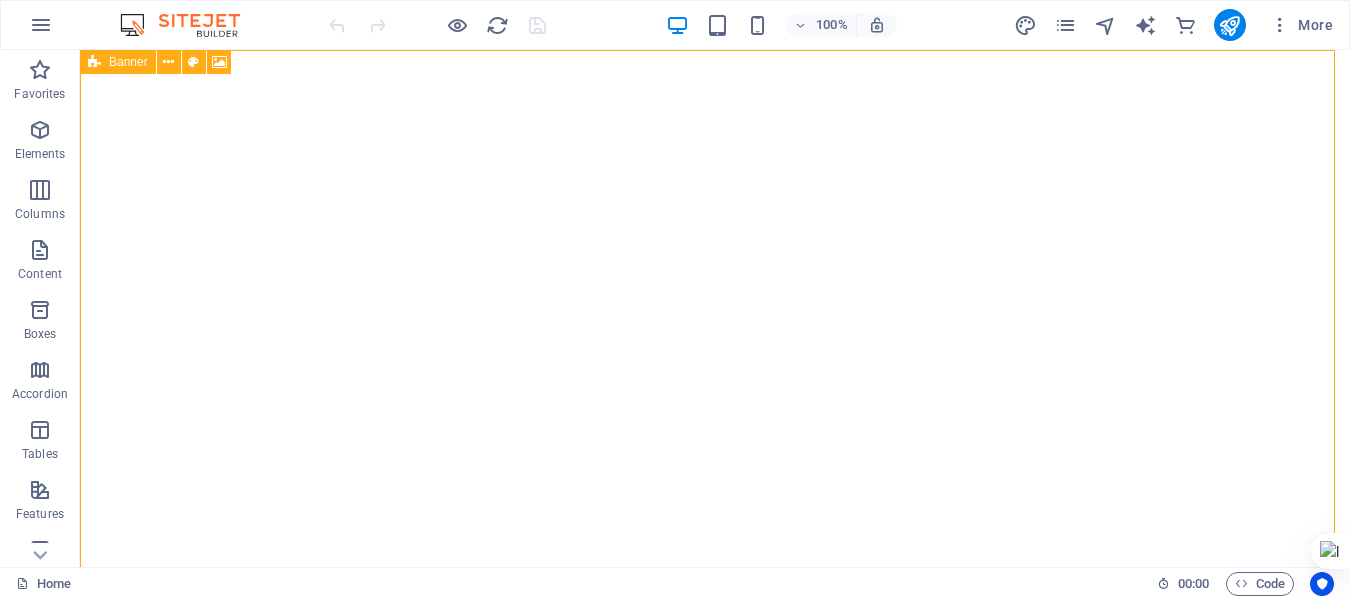 select on "vh" 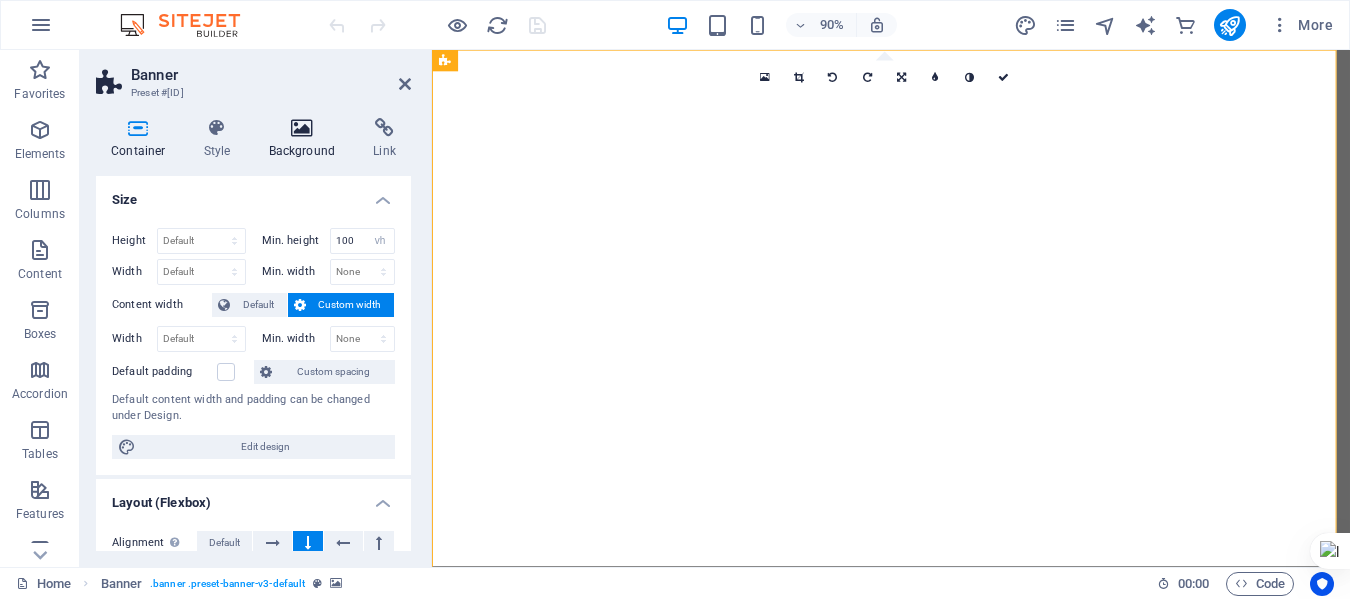 click on "Background" at bounding box center [306, 139] 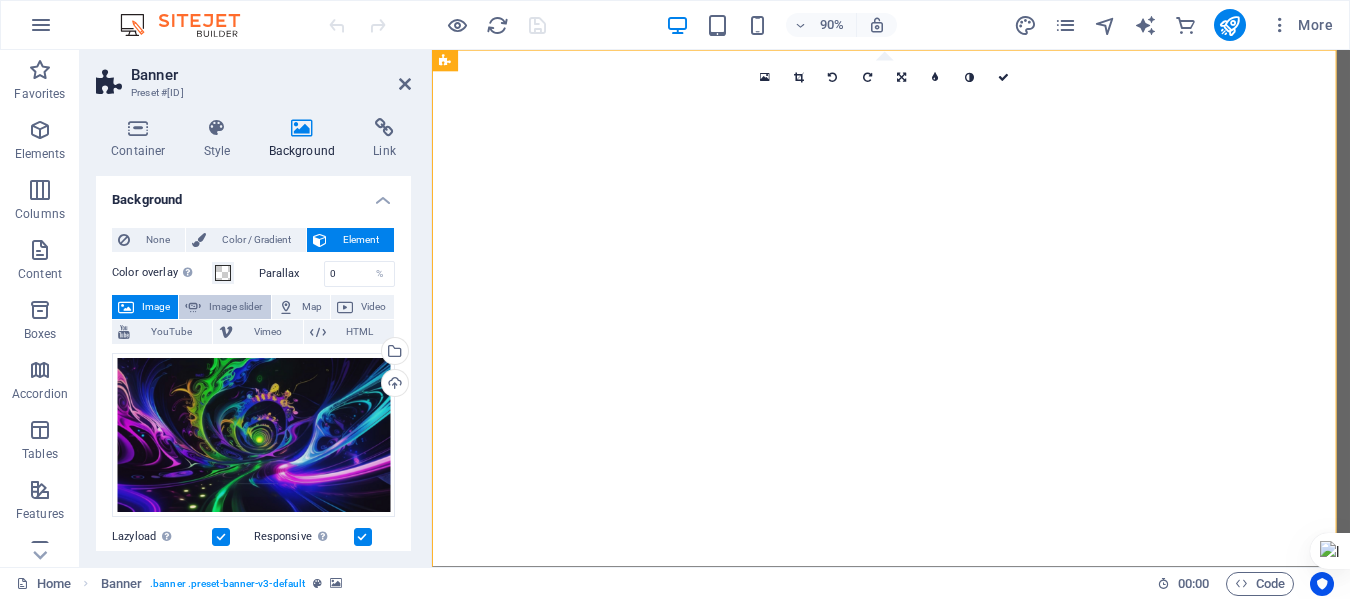 click on "Image slider" at bounding box center [235, 307] 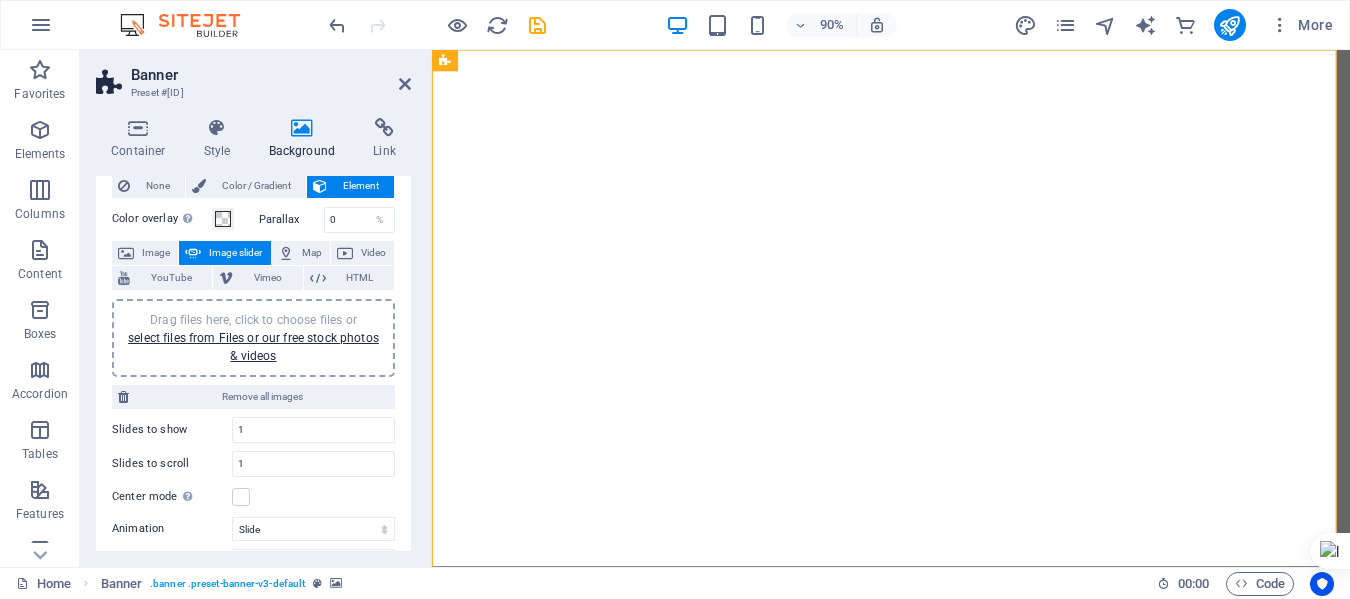 scroll, scrollTop: 0, scrollLeft: 0, axis: both 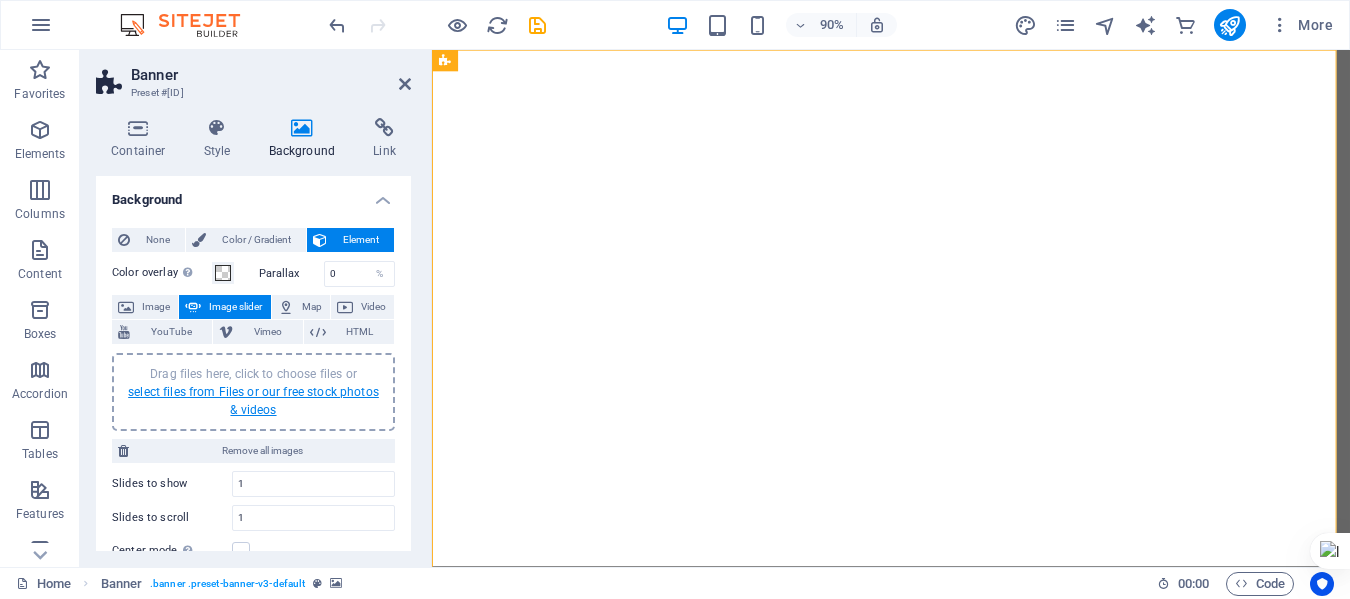 click on "select files from Files or our free stock photos & videos" at bounding box center [253, 401] 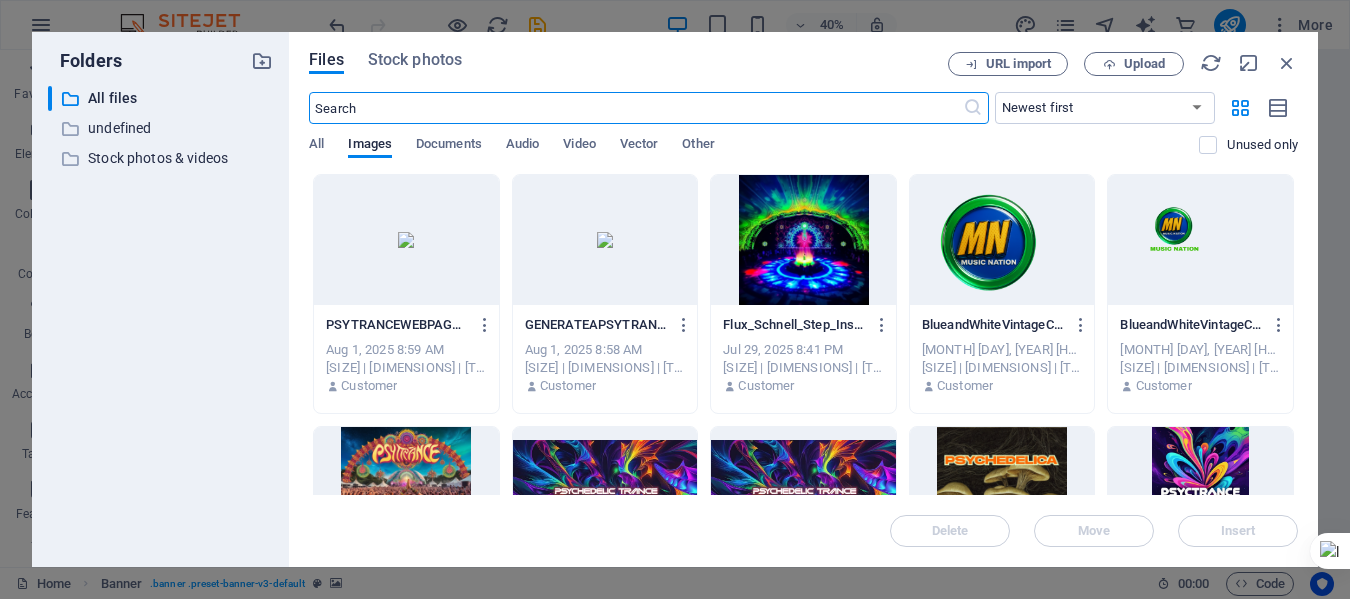 click at bounding box center (605, 492) 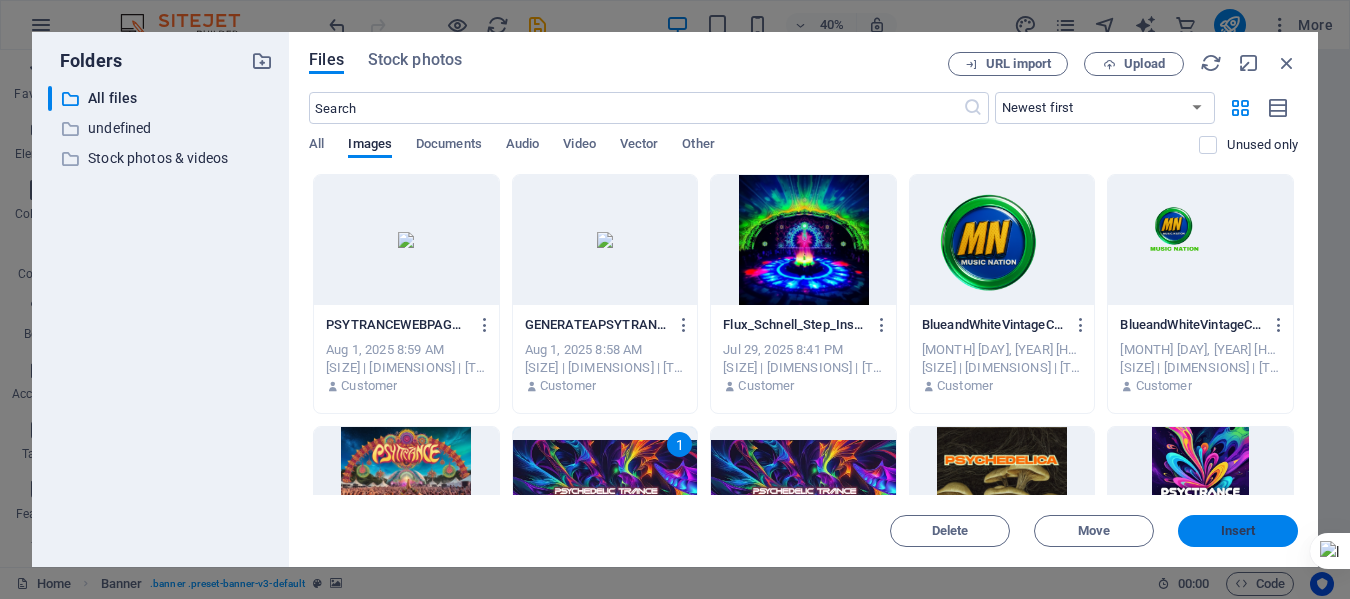 click on "Insert" at bounding box center [1238, 531] 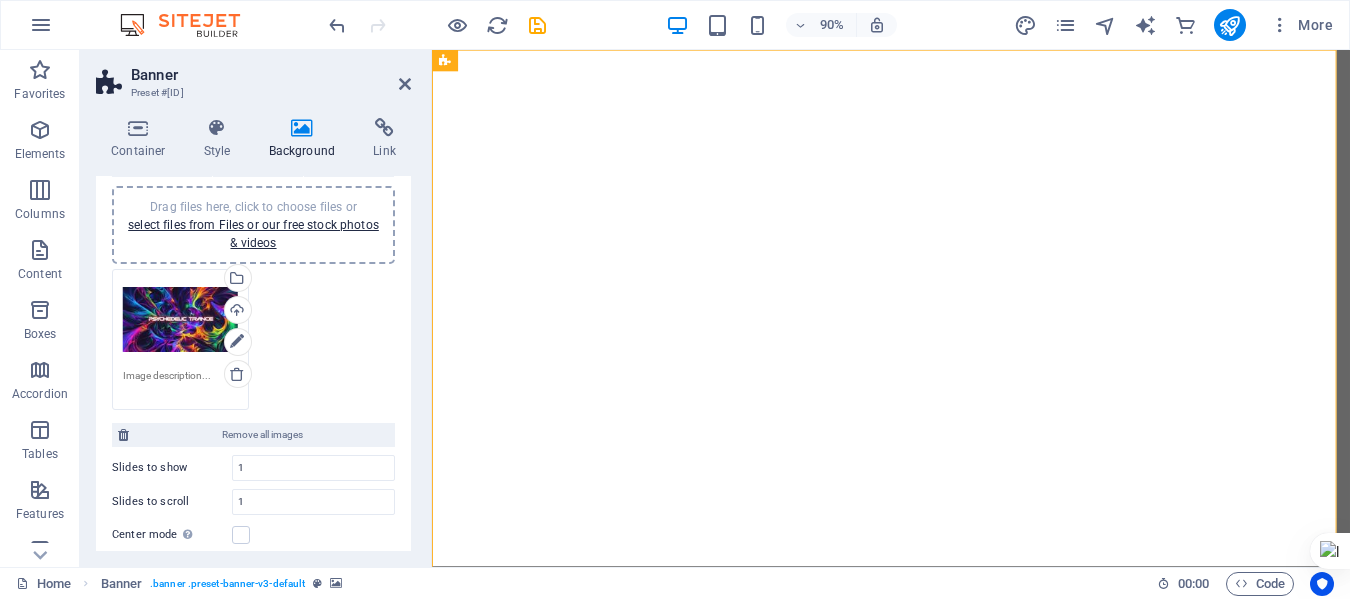 scroll, scrollTop: 0, scrollLeft: 0, axis: both 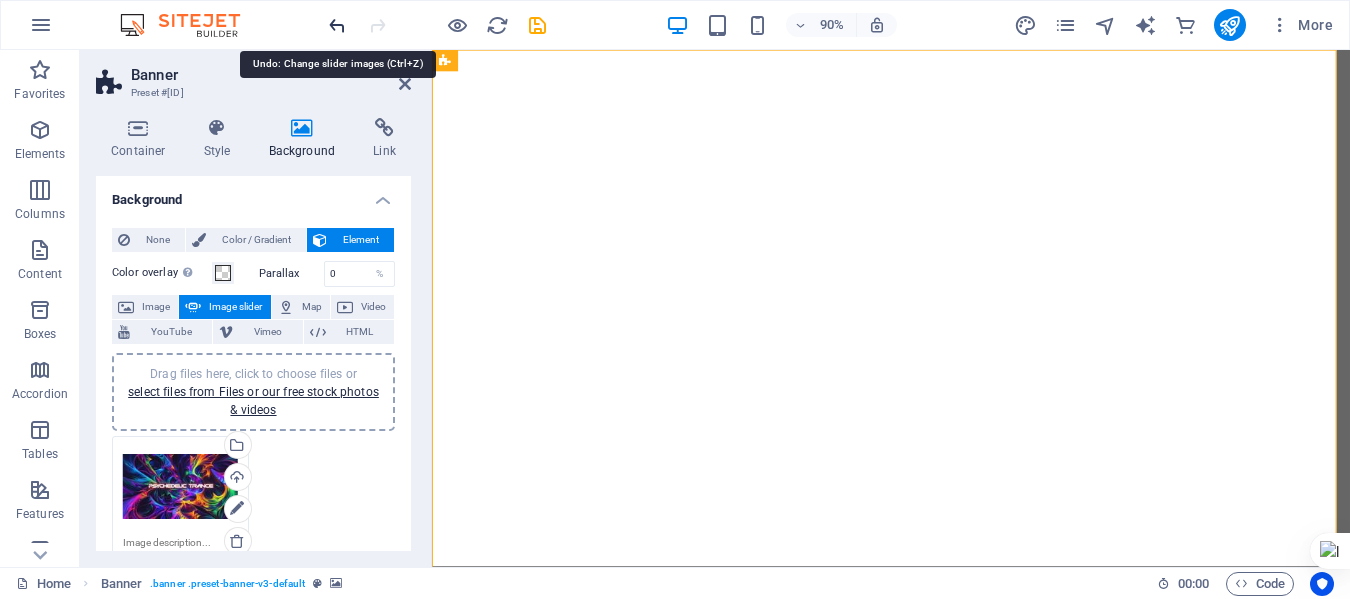click at bounding box center [337, 25] 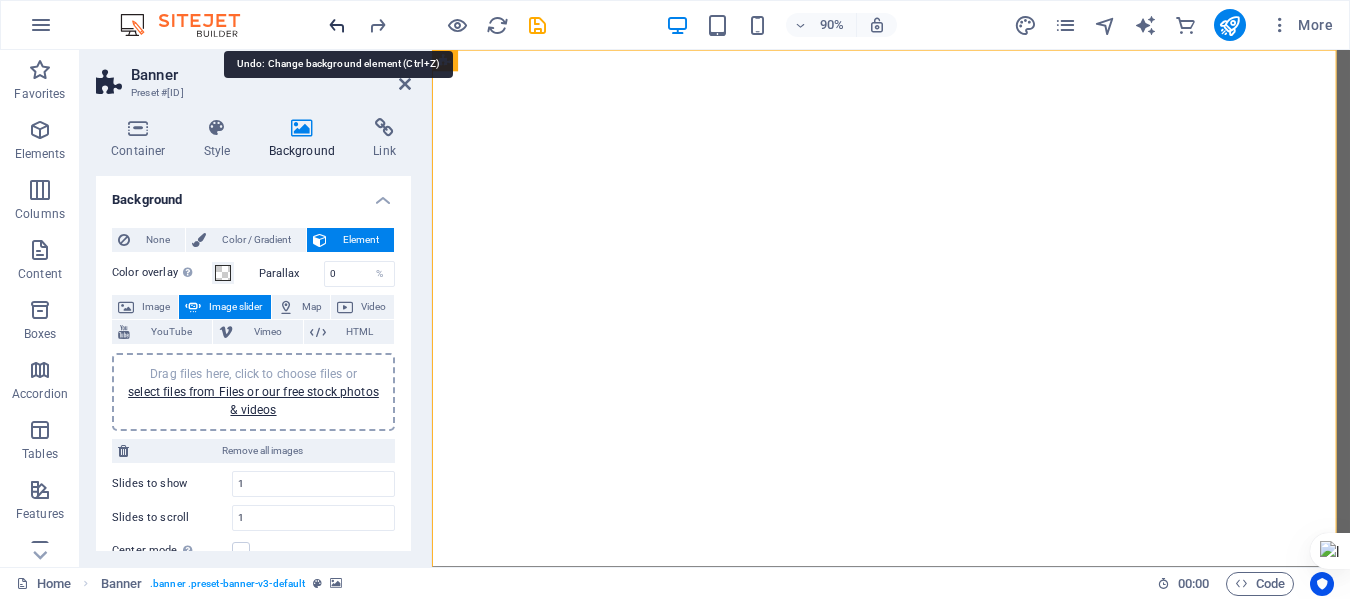 click at bounding box center (337, 25) 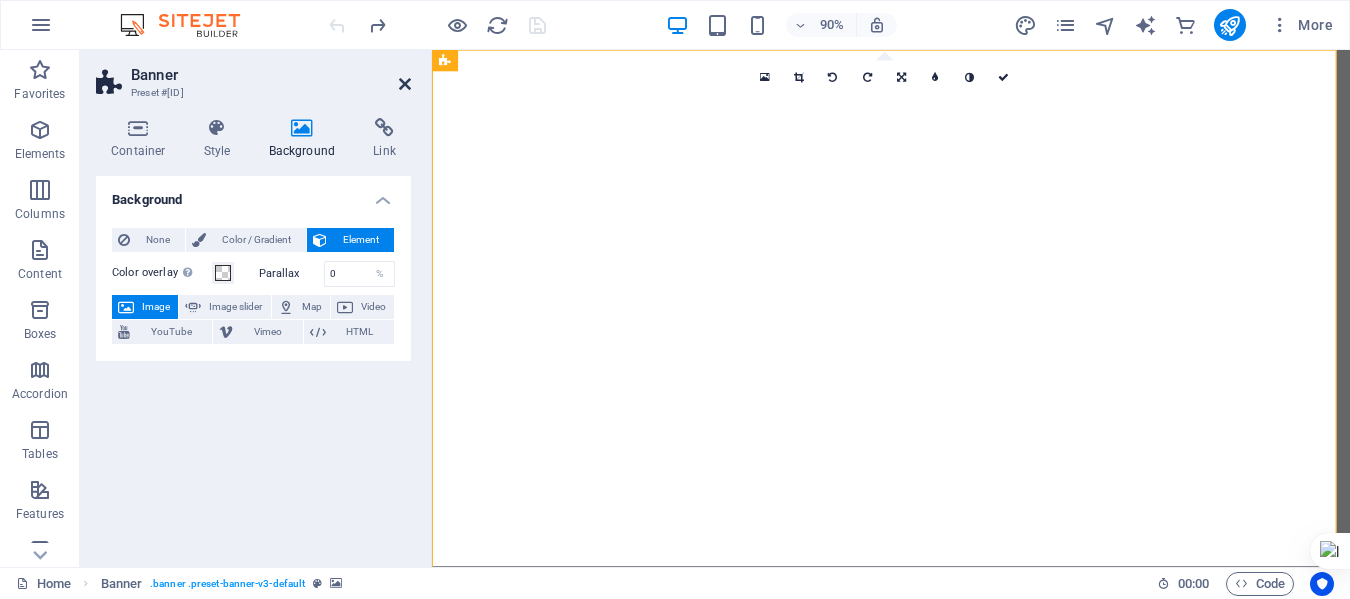 click at bounding box center [405, 84] 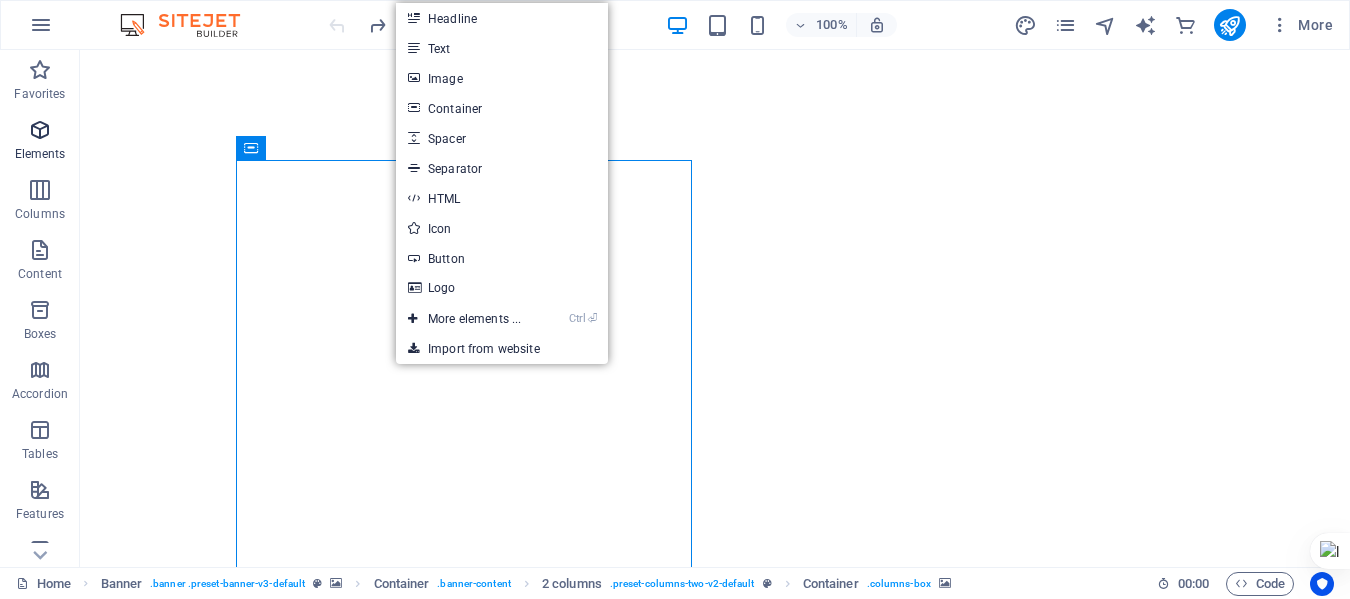 click at bounding box center [40, 130] 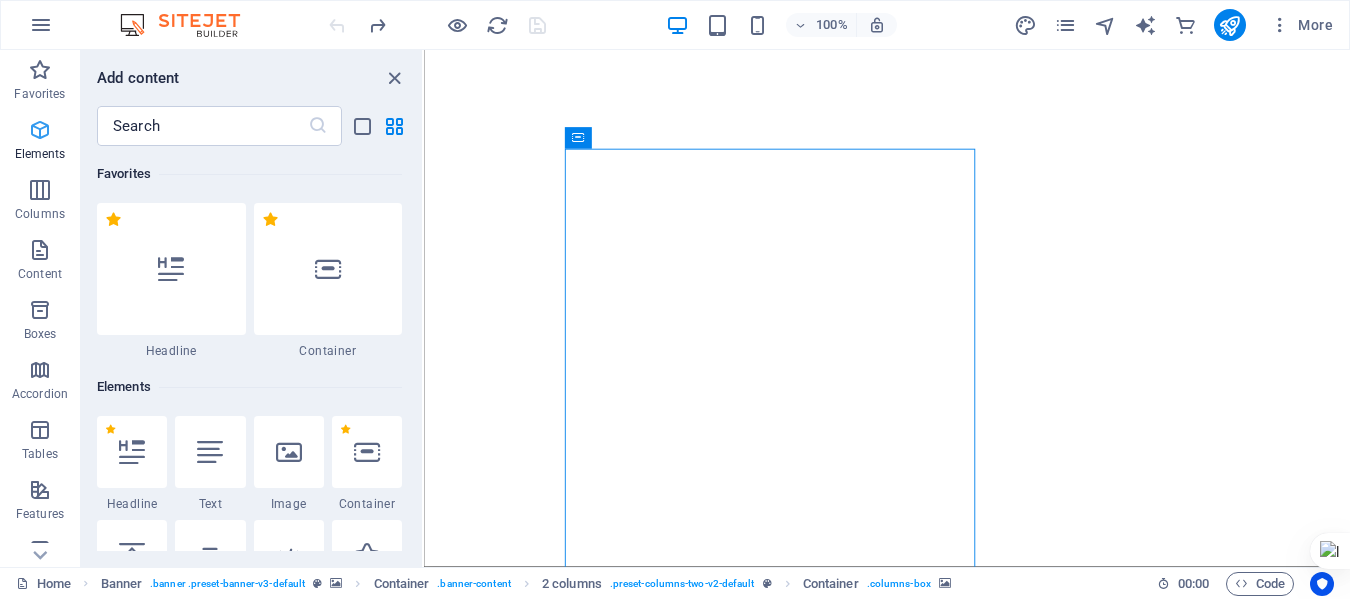 click at bounding box center [40, 130] 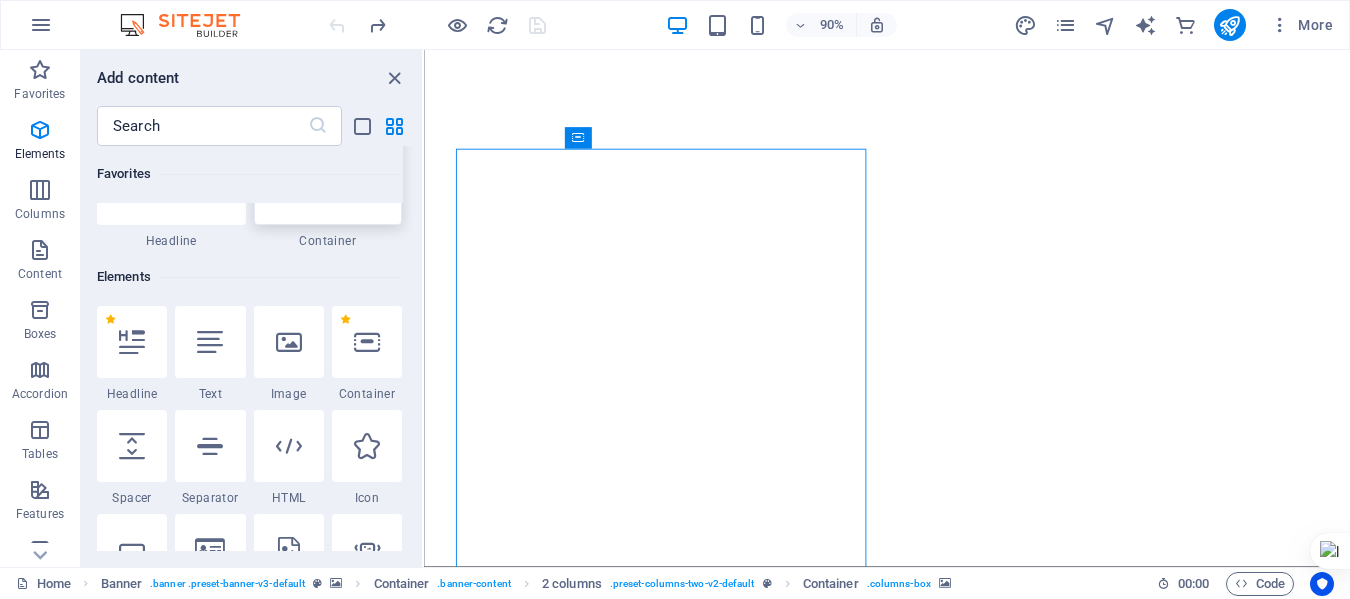 scroll, scrollTop: 333, scrollLeft: 0, axis: vertical 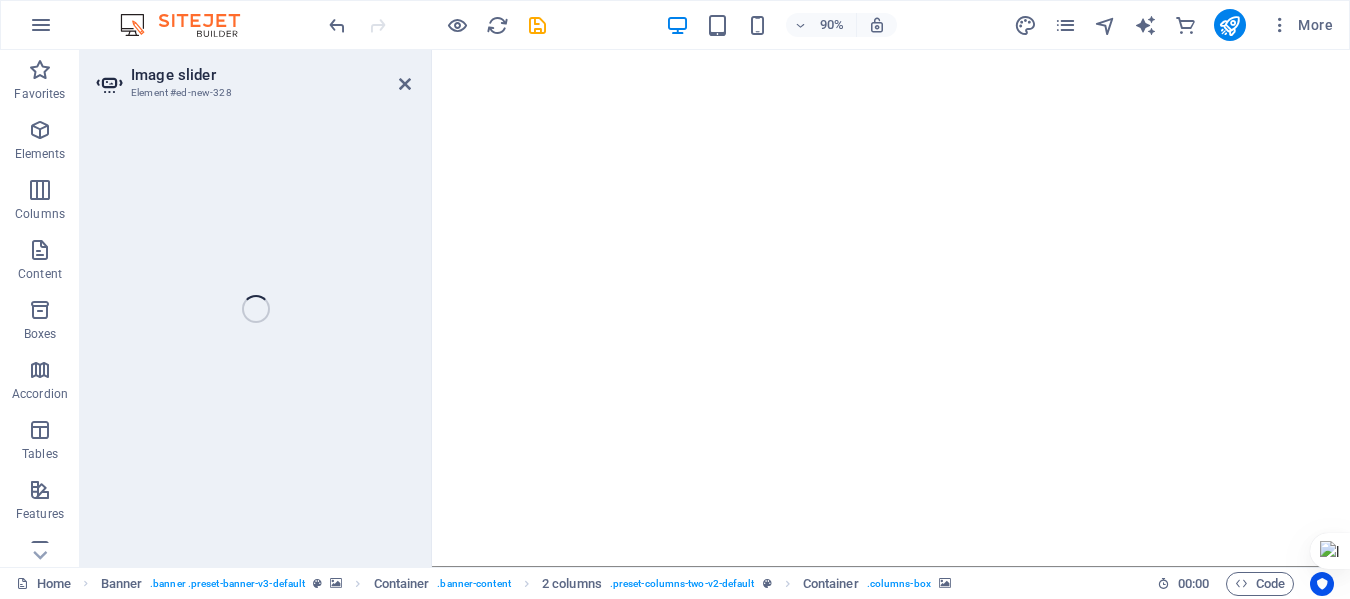 select on "ms" 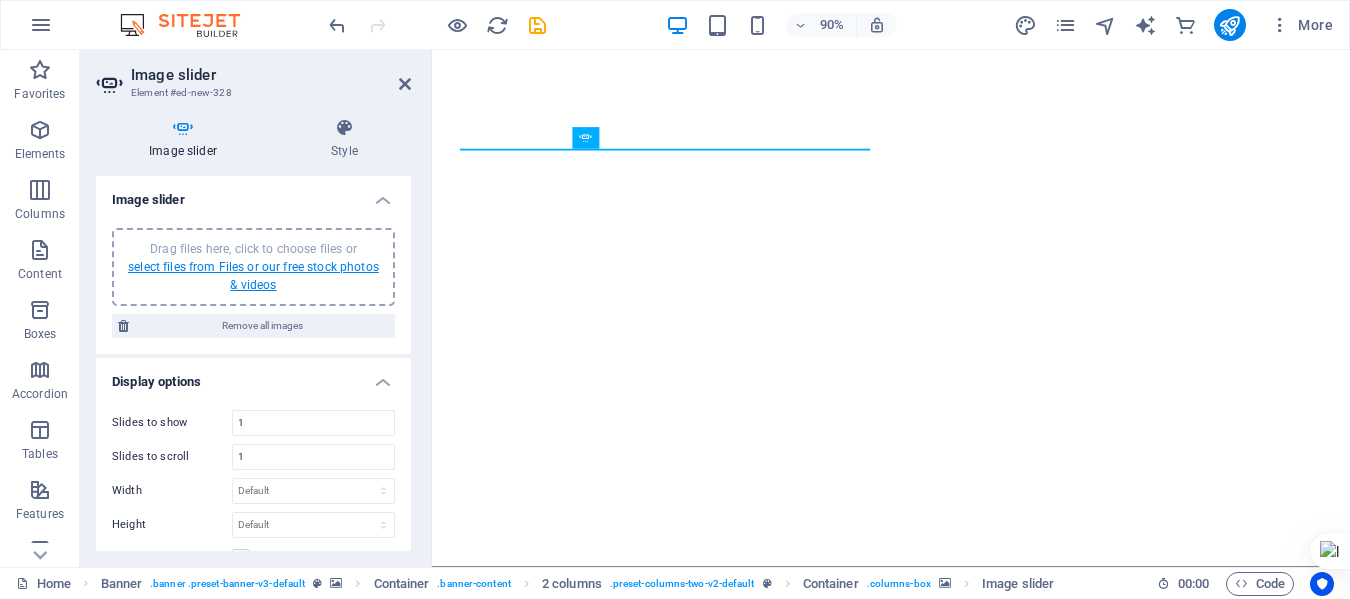 click on "select files from Files or our free stock photos & videos" at bounding box center (253, 276) 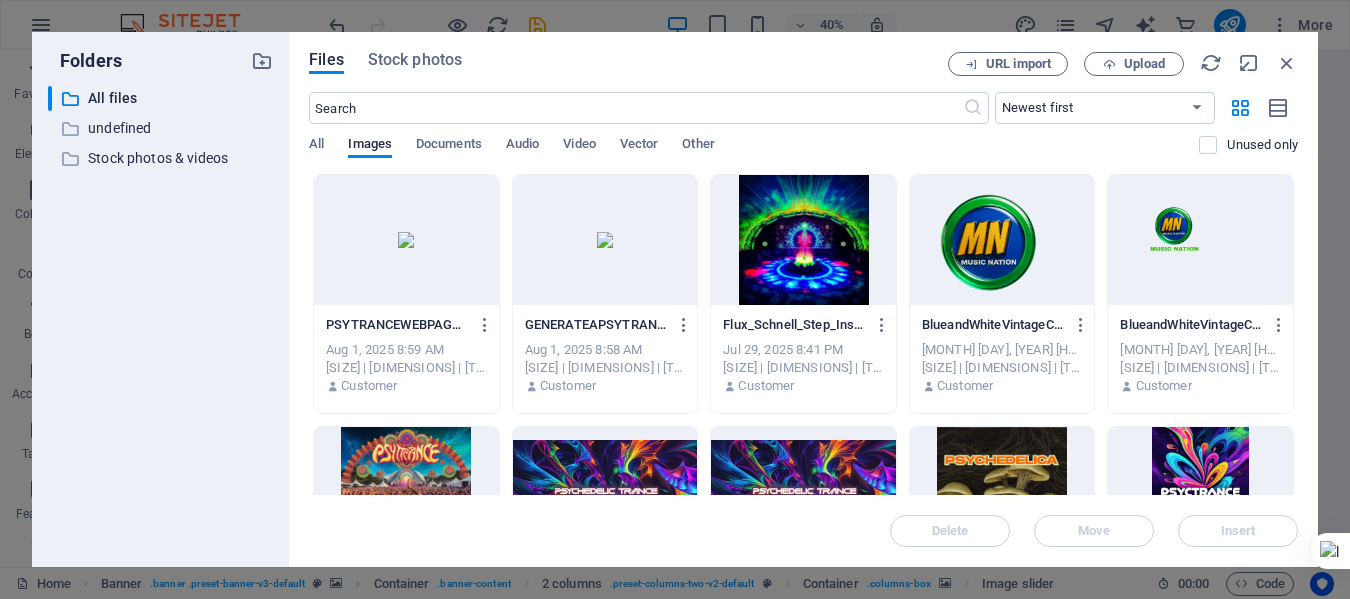 click at bounding box center (605, 492) 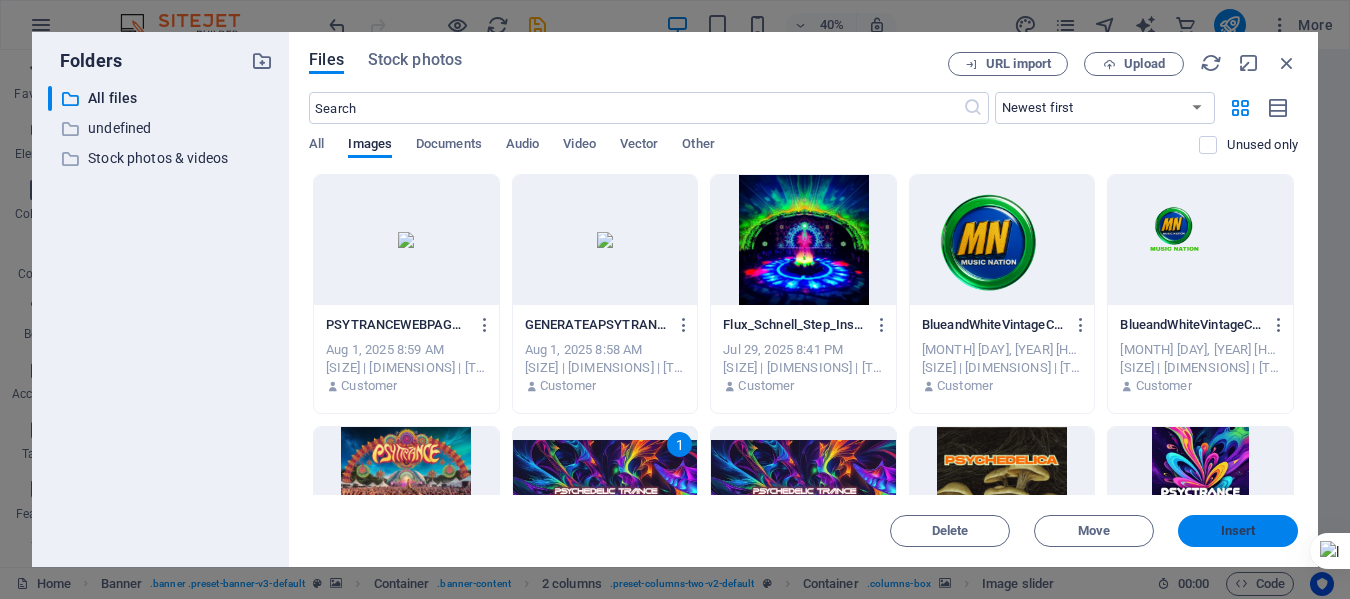 click on "Insert" at bounding box center (1238, 531) 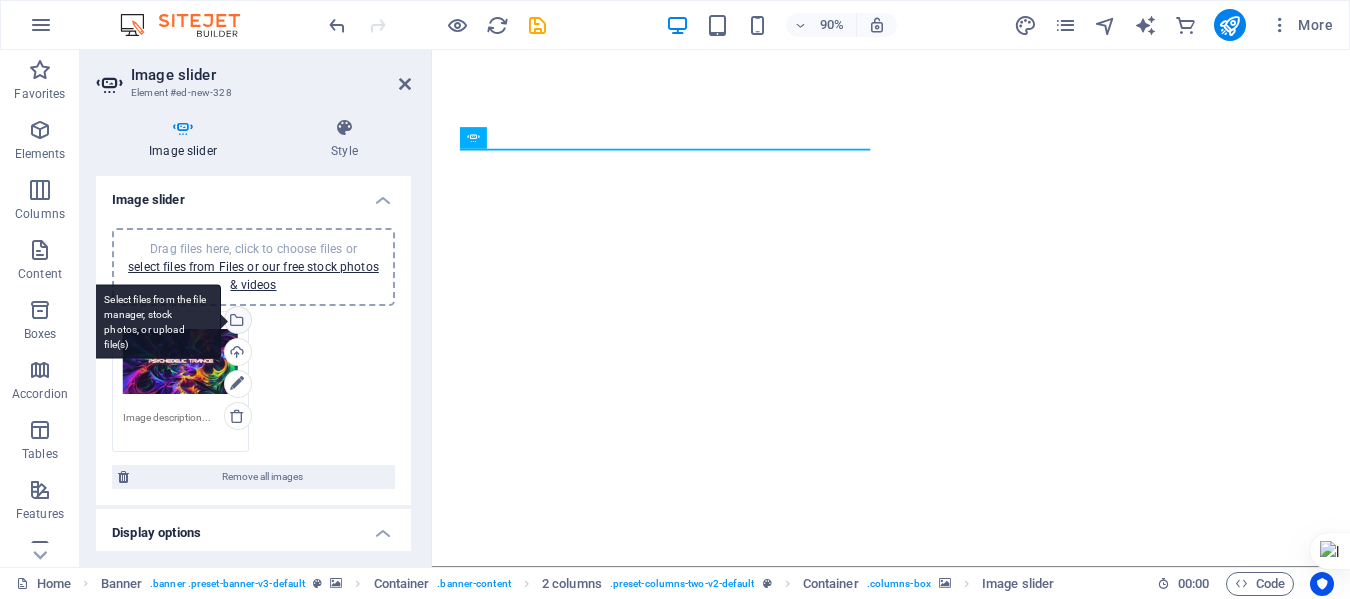 click on "Select files from the file manager, stock photos, or upload file(s)" at bounding box center [156, 321] 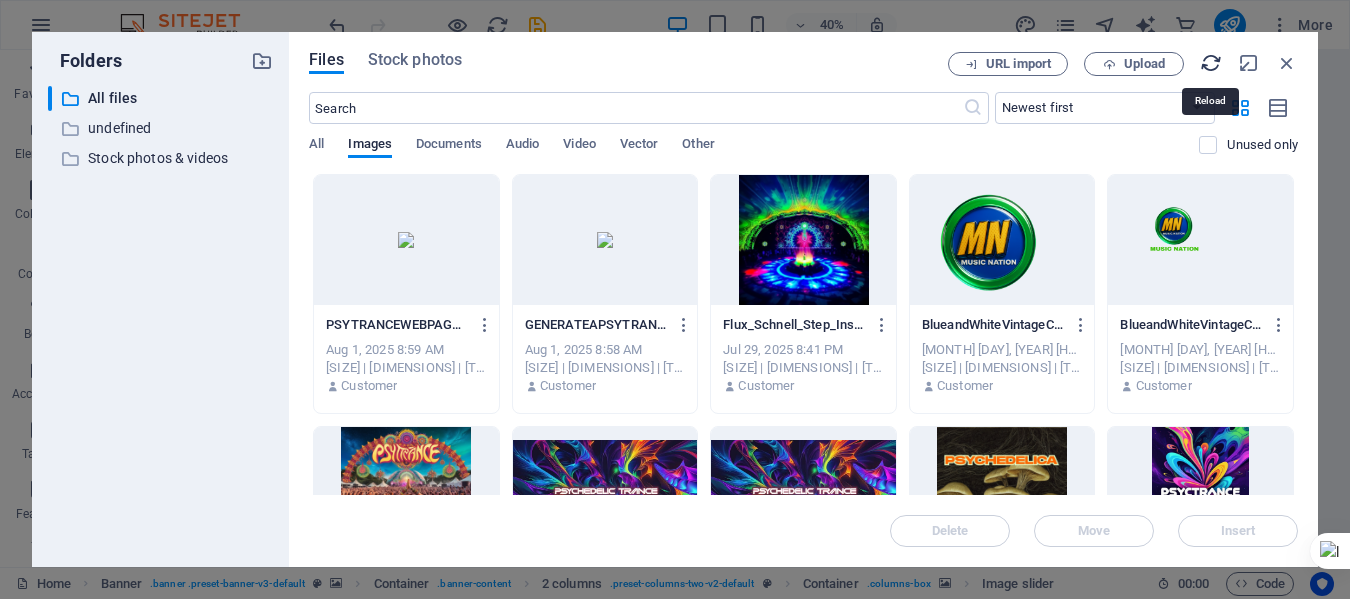click at bounding box center [1211, 63] 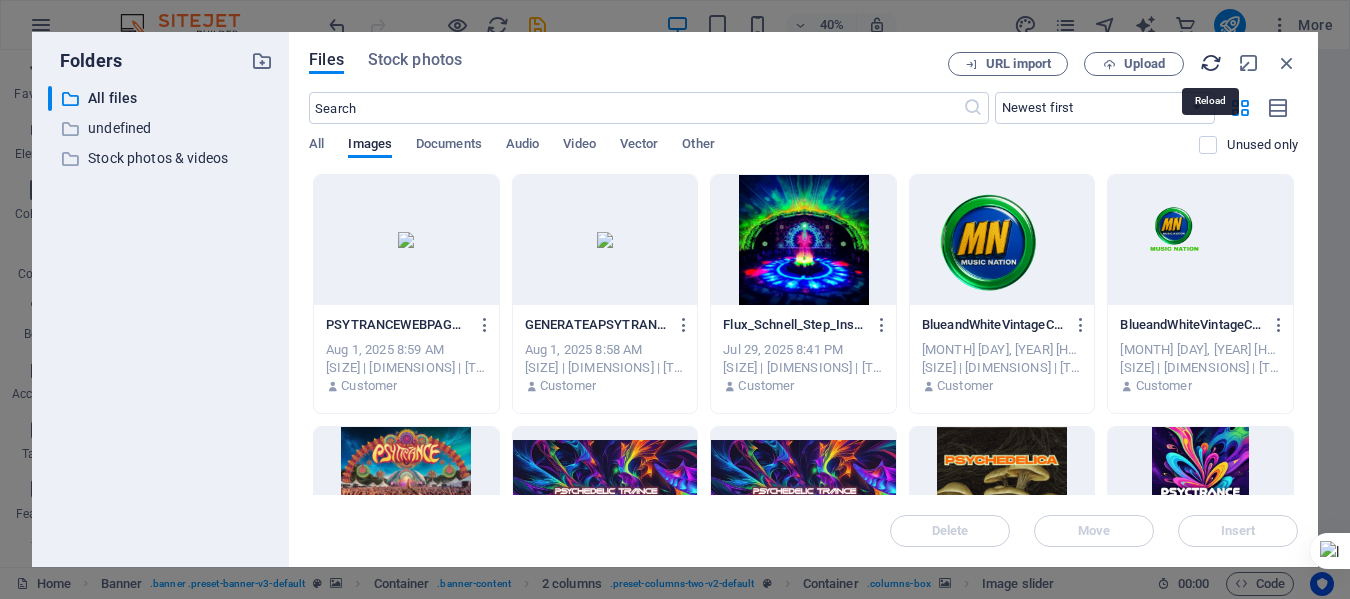 click at bounding box center [1211, 63] 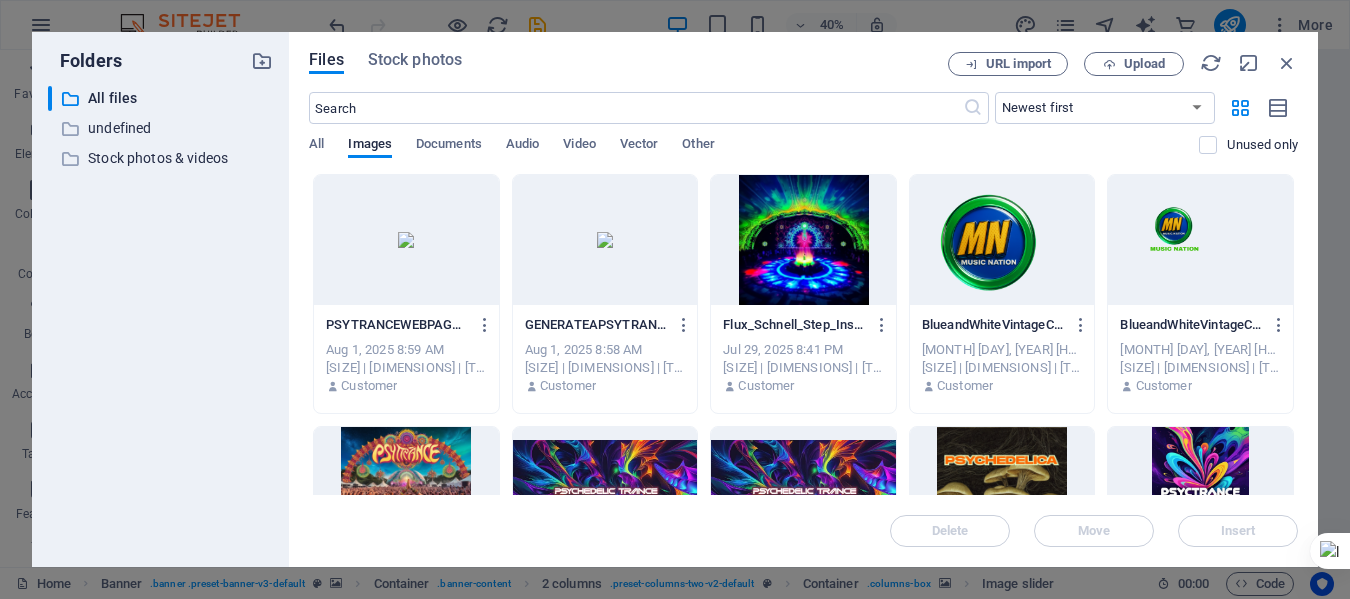 click at bounding box center (406, 240) 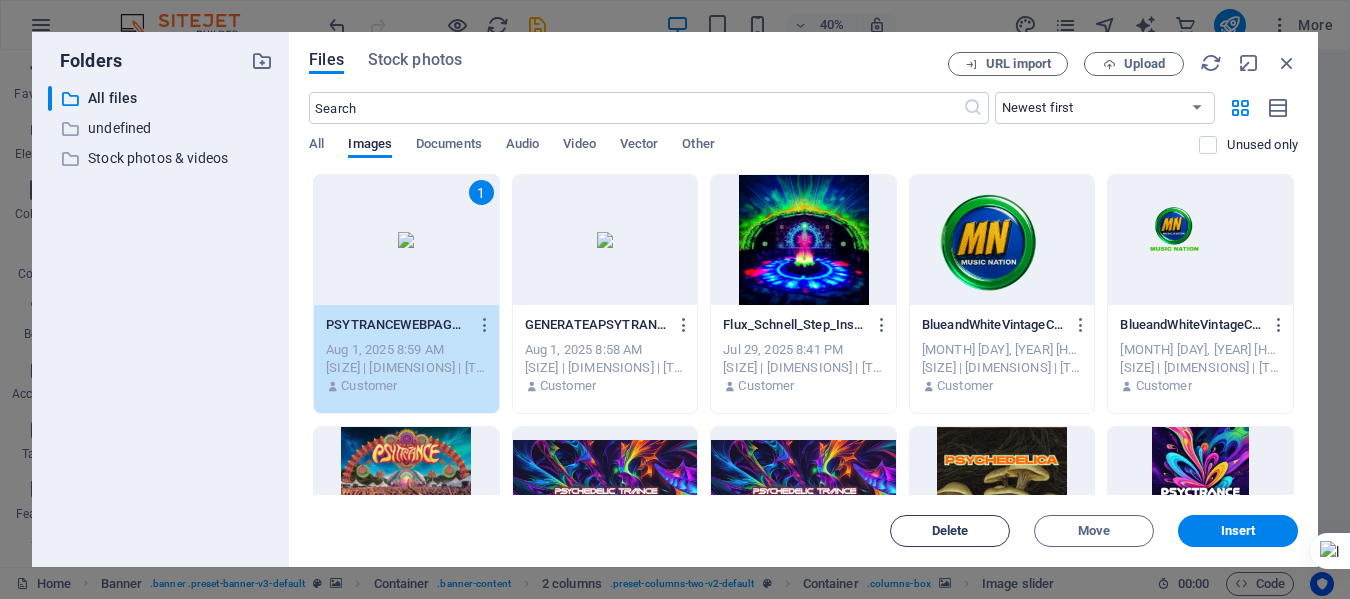 click on "Delete" at bounding box center [950, 531] 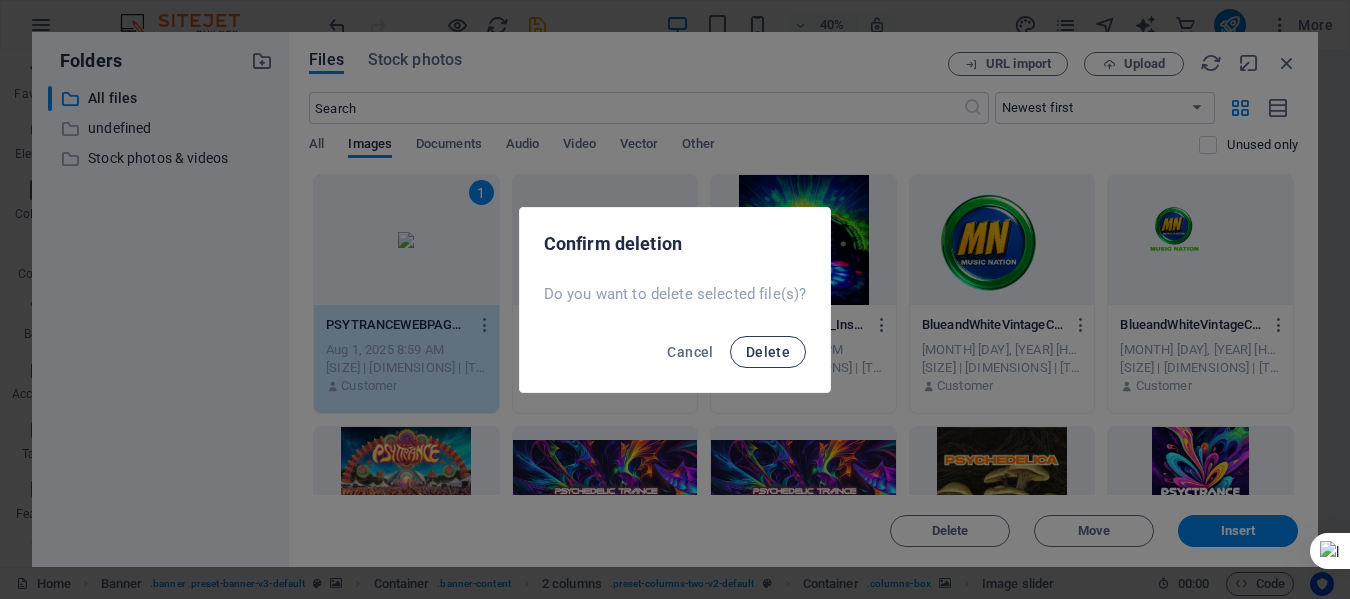 click on "Delete" at bounding box center [768, 352] 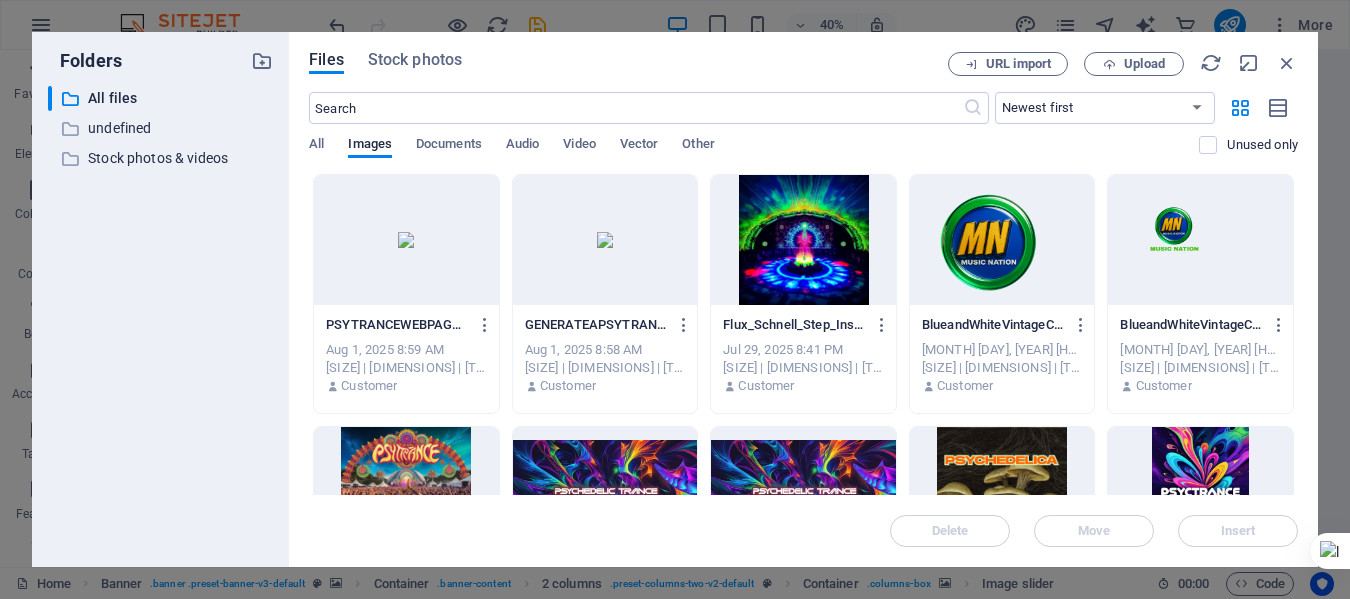 click at bounding box center [406, 240] 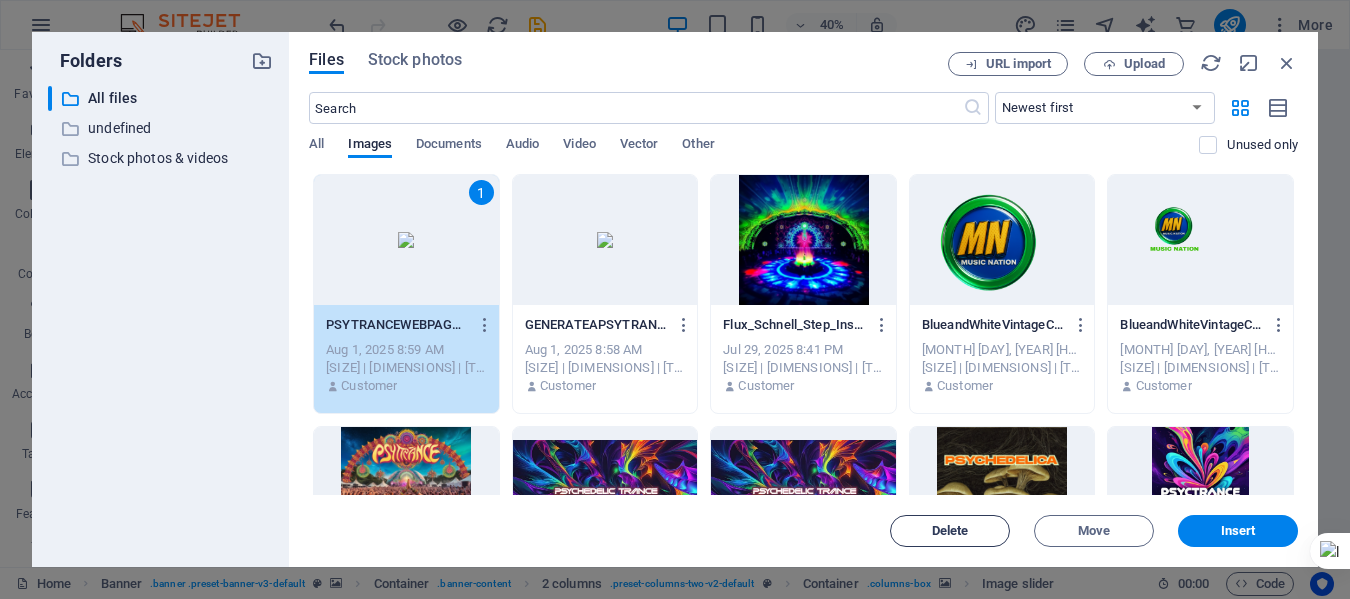 click on "Delete" at bounding box center [950, 531] 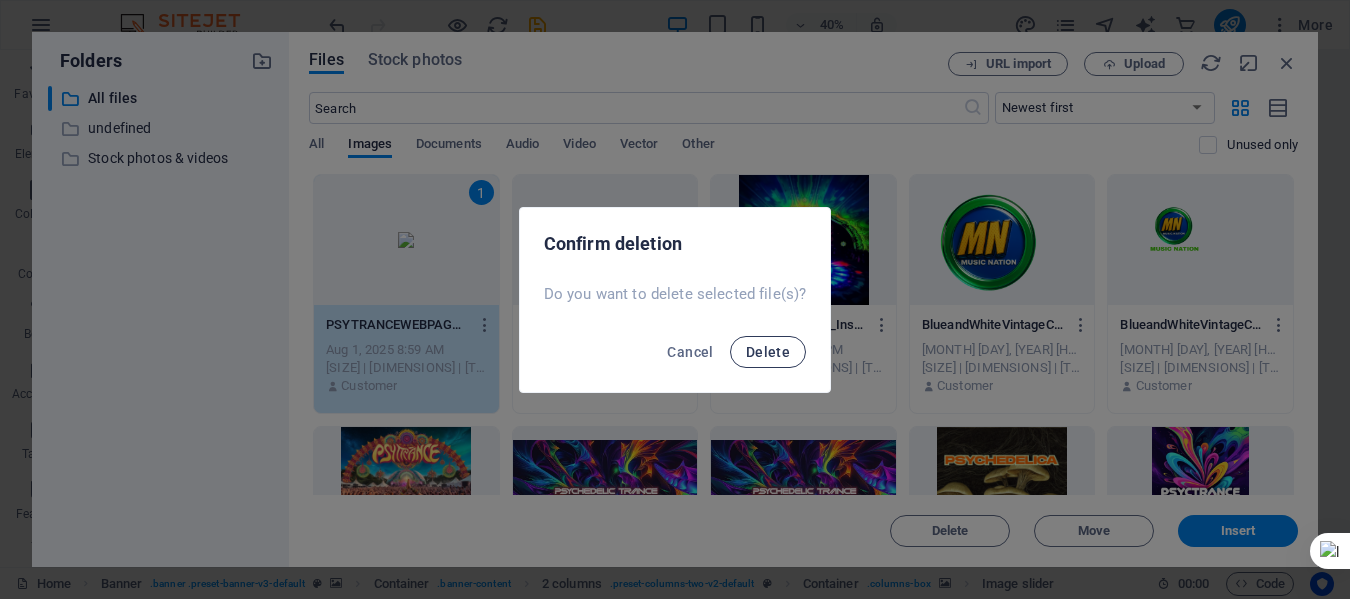 click on "Delete" at bounding box center [768, 352] 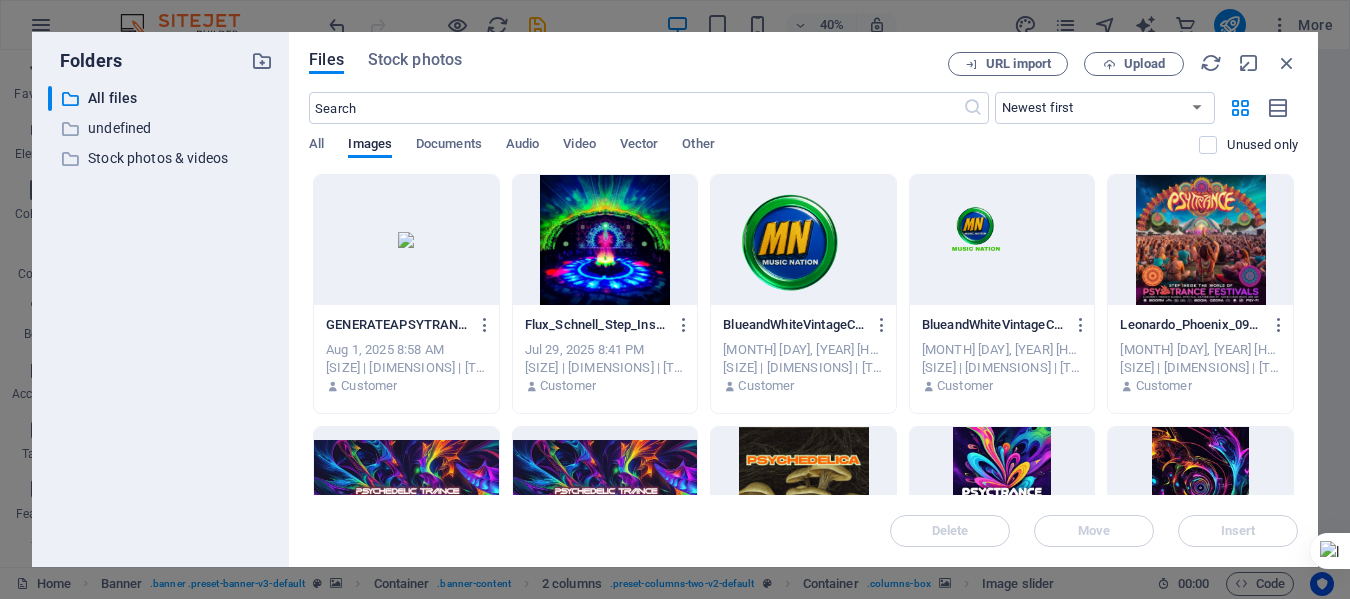 click at bounding box center (406, 240) 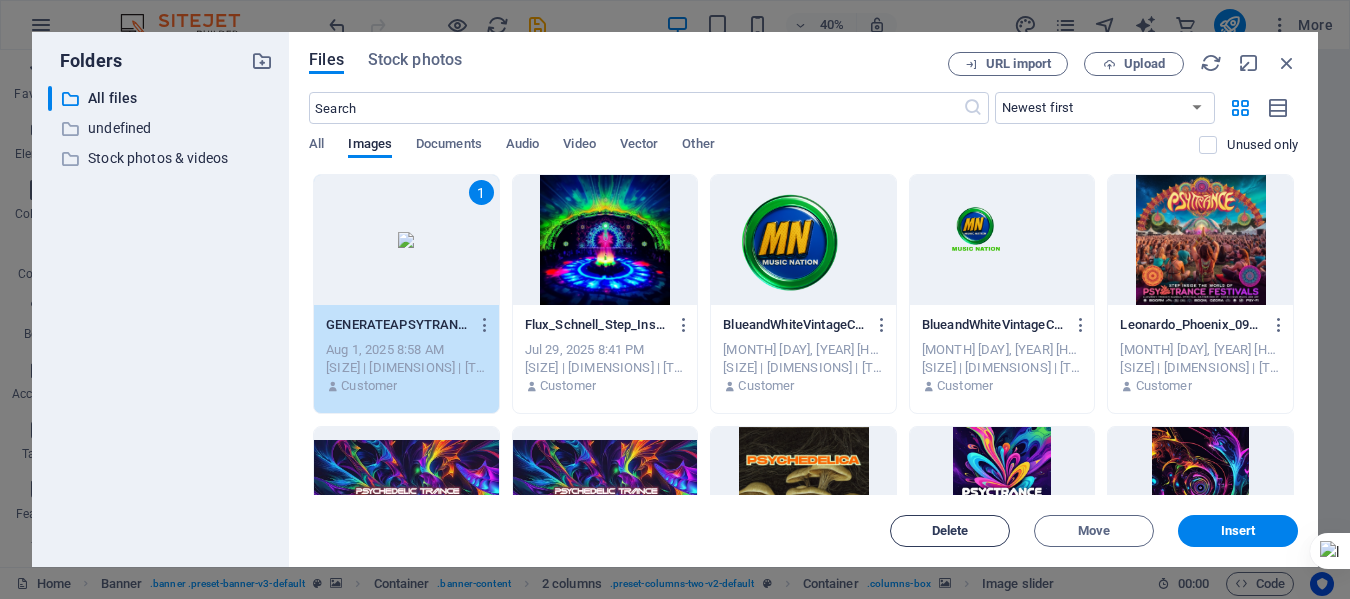 click on "Delete" at bounding box center [950, 531] 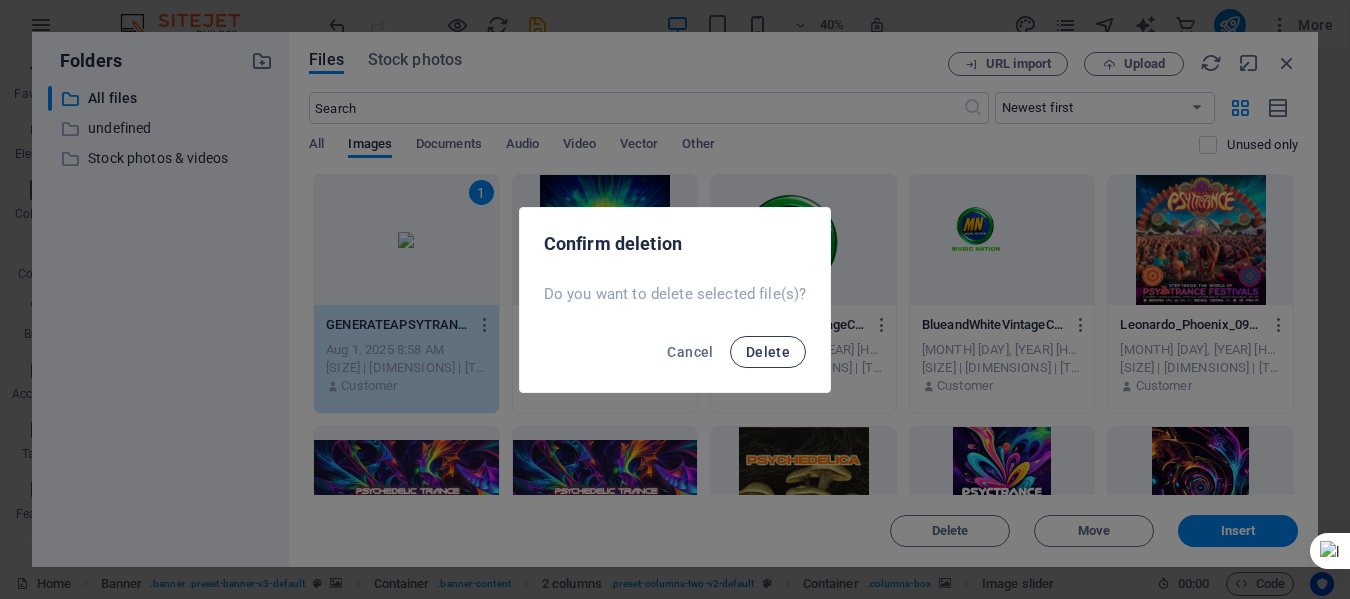 click on "Delete" at bounding box center [768, 352] 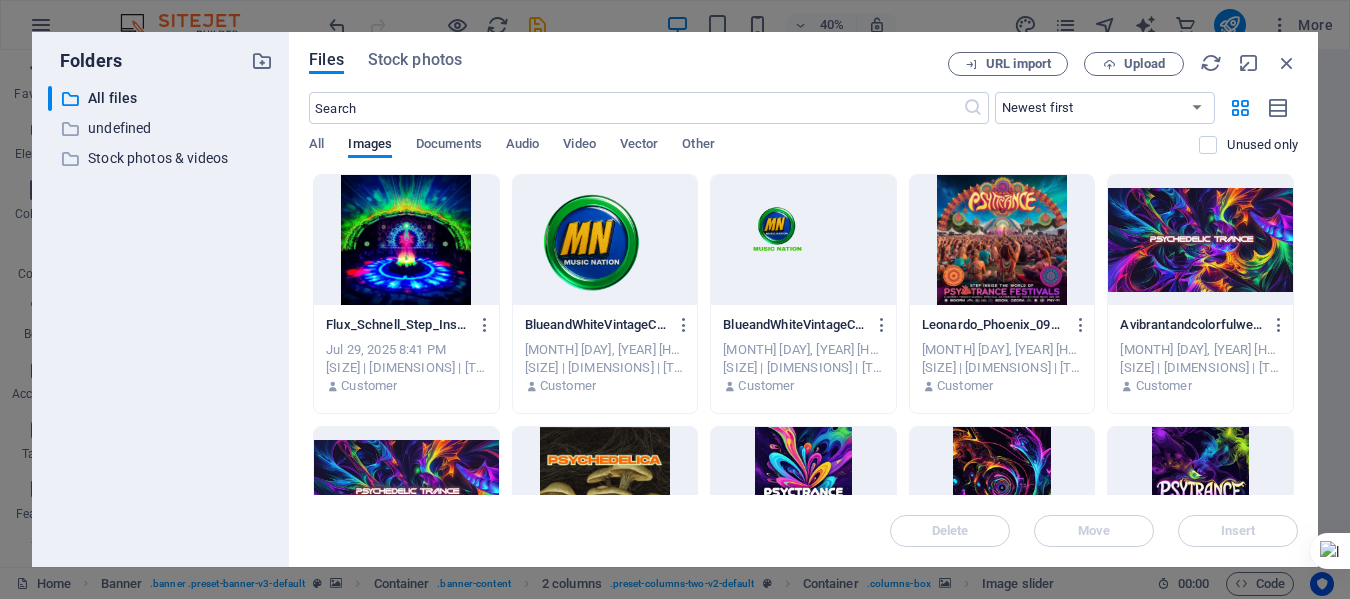 click at bounding box center (406, 492) 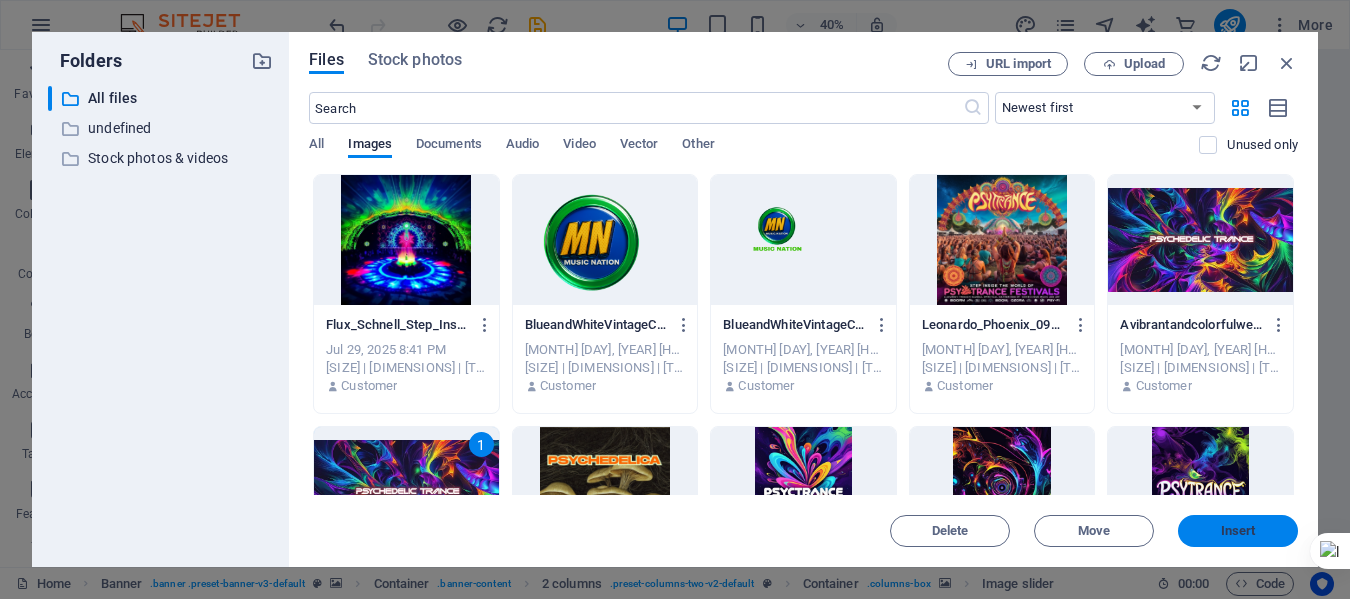 click on "Insert" at bounding box center [1238, 531] 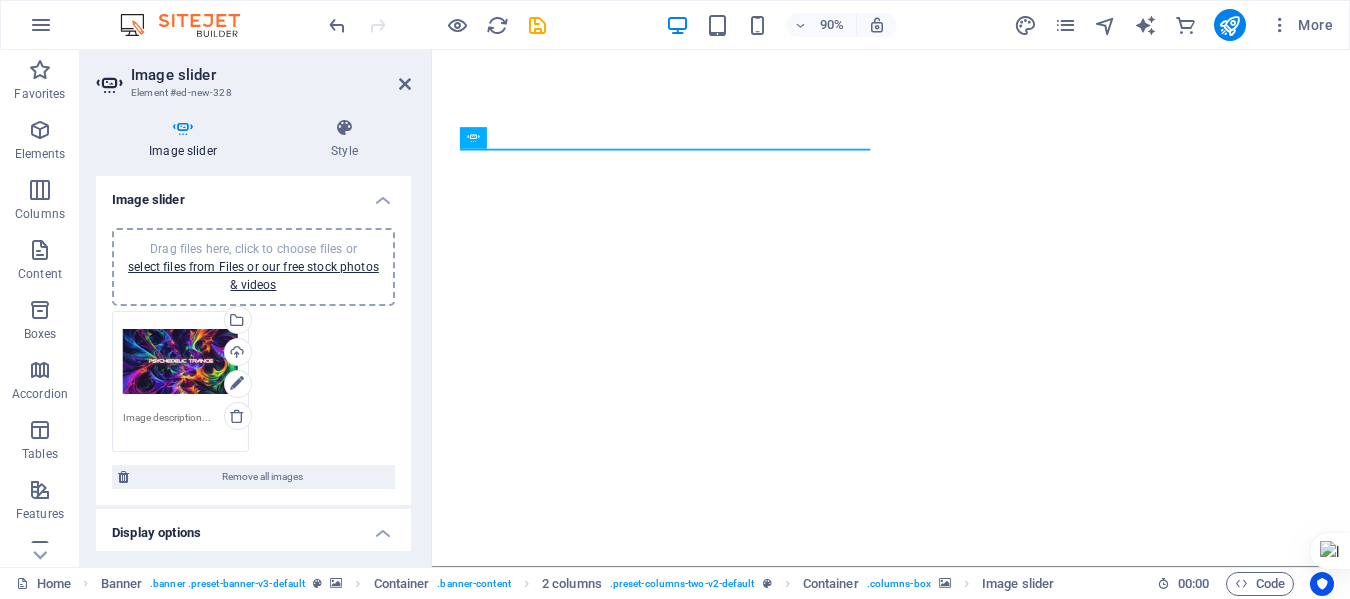 click on "Drag files here, click to choose files or select files from Files or our free stock photos & videos" at bounding box center (253, 267) 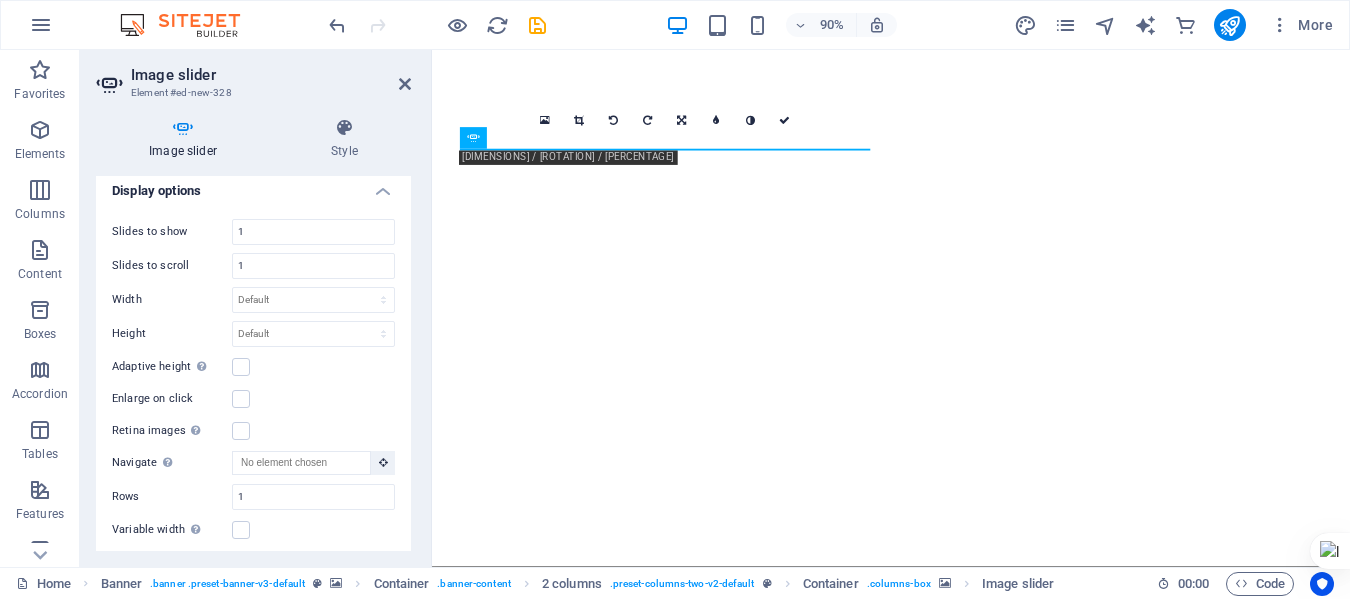 scroll, scrollTop: 0, scrollLeft: 0, axis: both 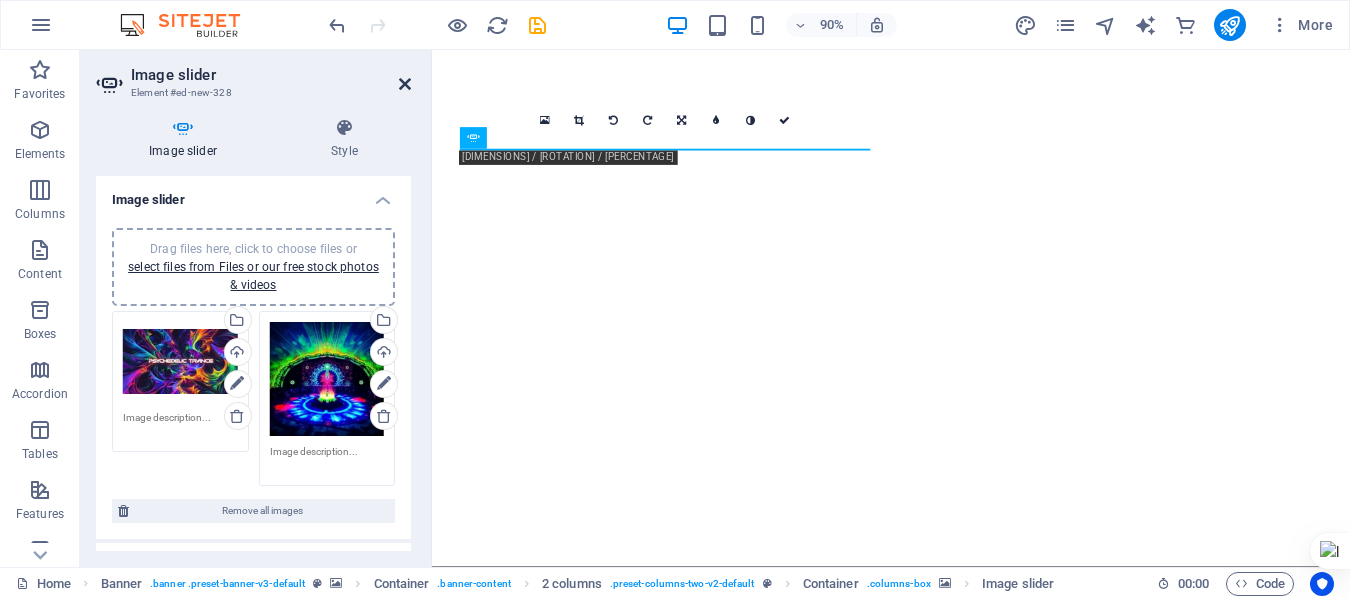 click at bounding box center (405, 84) 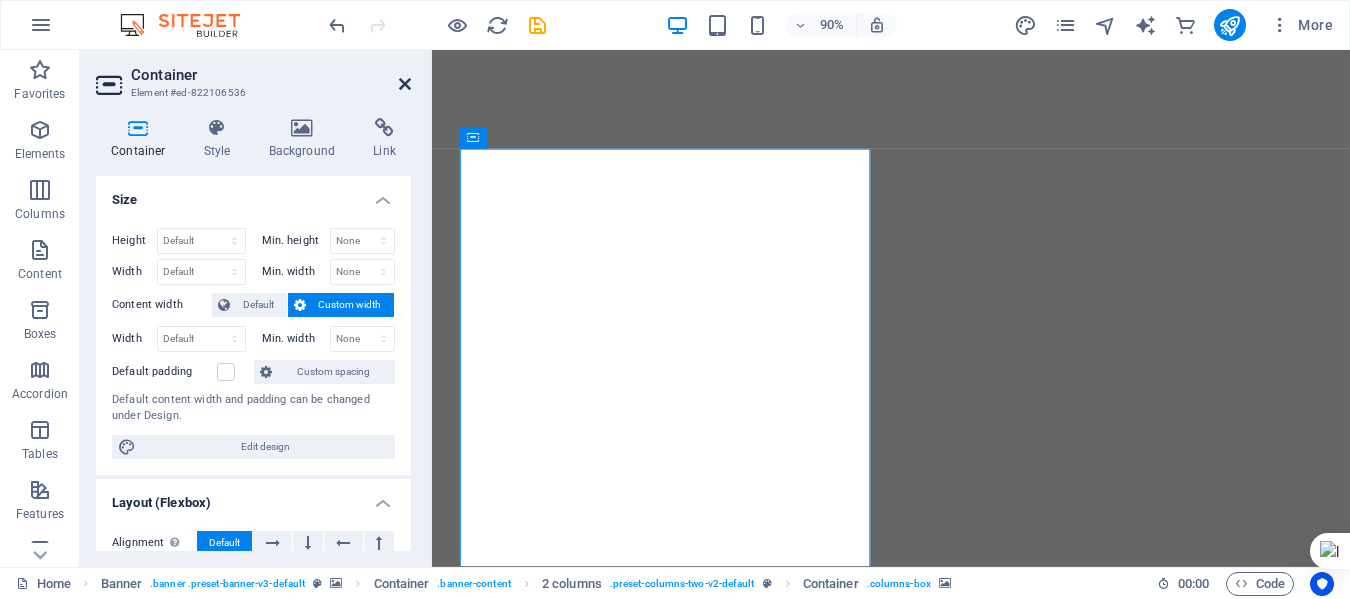 click at bounding box center [405, 84] 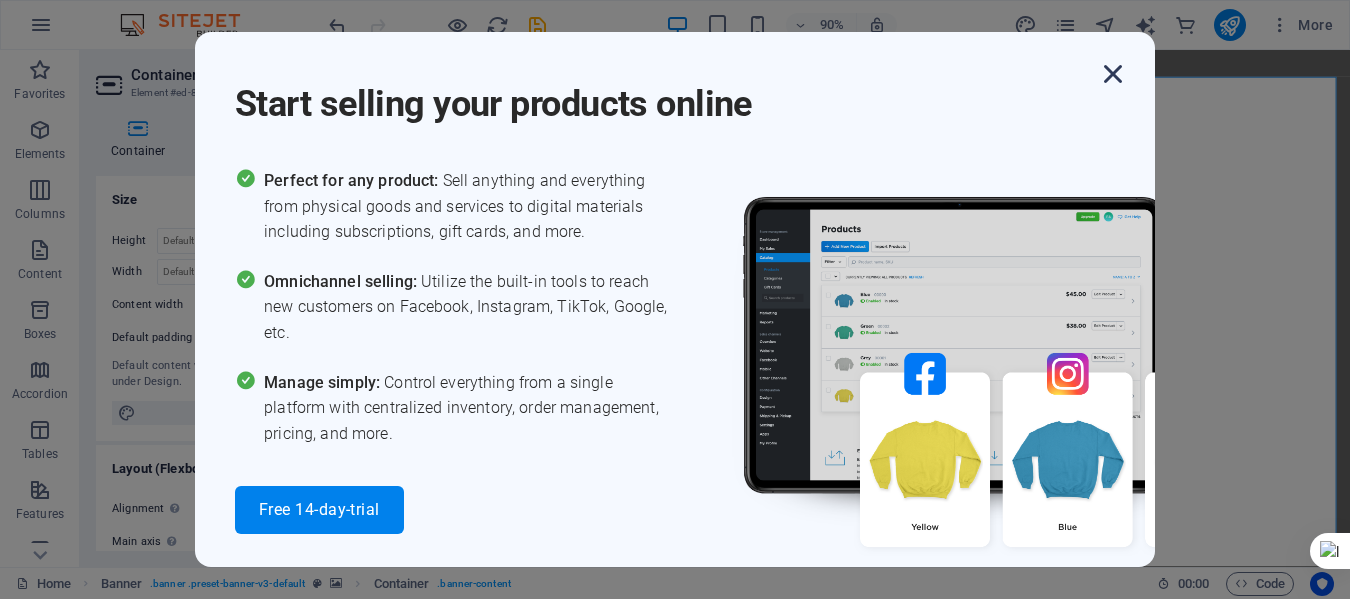 click at bounding box center [1113, 74] 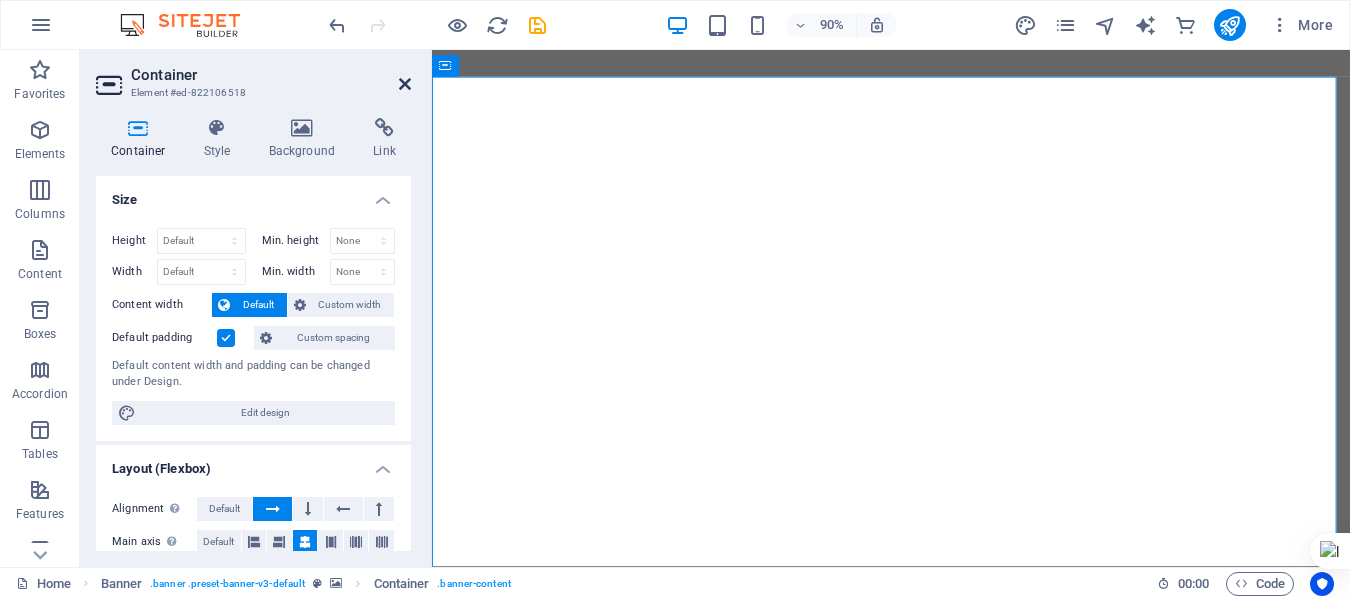 click at bounding box center [405, 84] 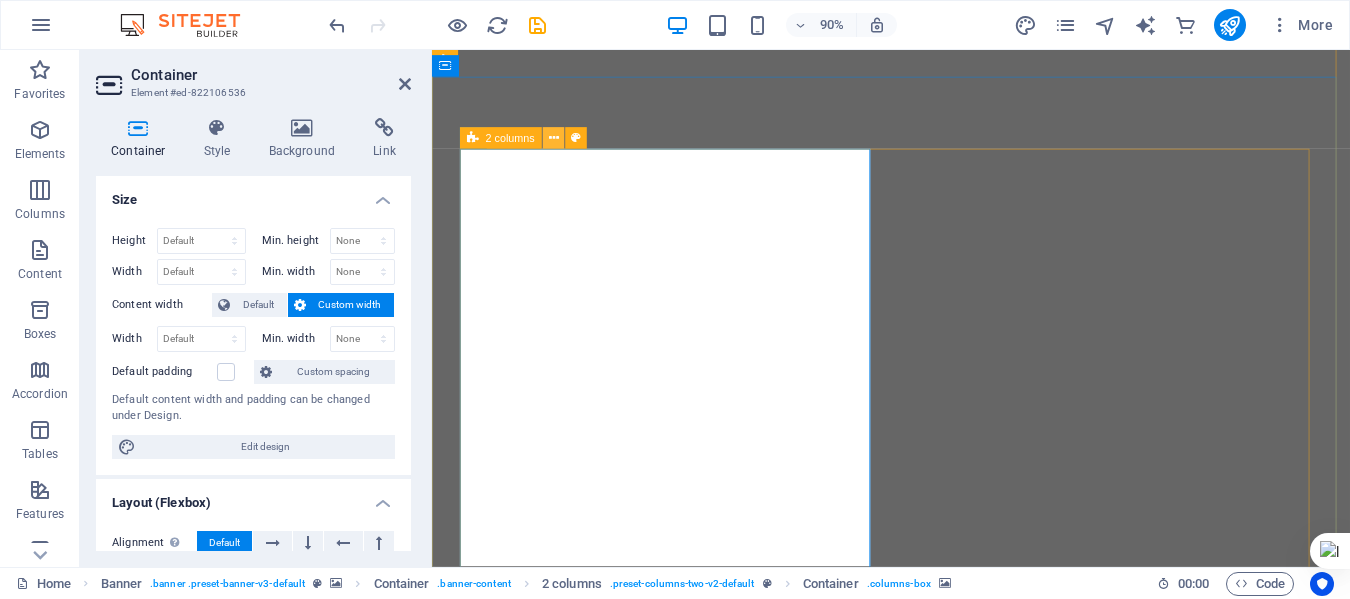 click at bounding box center [554, 138] 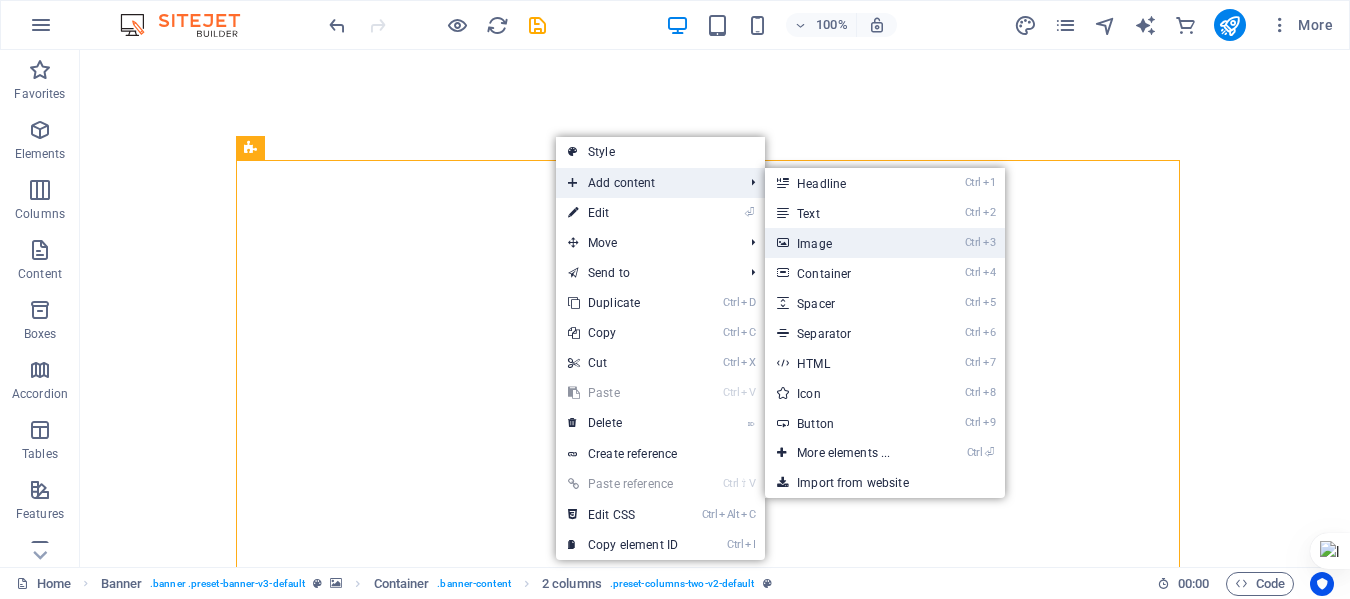 click on "Ctrl 3  Image" at bounding box center [847, 243] 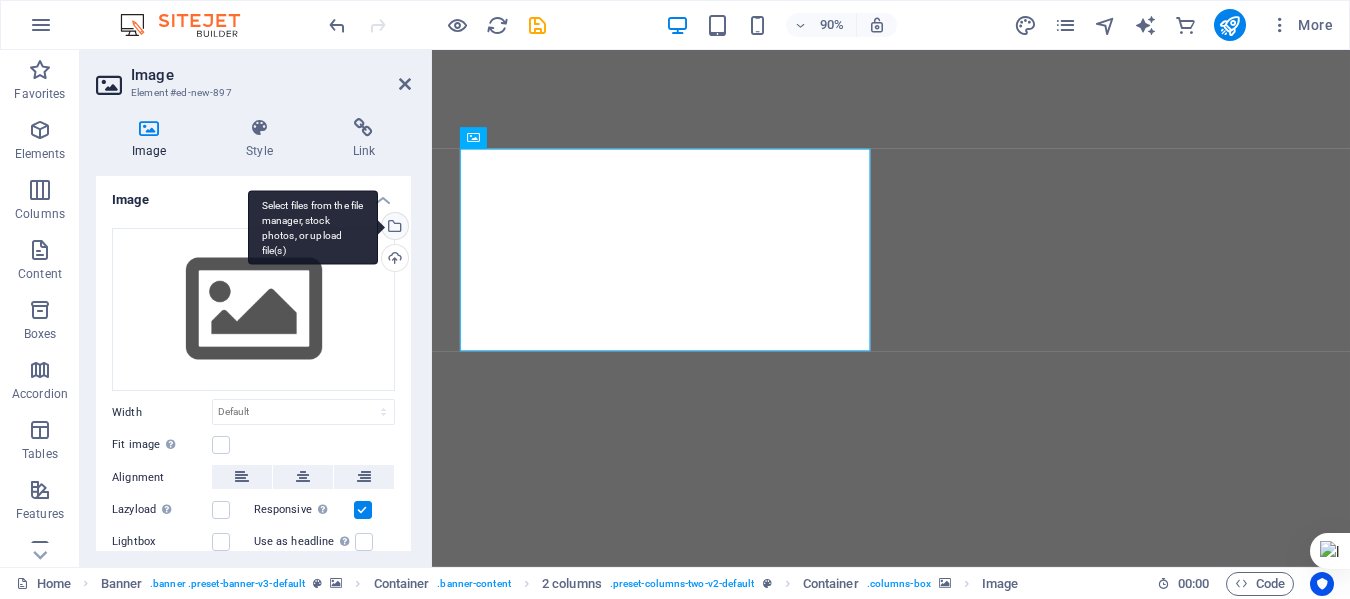 click on "Select files from the file manager, stock photos, or upload file(s)" at bounding box center [313, 227] 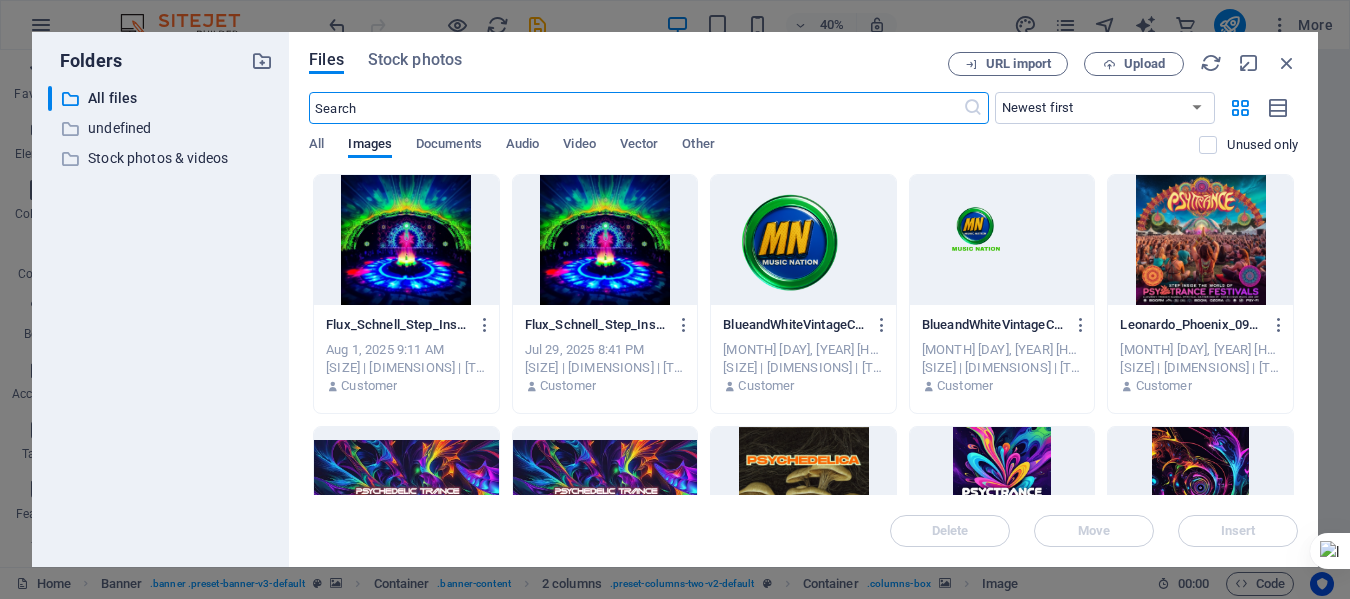 click at bounding box center [406, 492] 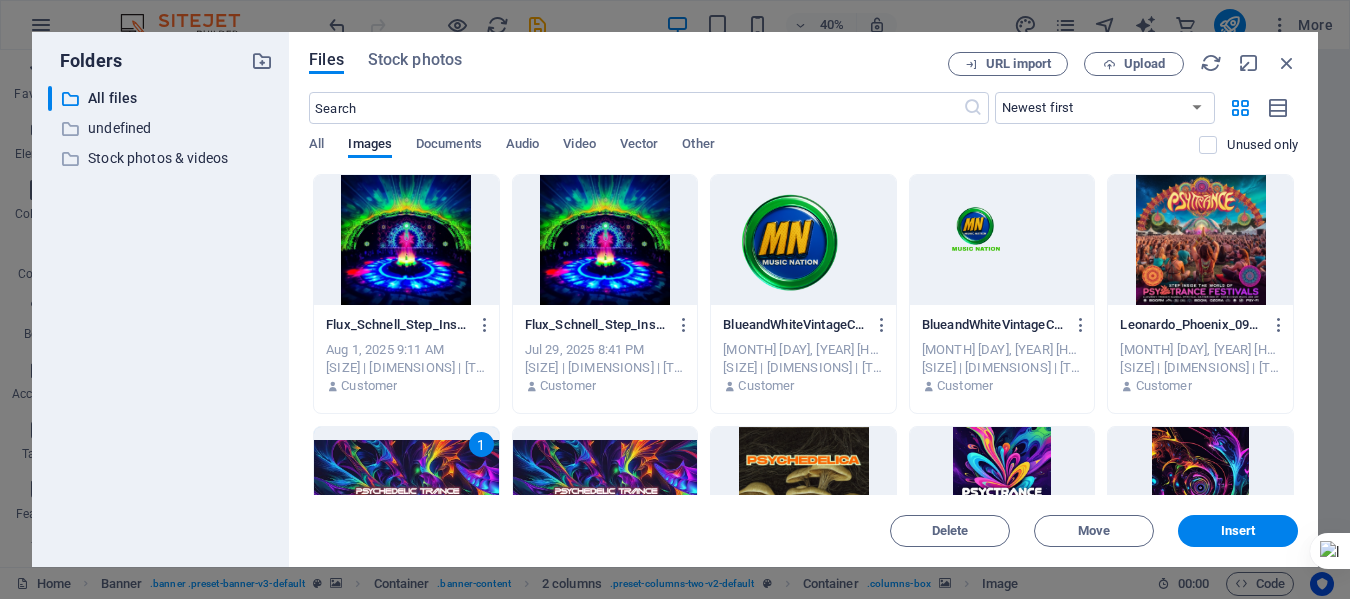 click at bounding box center [406, 240] 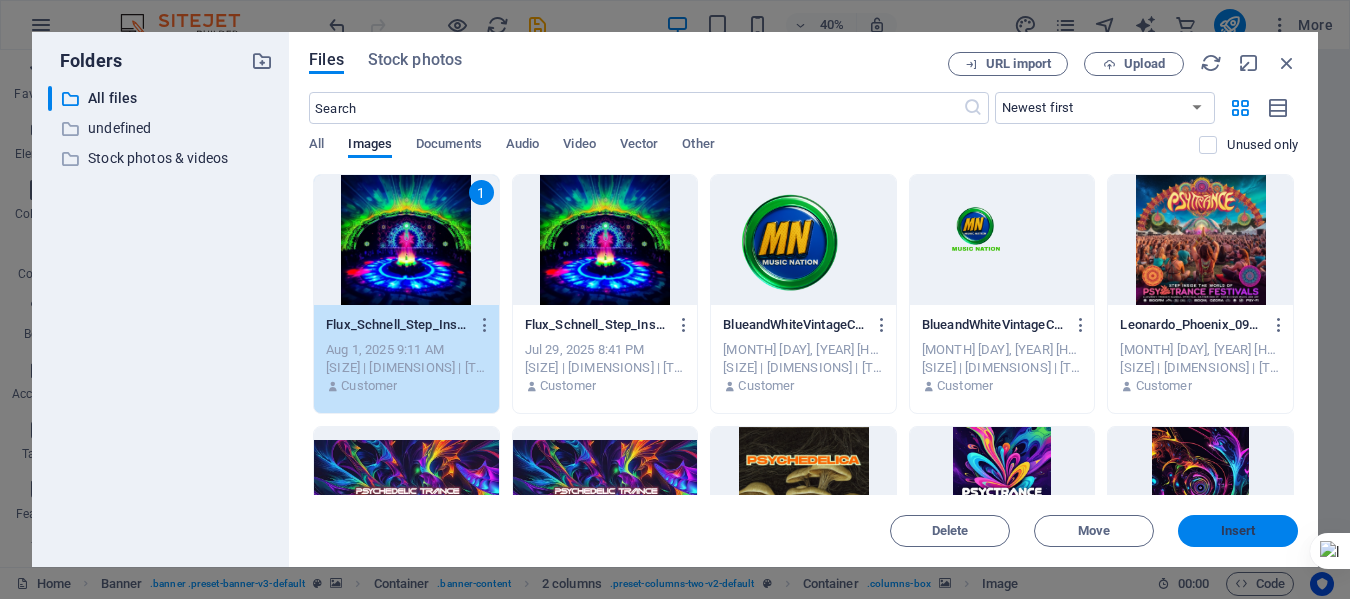 click on "Insert" at bounding box center (1238, 531) 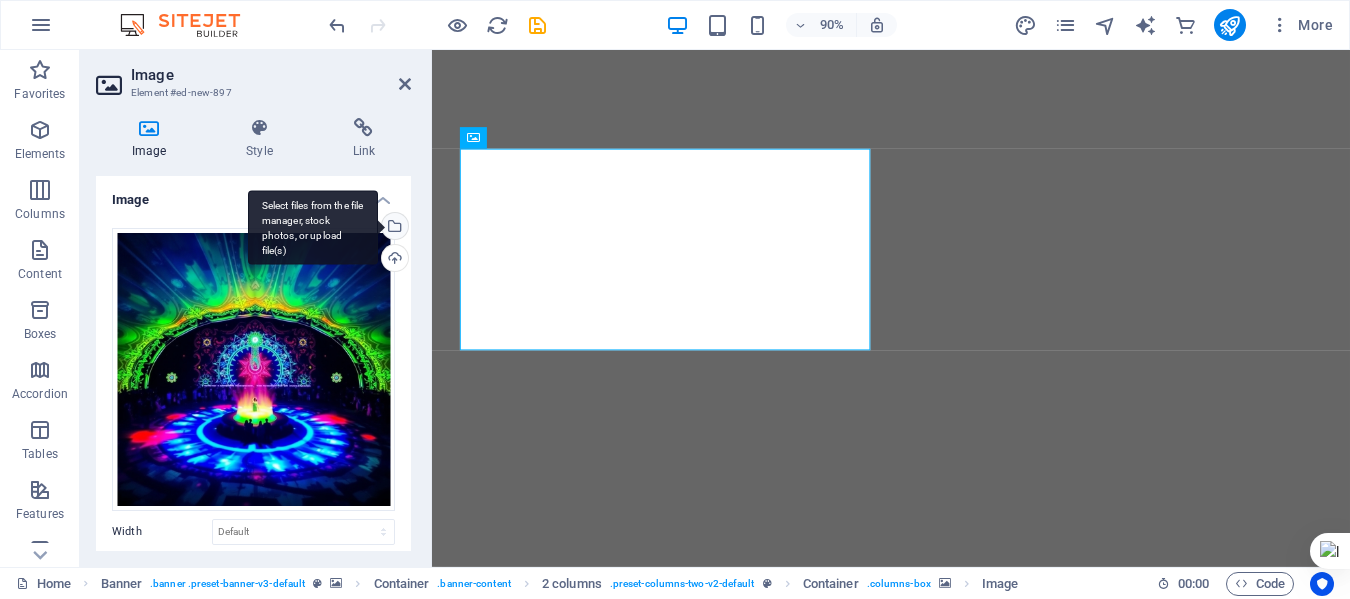 click on "Select files from the file manager, stock photos, or upload file(s)" at bounding box center [313, 227] 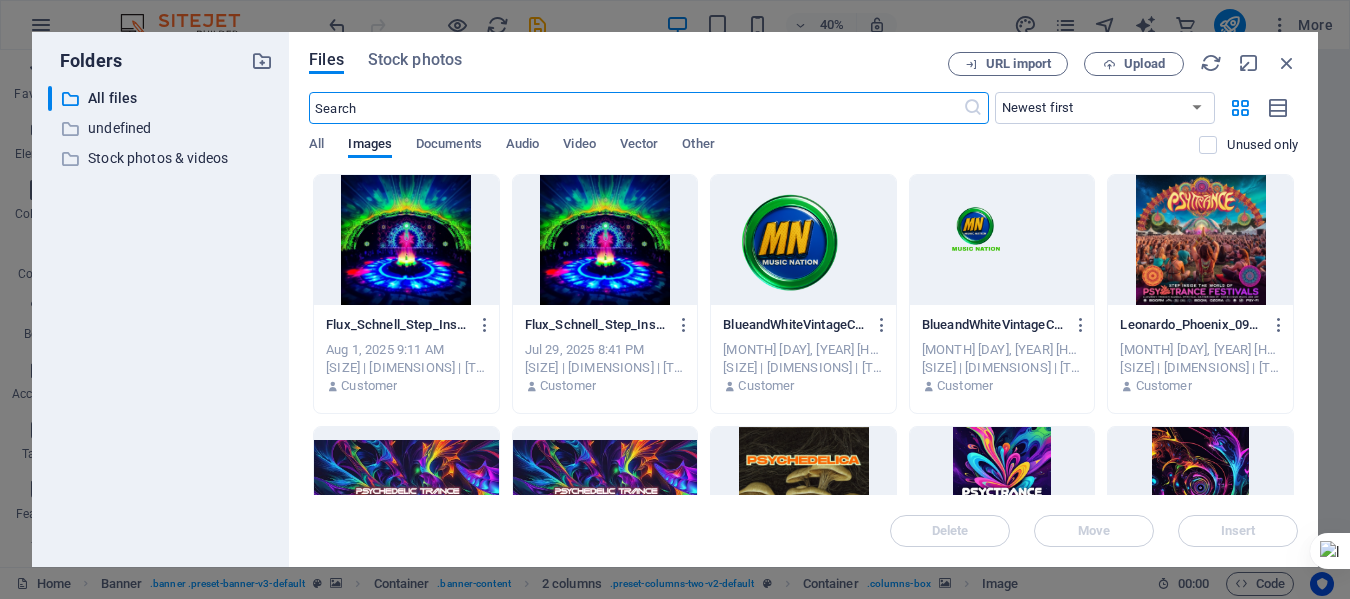click at bounding box center (406, 492) 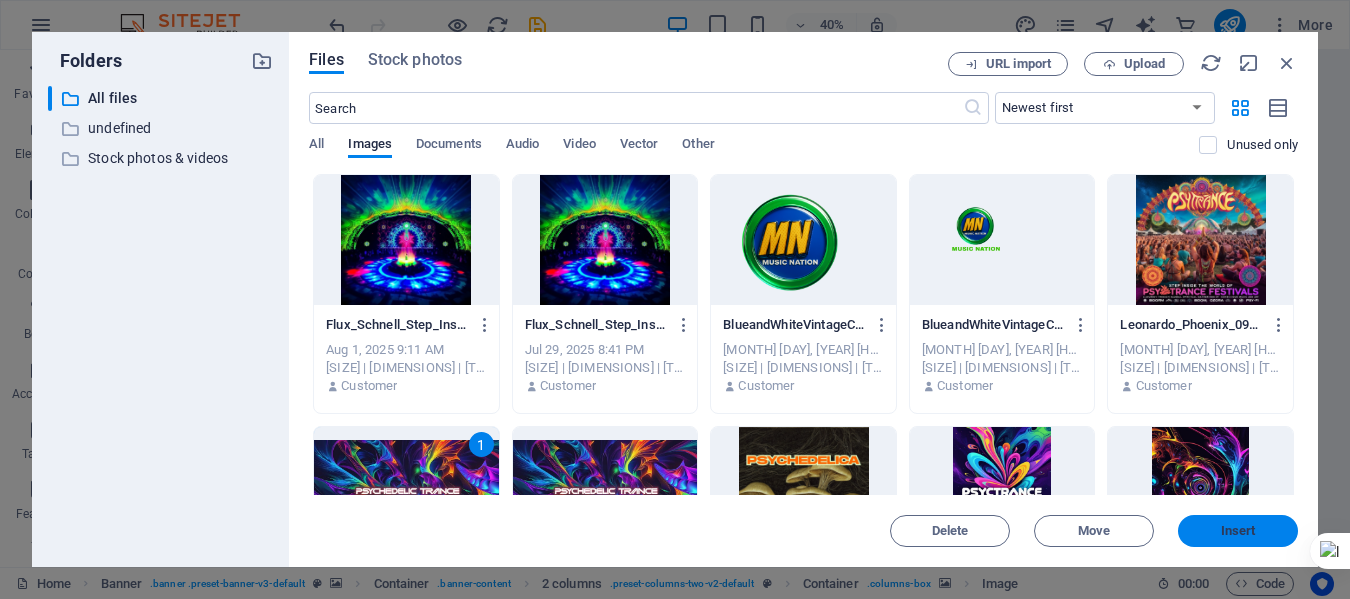 click on "Insert" at bounding box center [1238, 531] 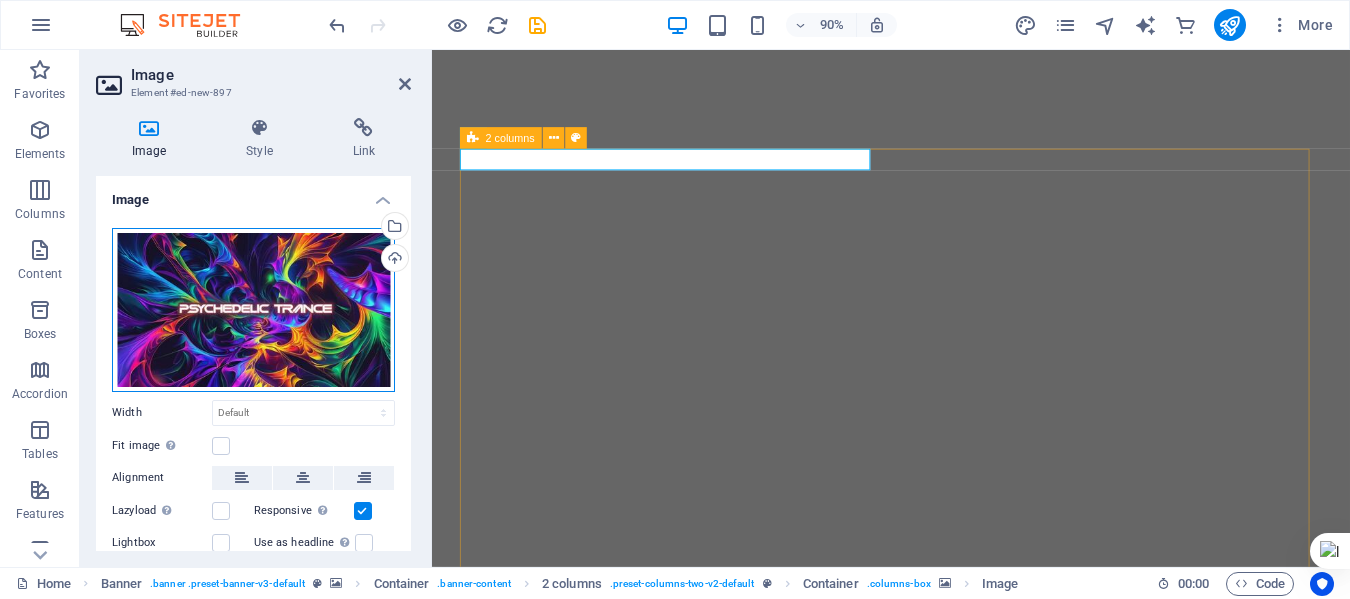 click on "Drag files here, click to choose files or select files from Files or our free stock photos & videos" at bounding box center [253, 310] 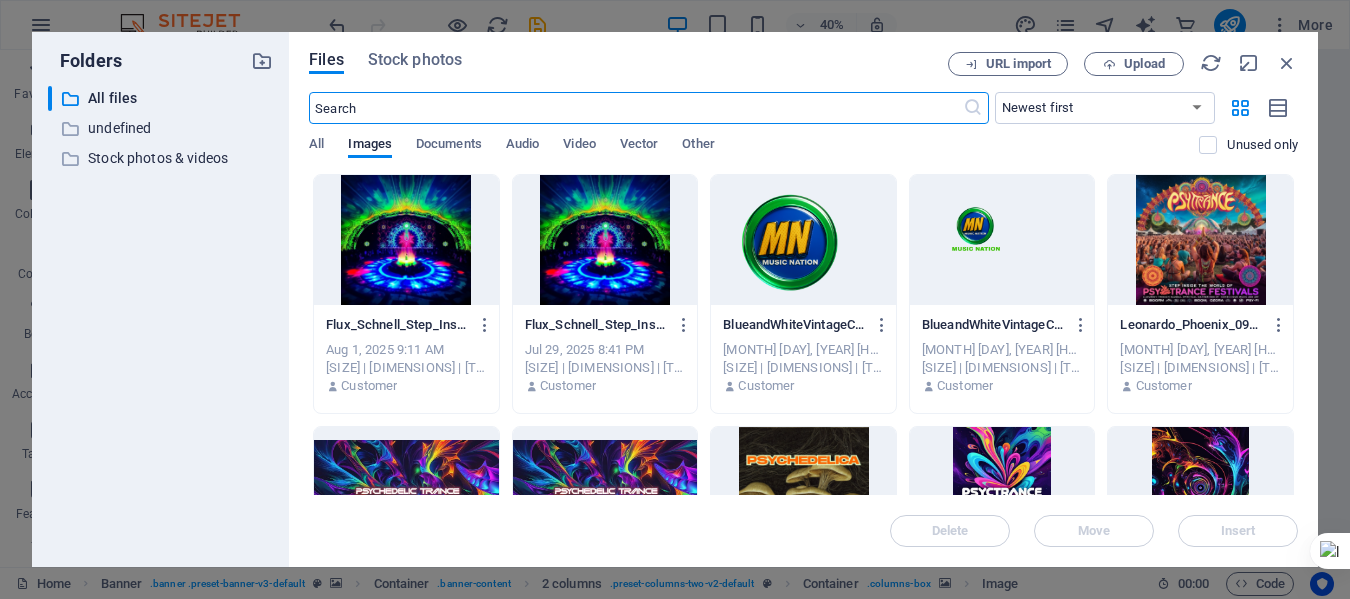 click at bounding box center [605, 492] 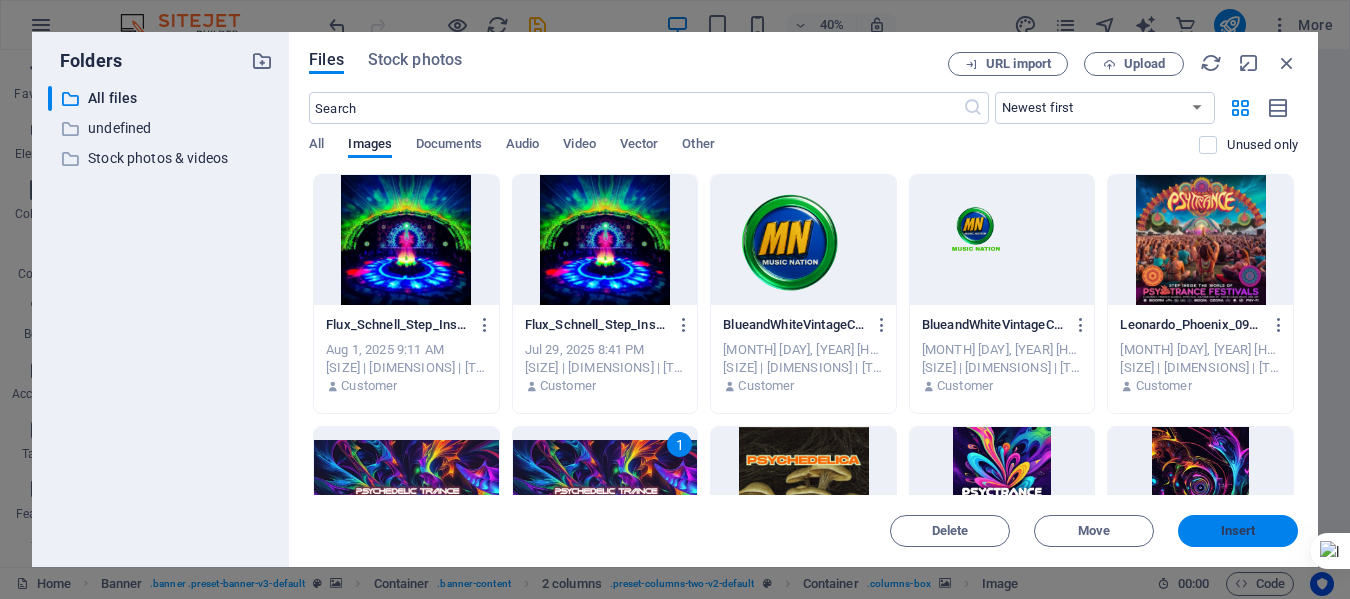 click on "Insert" at bounding box center [1238, 531] 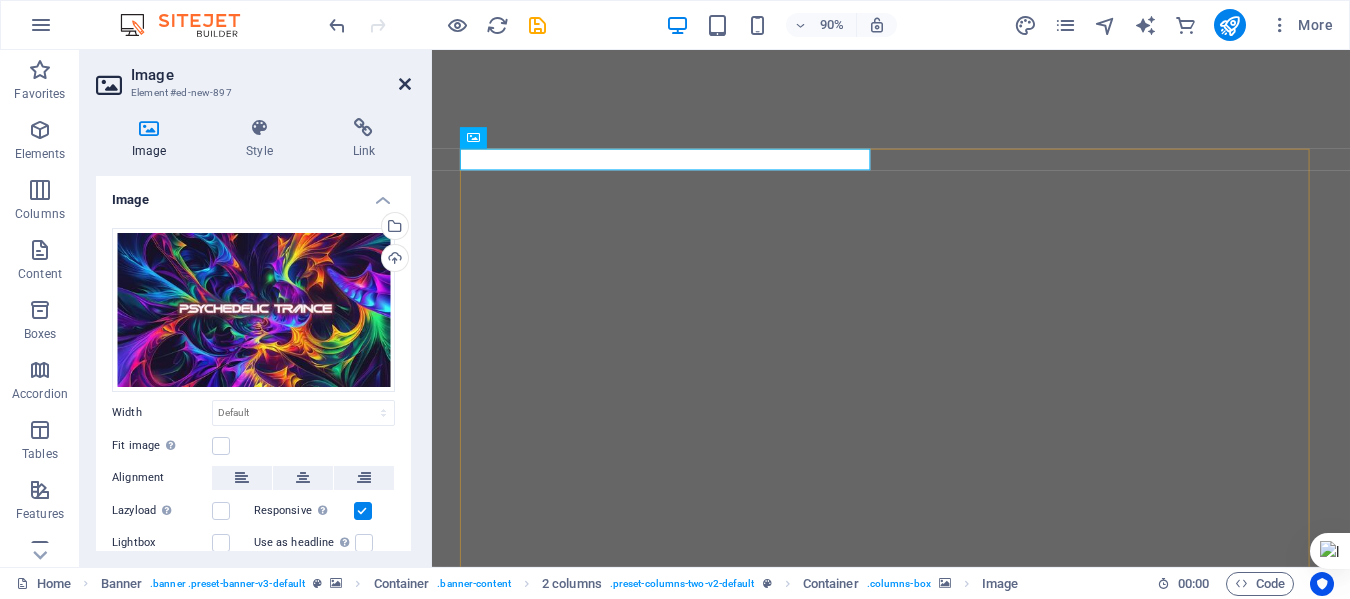 click at bounding box center [405, 84] 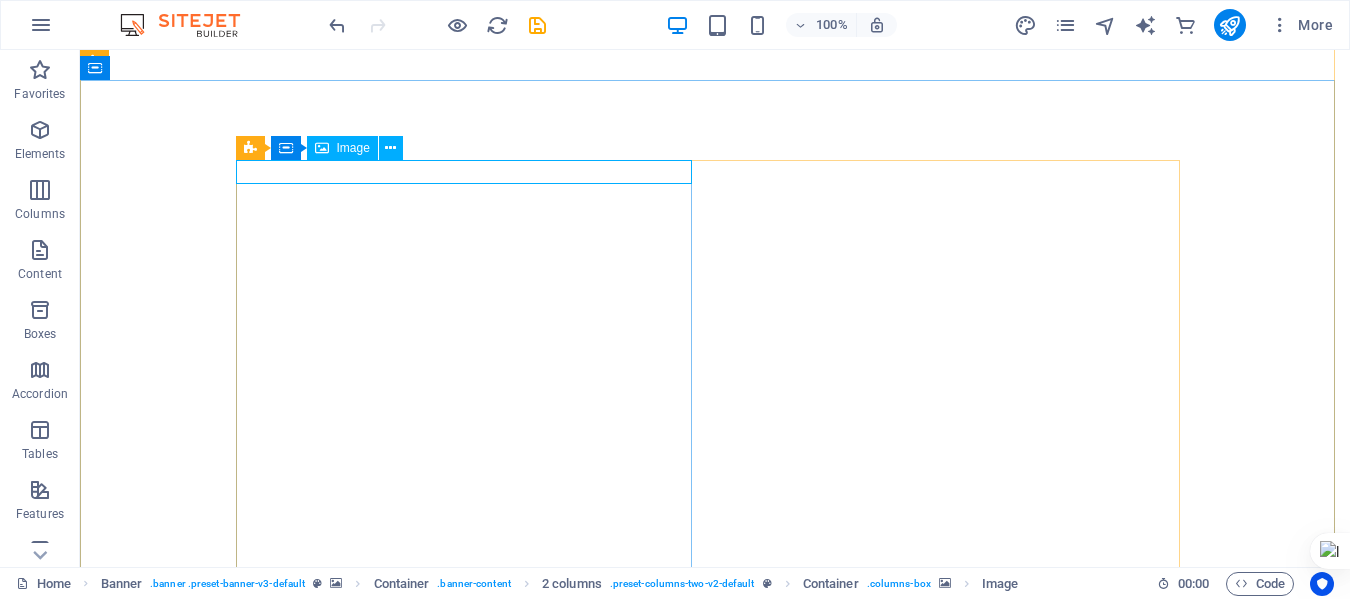 click on "Image" at bounding box center (353, 148) 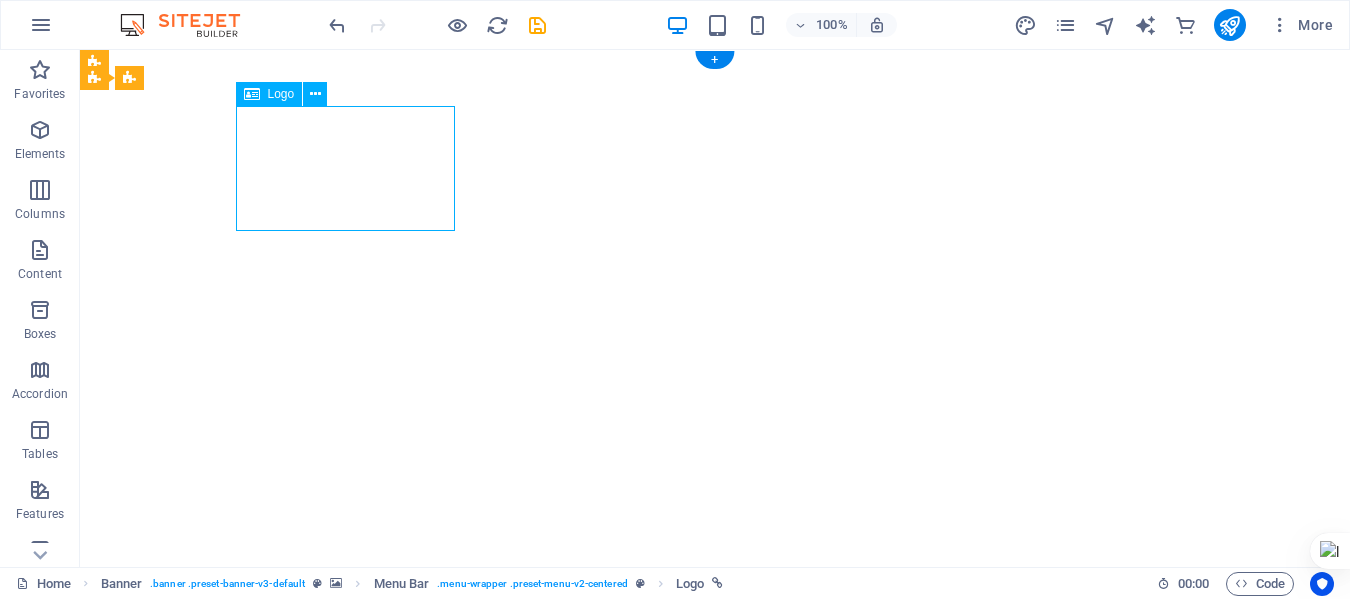 select on "px" 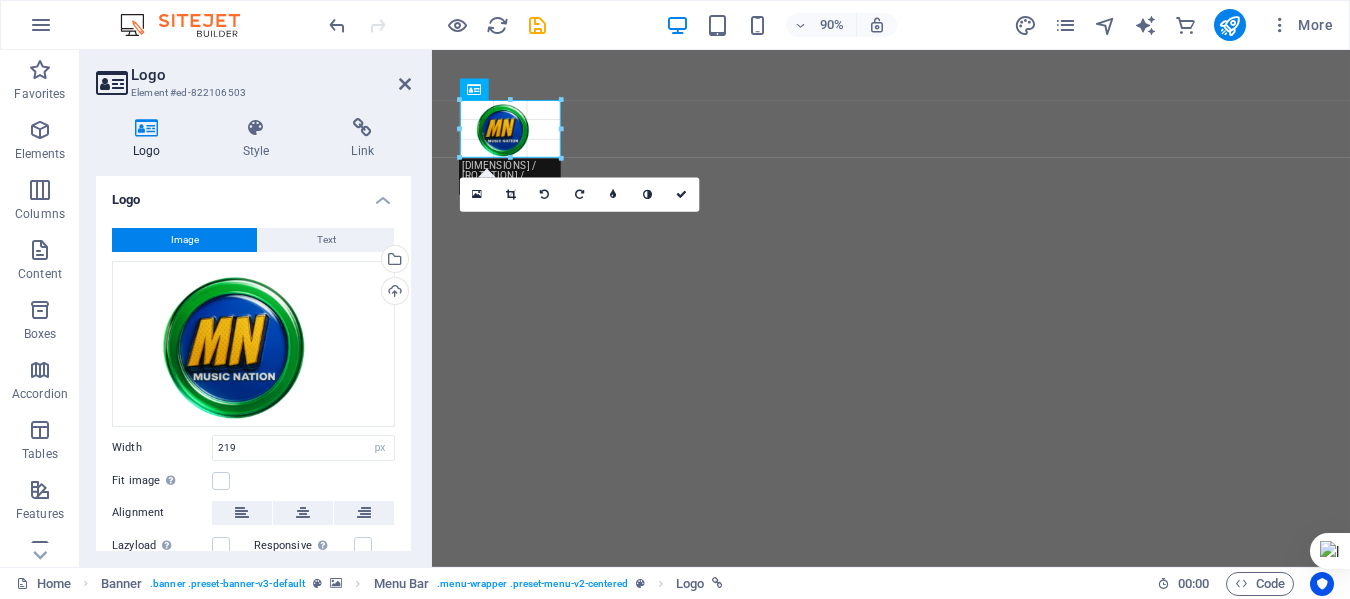 drag, startPoint x: 658, startPoint y: 209, endPoint x: 546, endPoint y: 139, distance: 132.07573 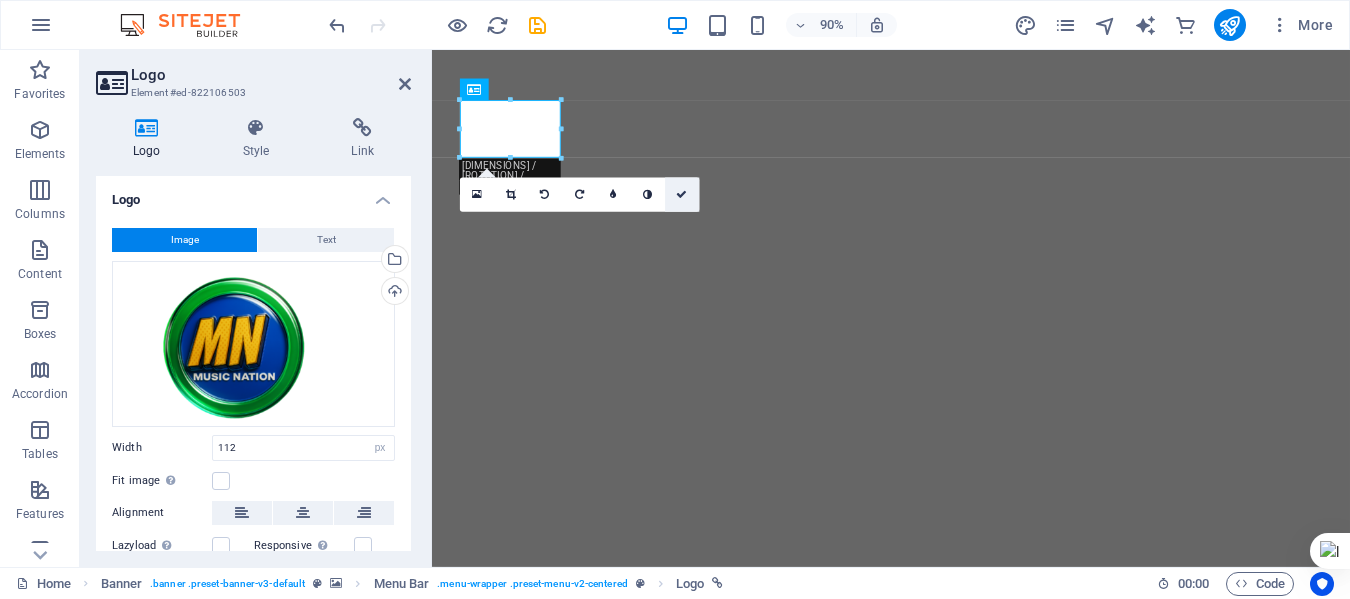 click at bounding box center (682, 195) 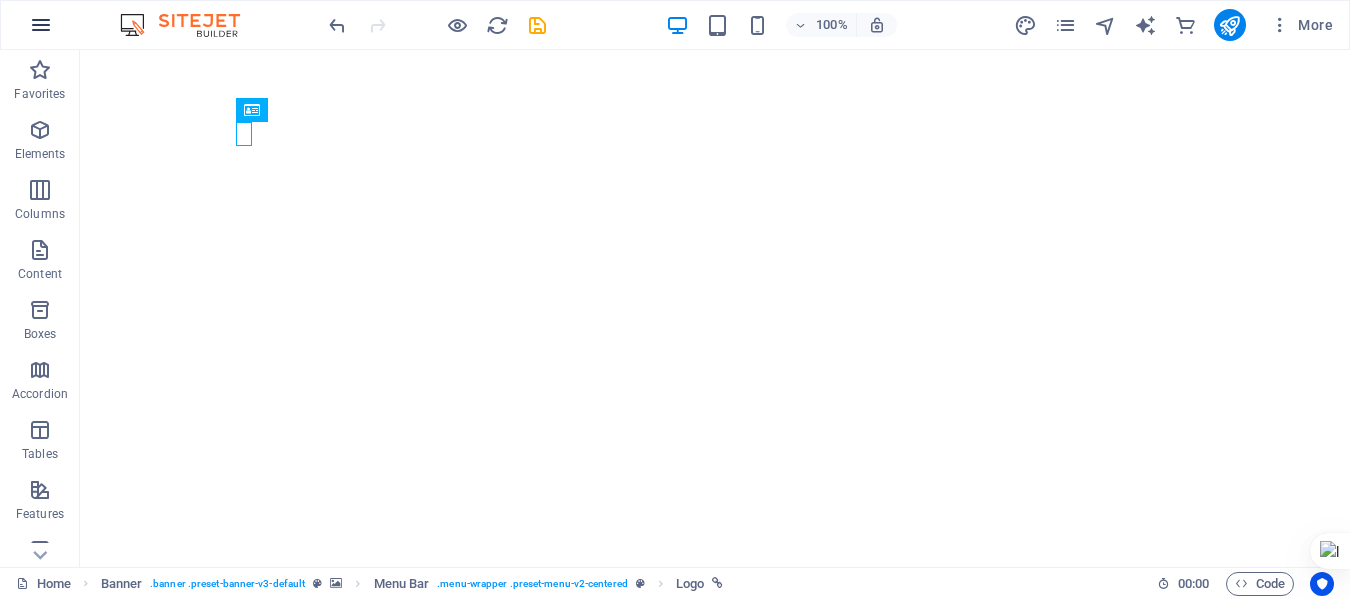 click at bounding box center (41, 25) 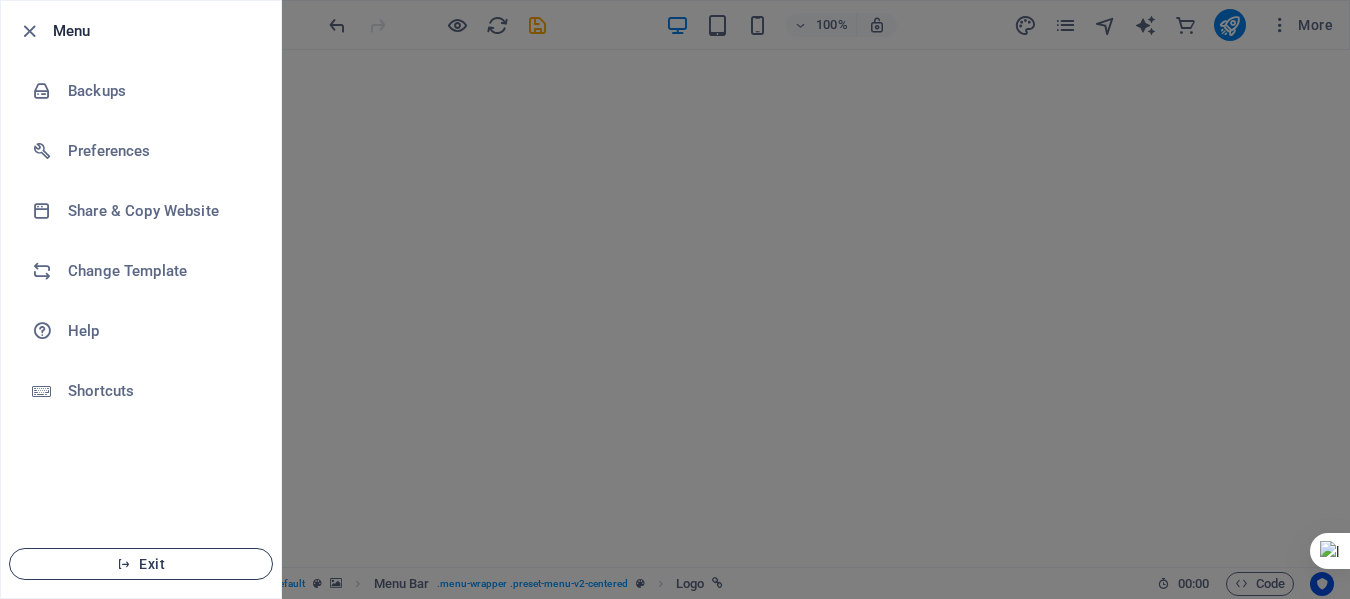 click at bounding box center (124, 564) 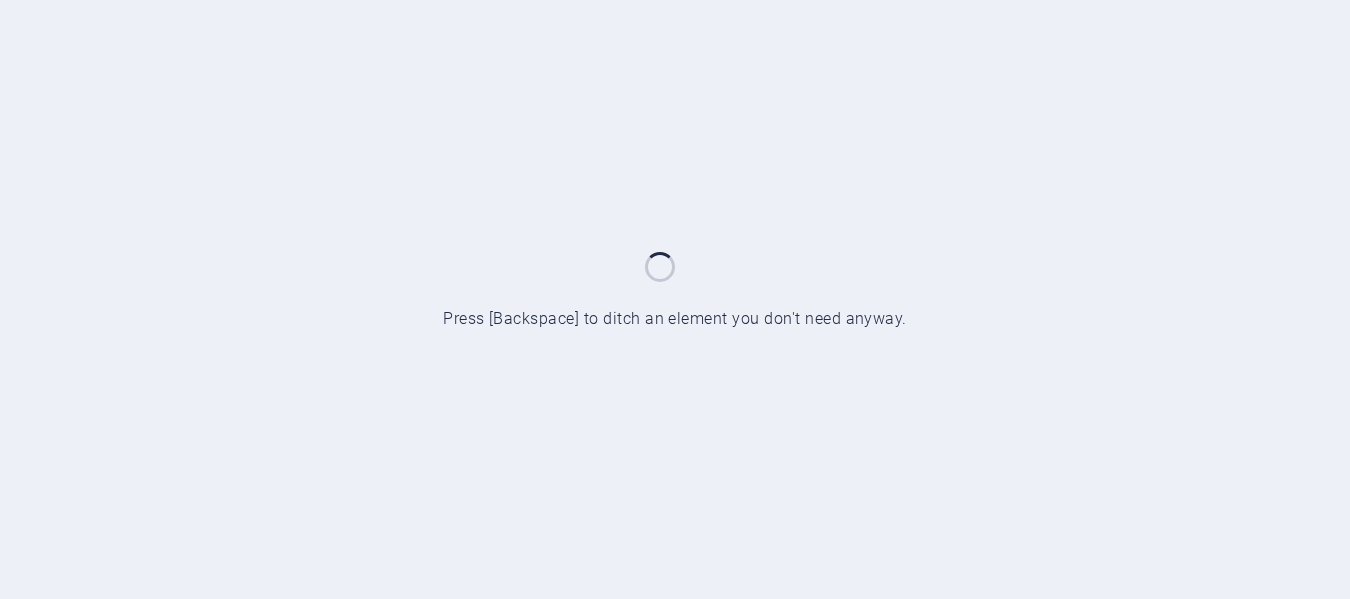 scroll, scrollTop: 0, scrollLeft: 0, axis: both 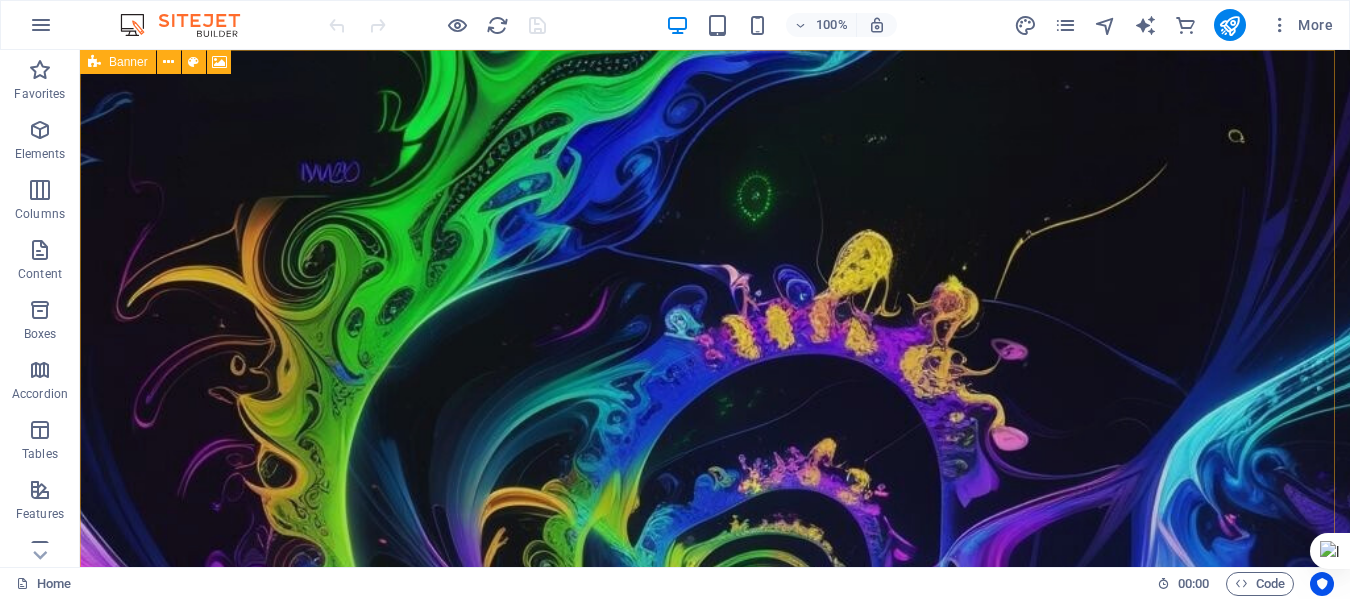 click at bounding box center (94, 62) 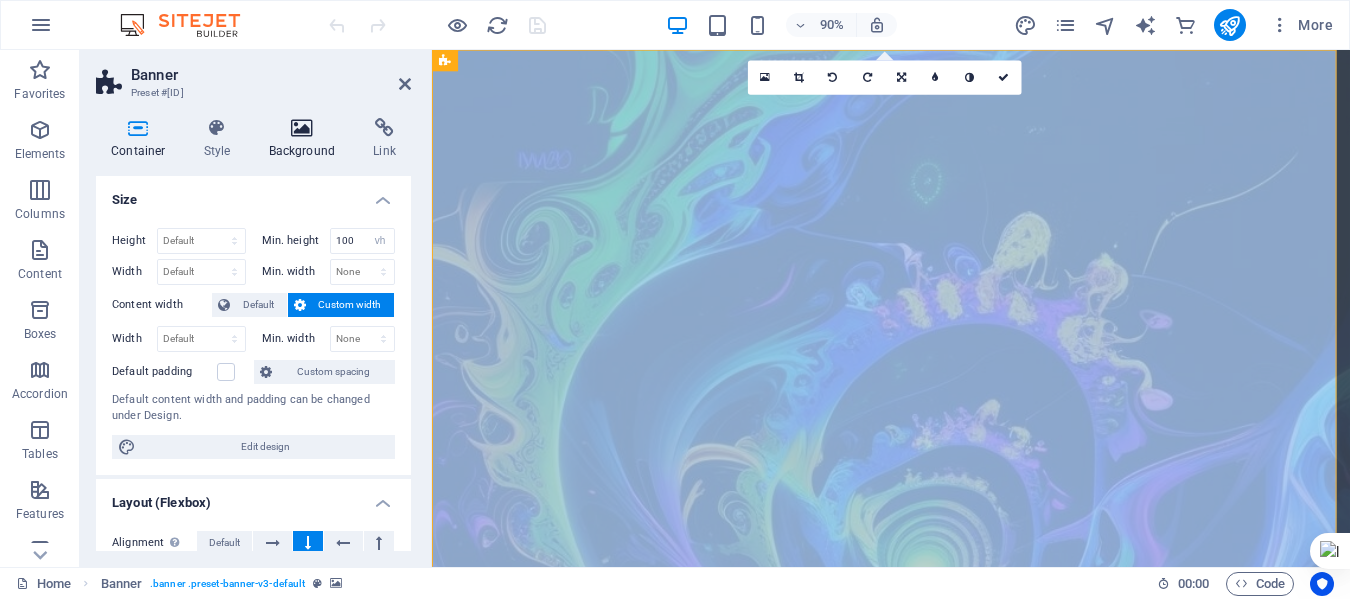 click at bounding box center [302, 128] 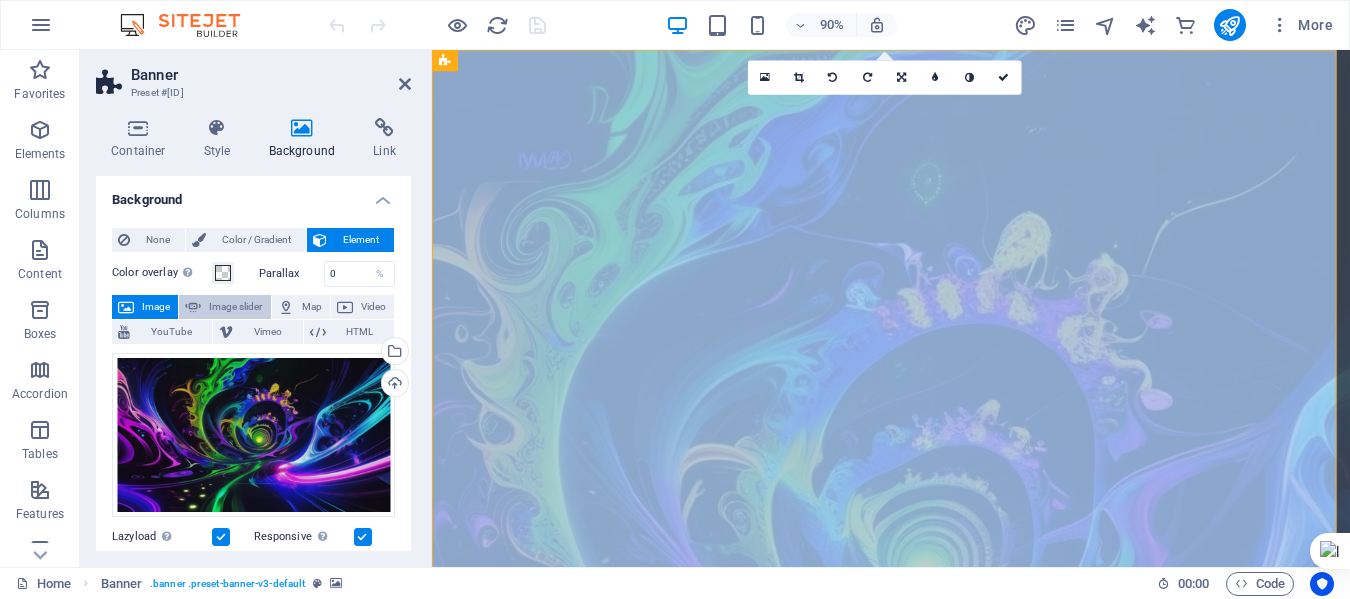 click on "Image slider" at bounding box center [235, 307] 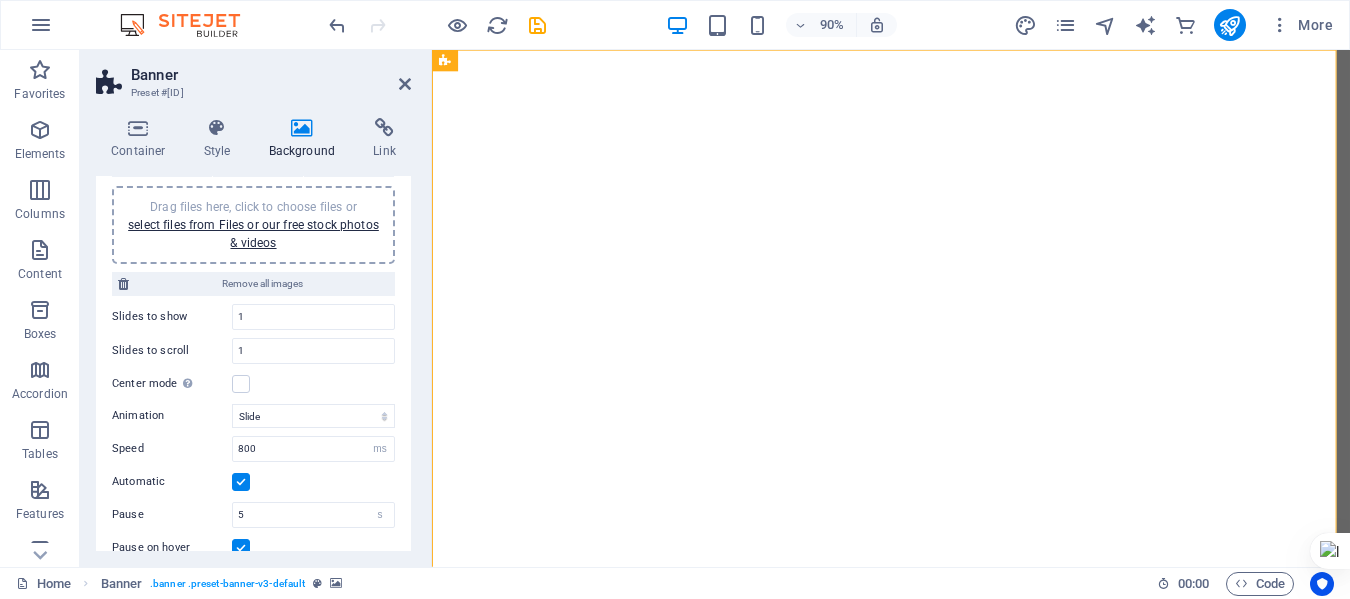 scroll, scrollTop: 0, scrollLeft: 0, axis: both 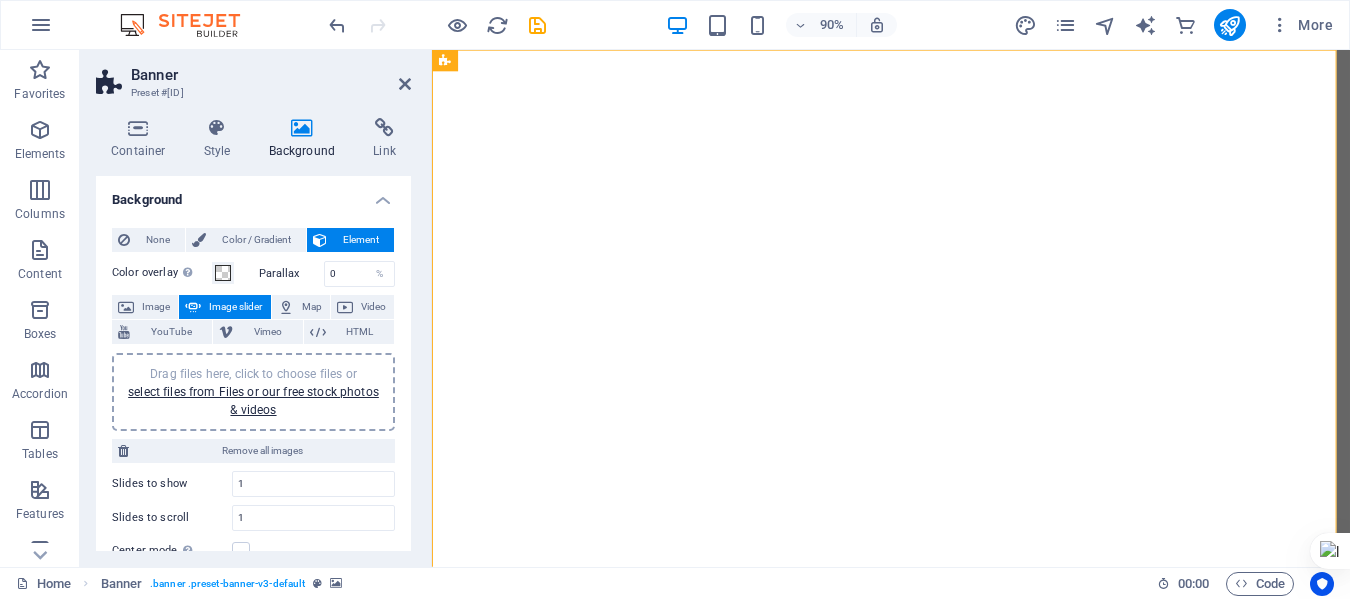 click on "Drag files here, click to choose files or select files from Files or our free stock photos & videos" at bounding box center (253, 392) 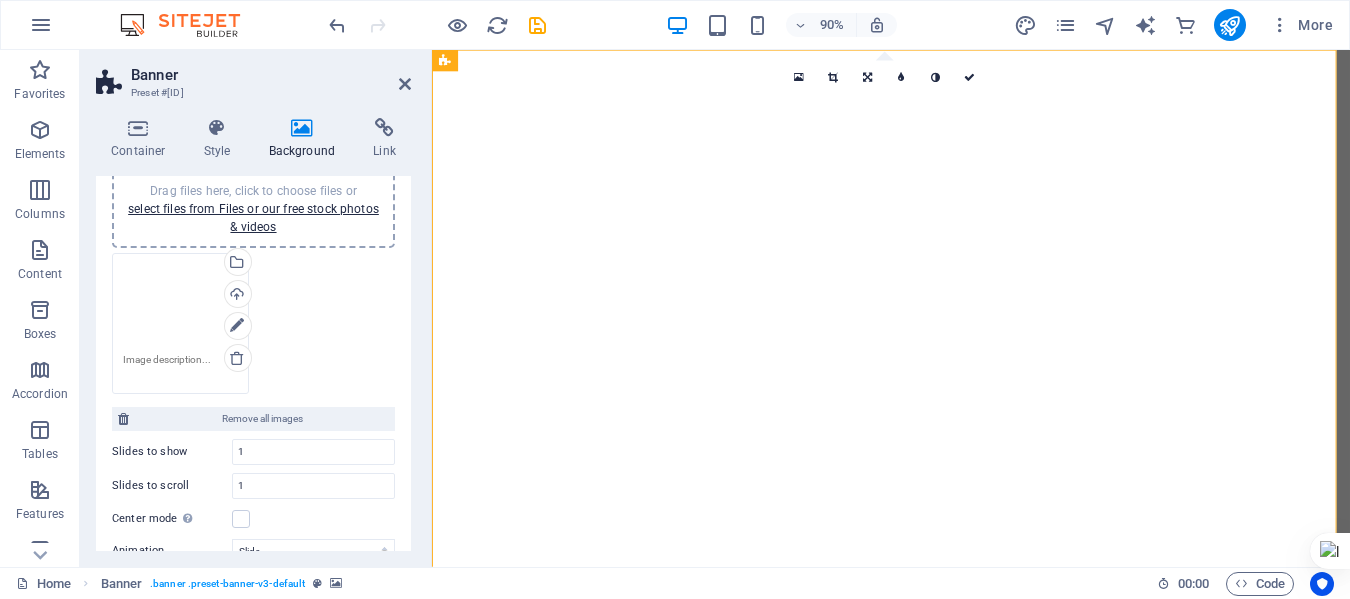 scroll, scrollTop: 0, scrollLeft: 0, axis: both 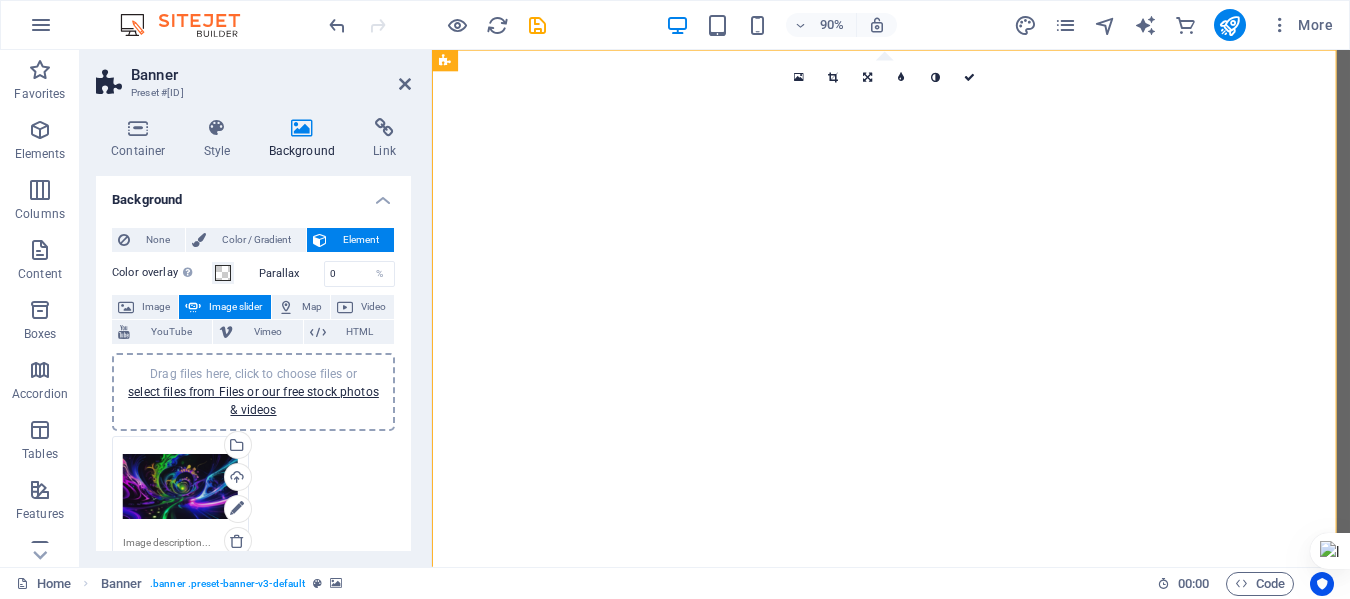 click on "Drag files here, click to choose files or select files from Files or our free stock photos & videos" at bounding box center [180, 487] 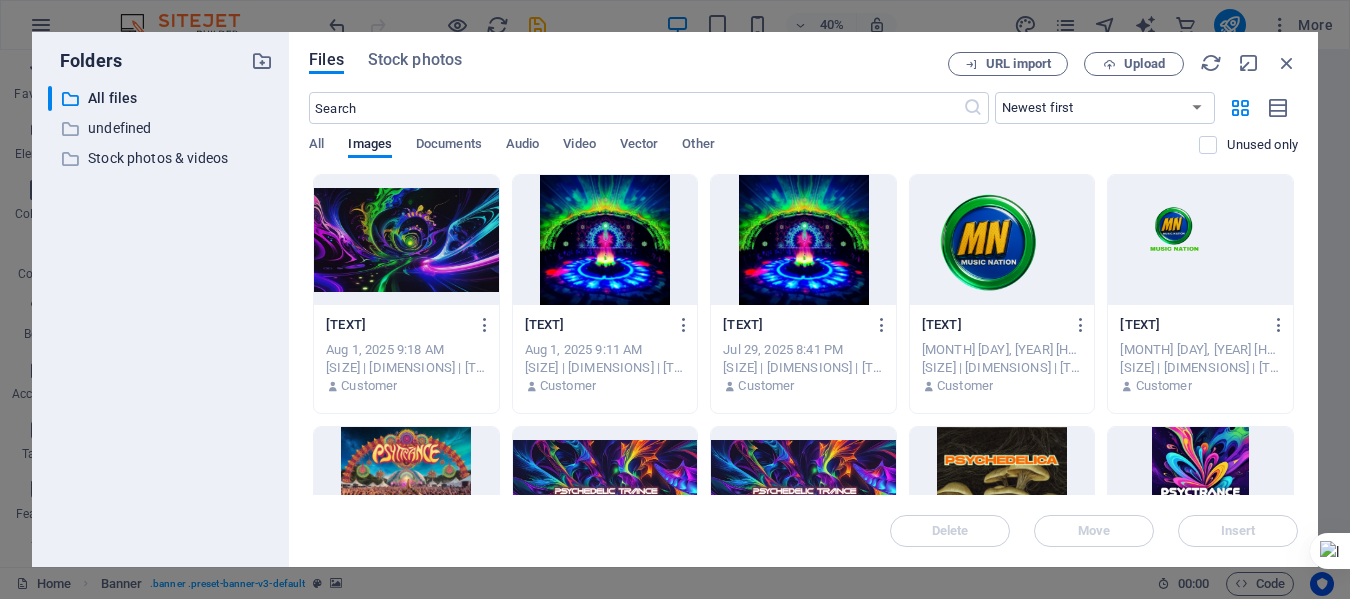 click at bounding box center (406, 240) 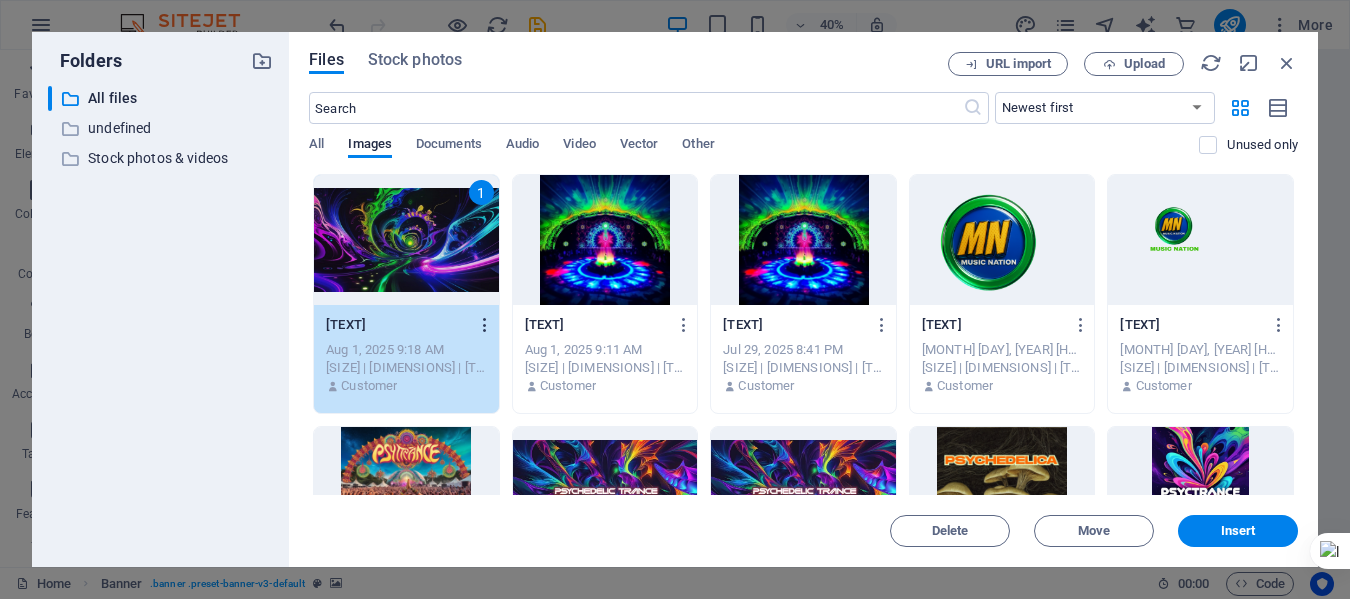 click at bounding box center (485, 325) 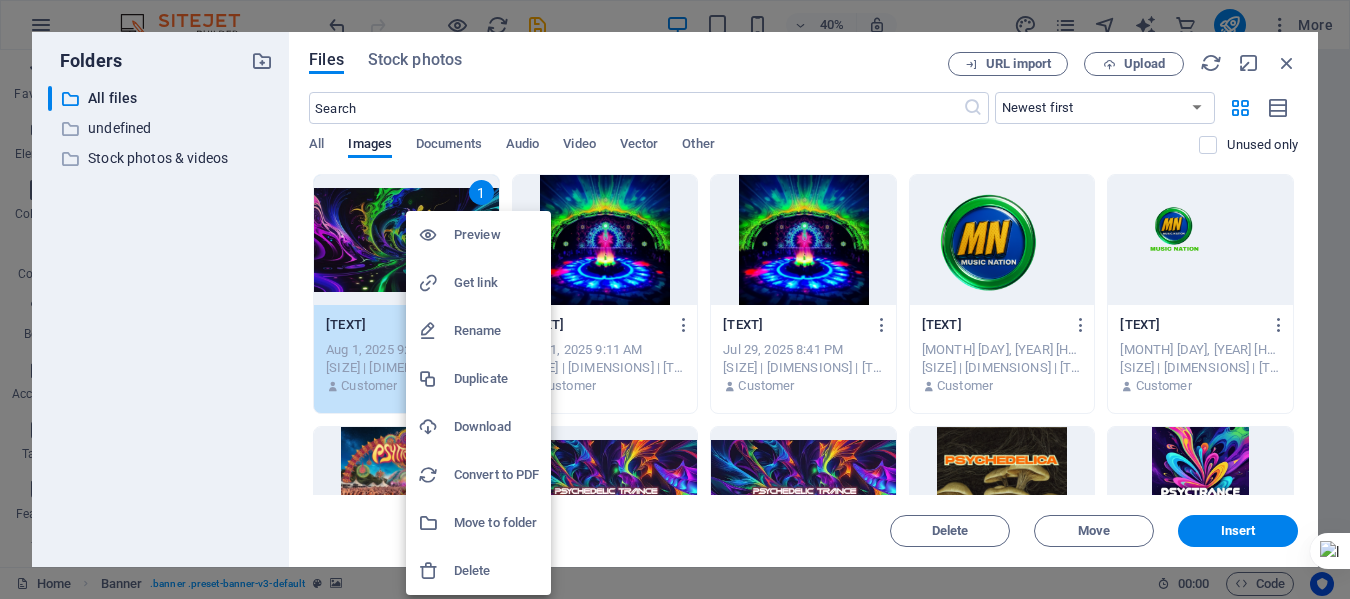 click on "Preview" at bounding box center [496, 235] 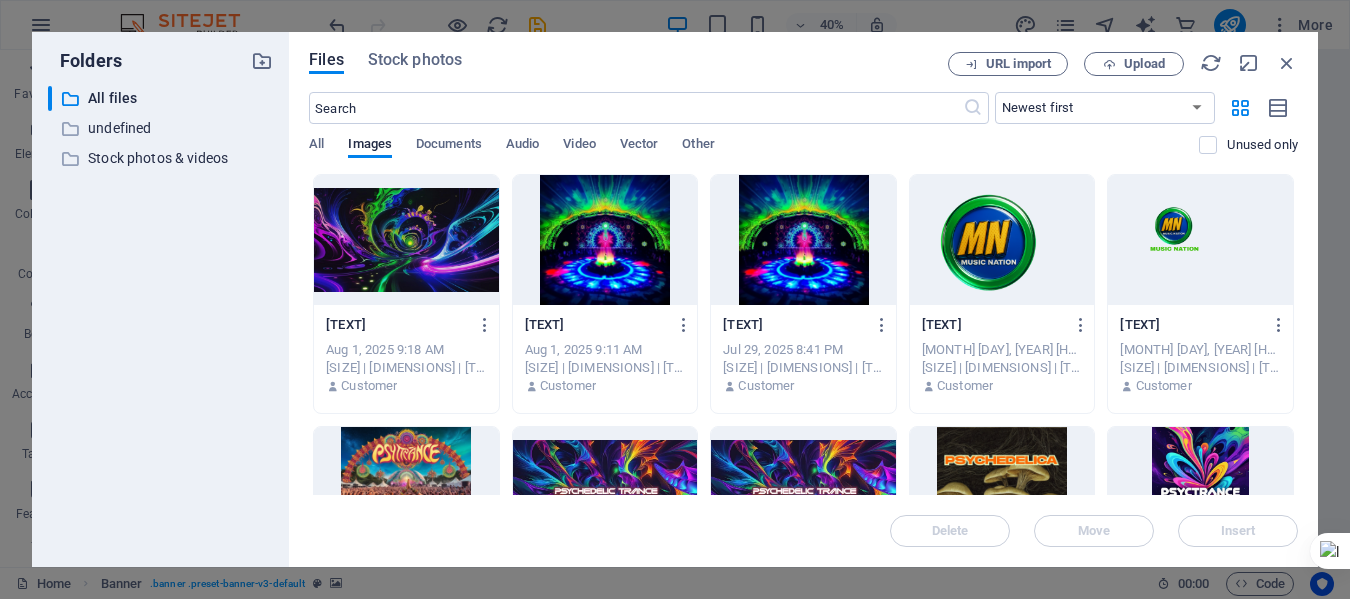 click on "​ Newest first Oldest first Name (A-Z) Name (Z-A) Size (0-9) Size (9-0) Resolution (0-9) Resolution (9-0) All Images Documents Audio Video Vector Other Unused only" at bounding box center (803, 133) 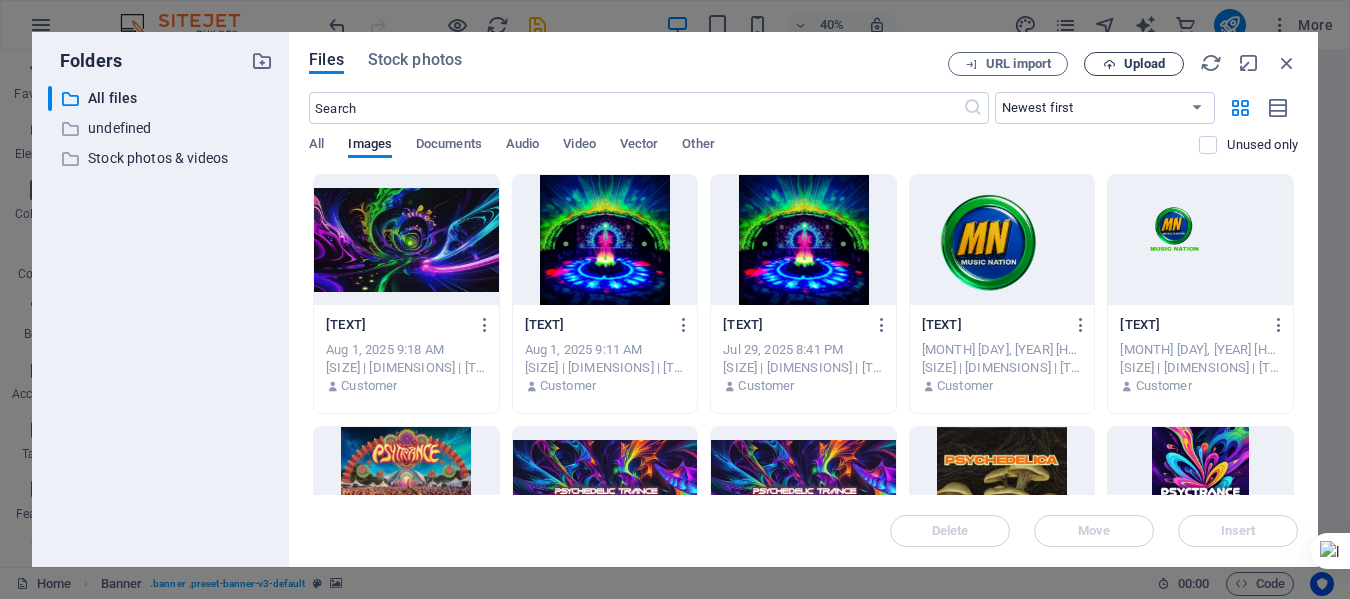 click on "Upload" at bounding box center [1134, 64] 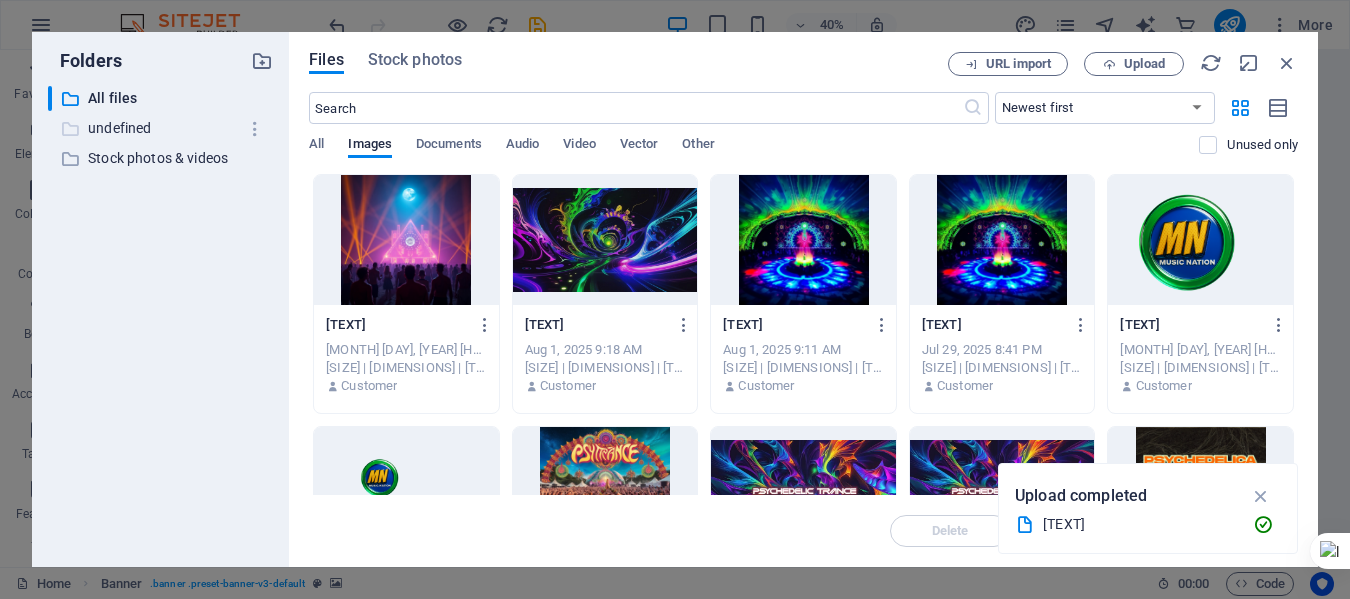 click on "undefined" at bounding box center (162, 128) 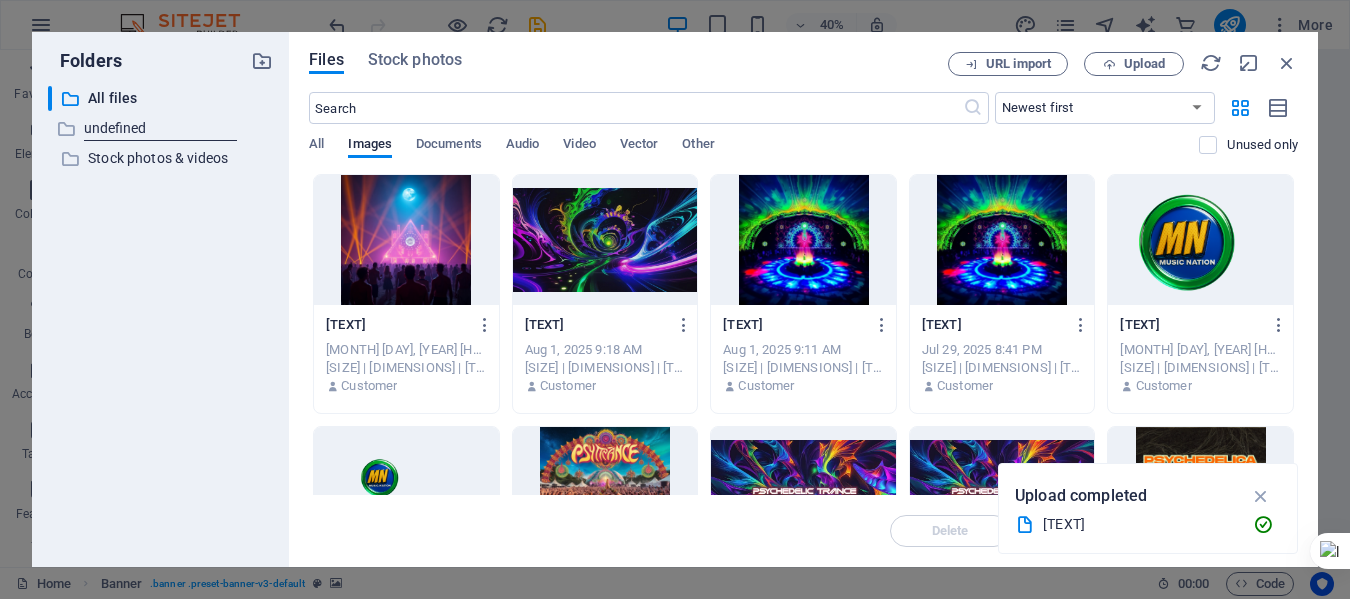 click on "​ All files All files ​ undefined undefined ​ Stock photos & videos Stock photos & videos" at bounding box center (160, 318) 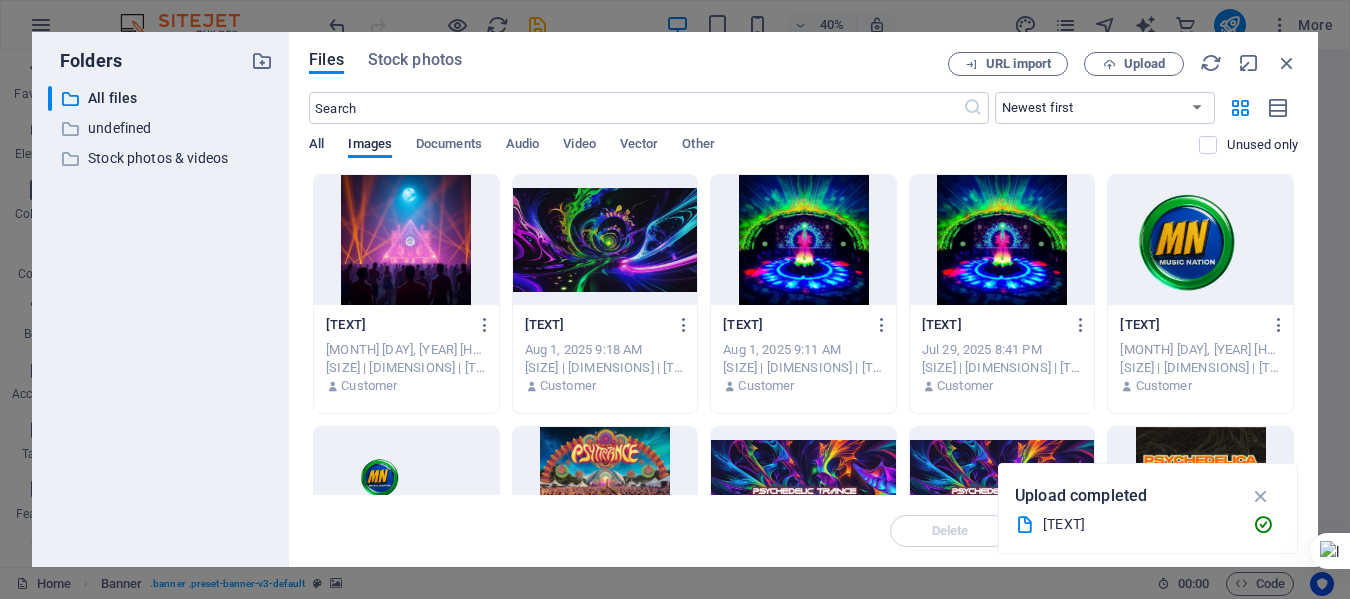 click on "All" at bounding box center (316, 146) 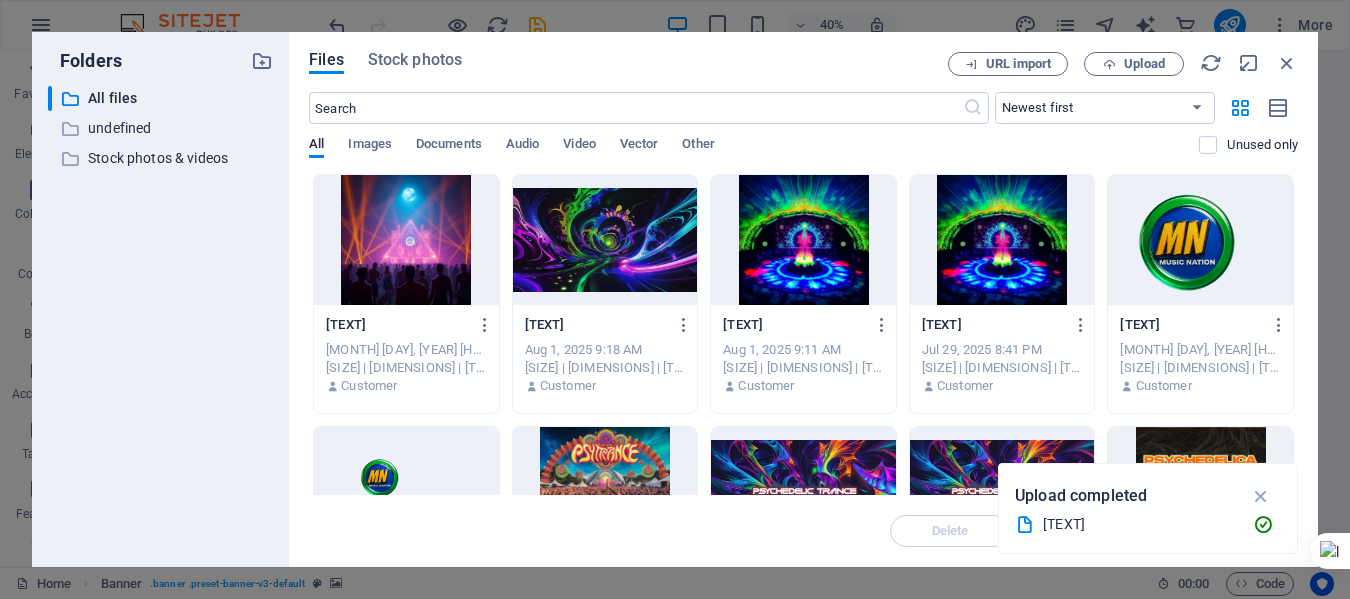 click at bounding box center [406, 240] 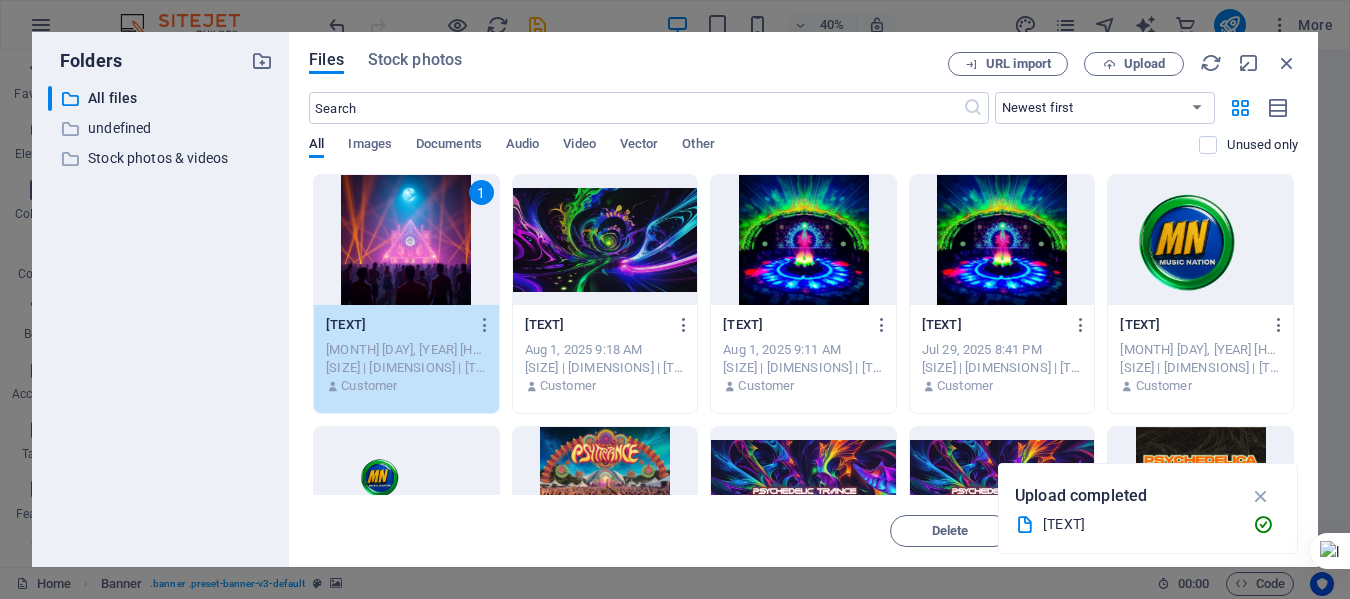 click on "1" at bounding box center (406, 240) 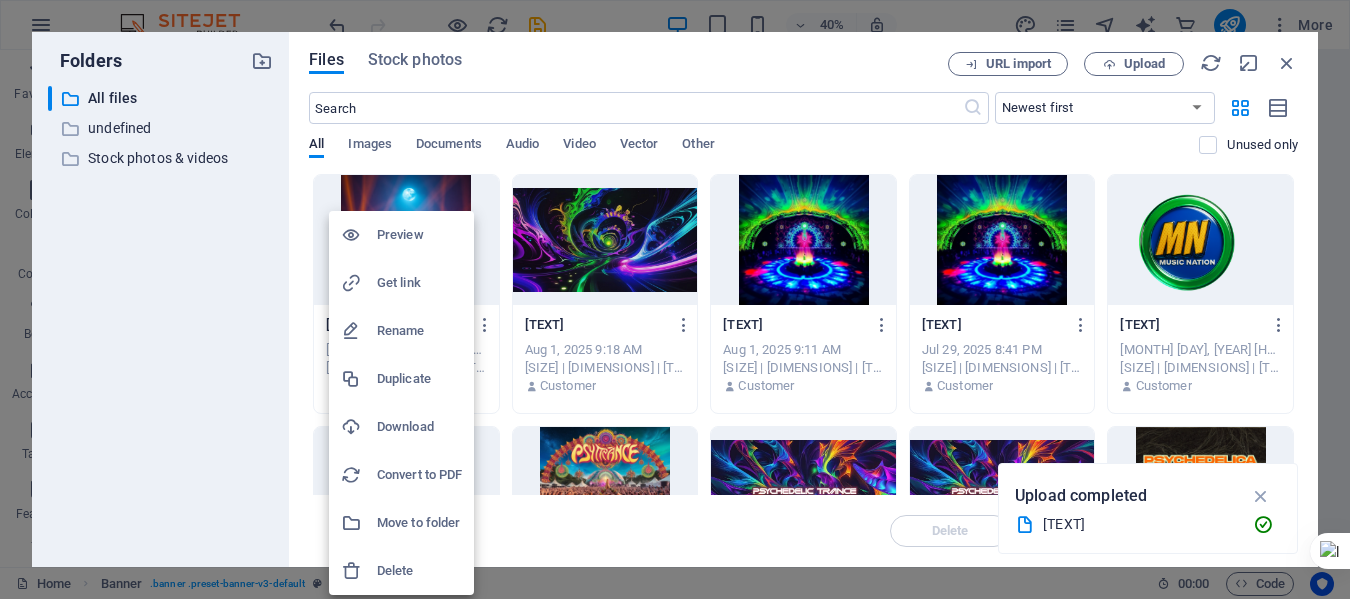 click at bounding box center (675, 299) 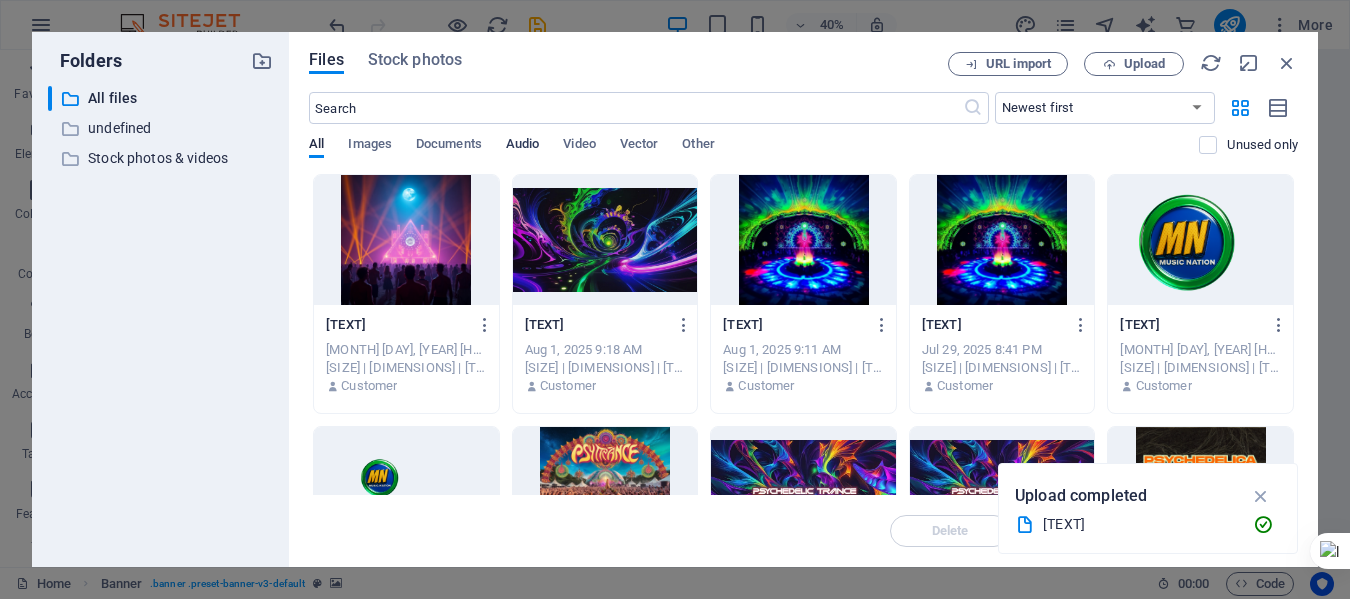 click on "Audio" at bounding box center [522, 146] 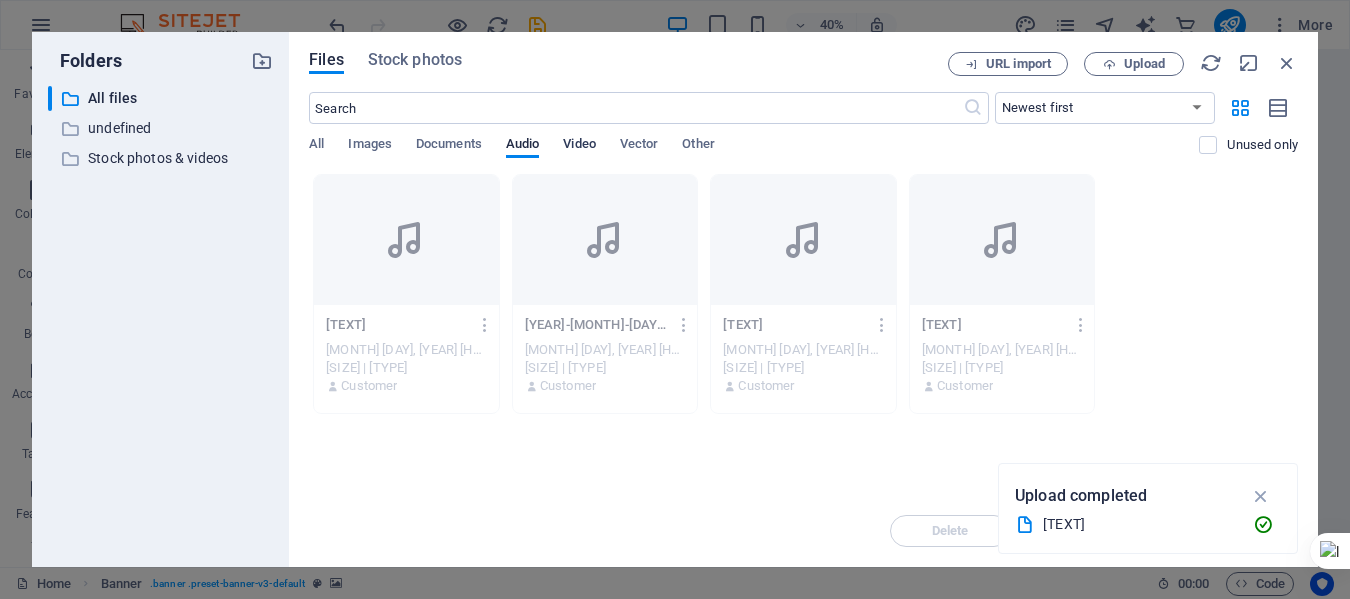 click on "Video" at bounding box center (579, 146) 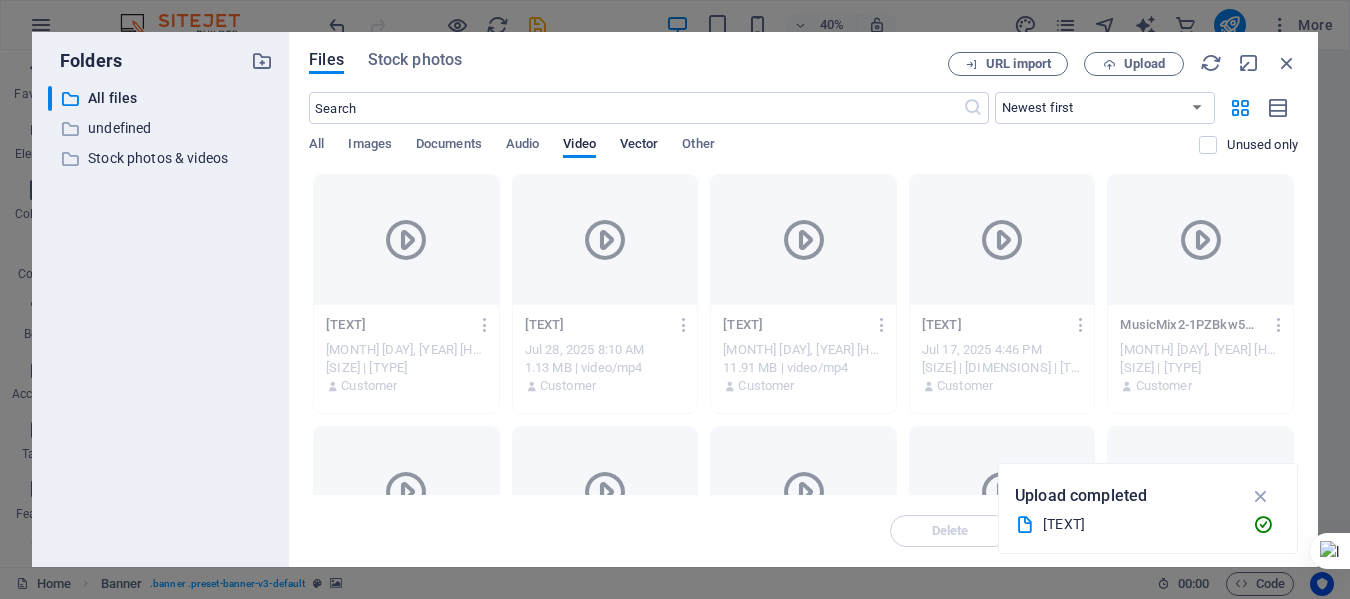 click on "Vector" at bounding box center (639, 146) 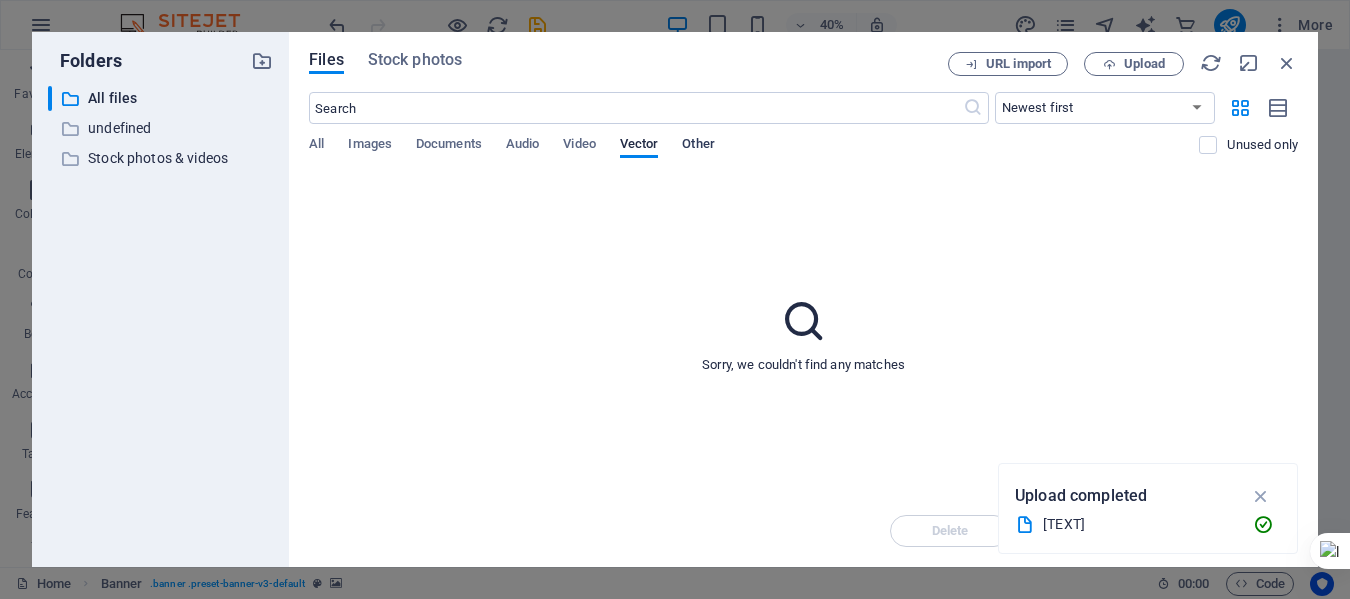 click on "Other" at bounding box center [698, 146] 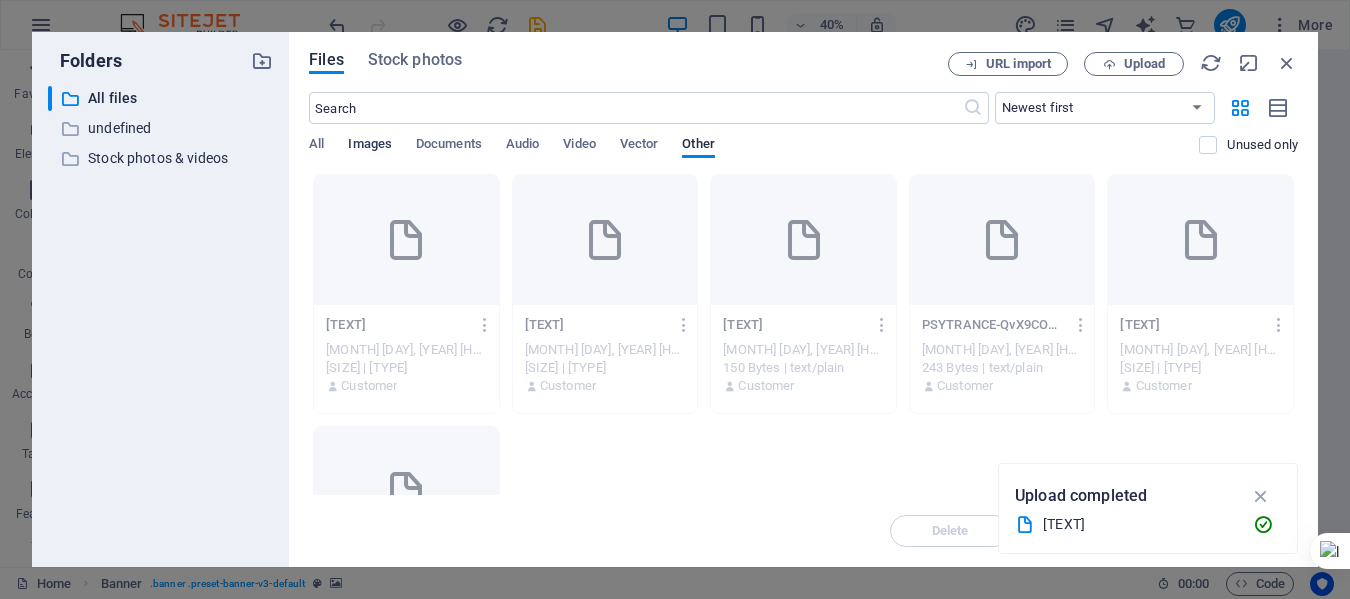 click on "Images" at bounding box center [370, 146] 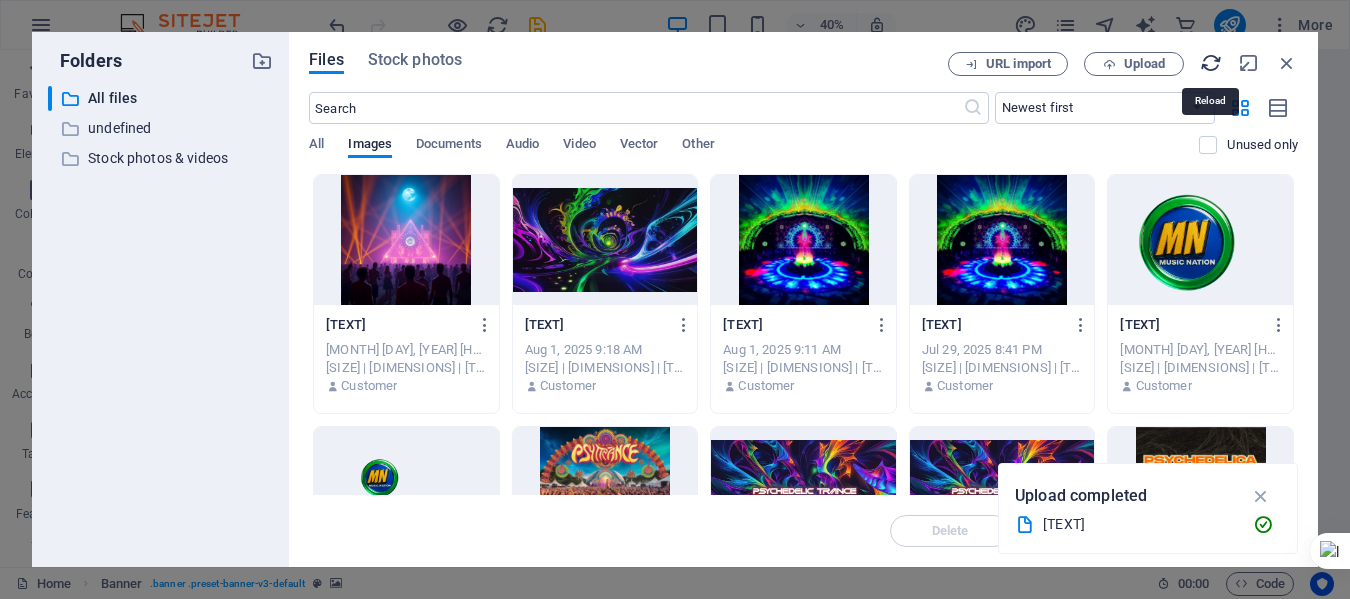 click at bounding box center [1211, 63] 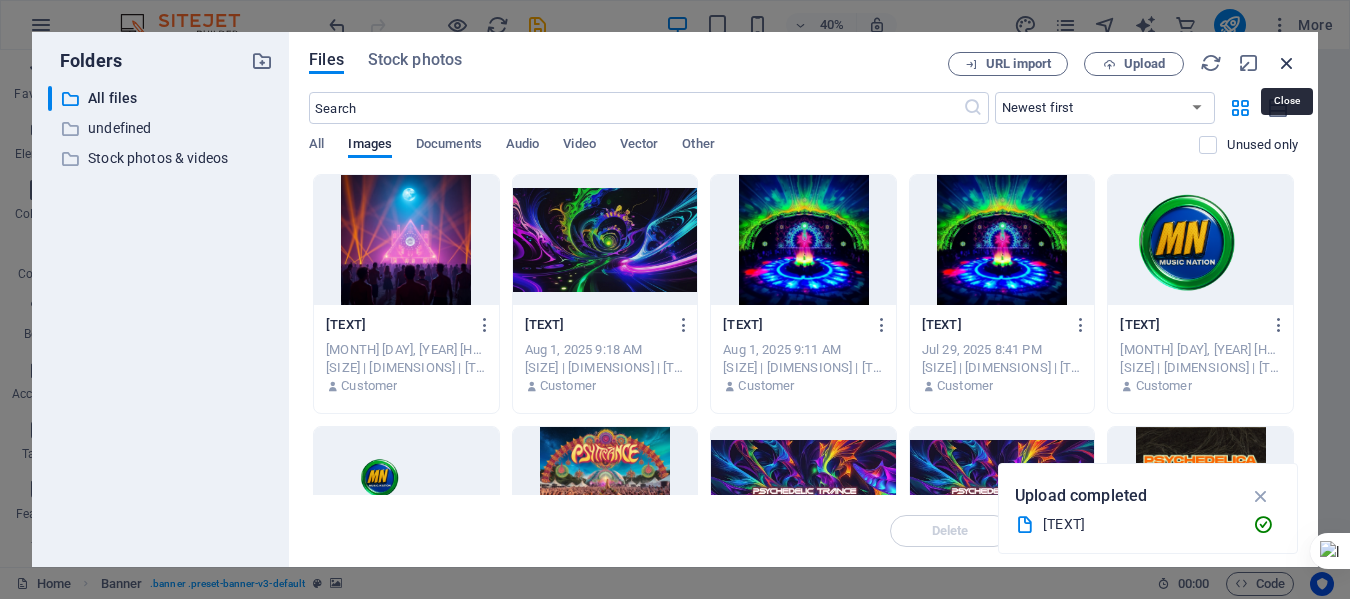 click at bounding box center (1287, 63) 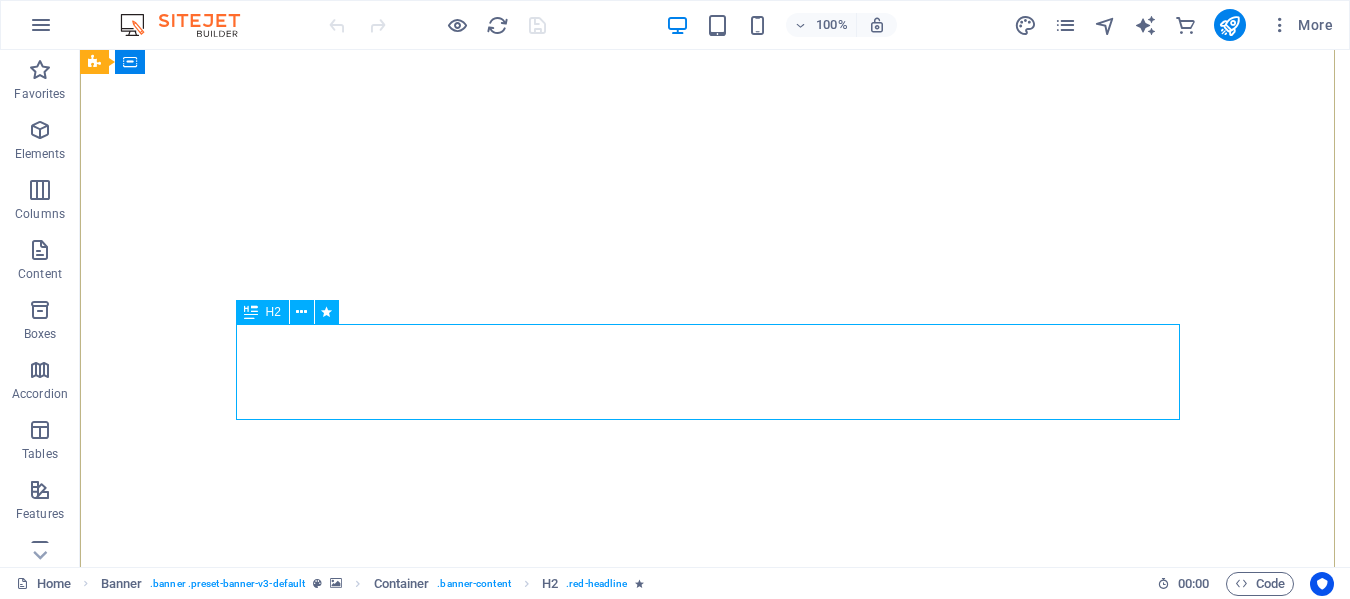 scroll, scrollTop: 0, scrollLeft: 0, axis: both 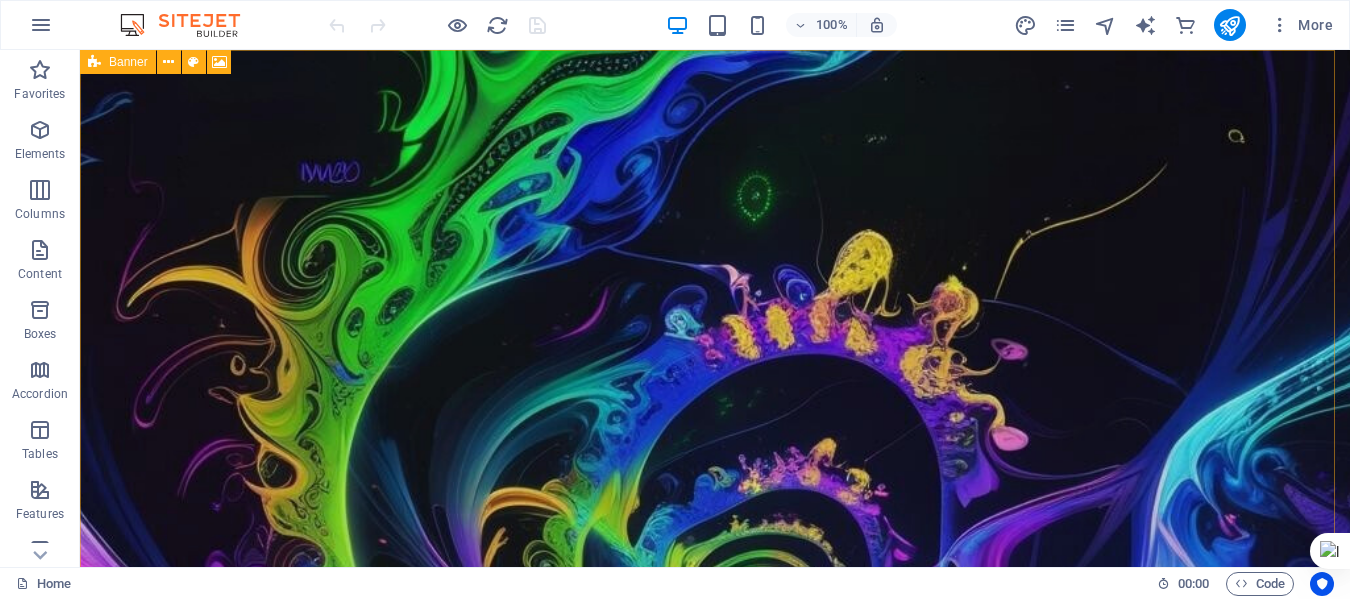 click at bounding box center [94, 62] 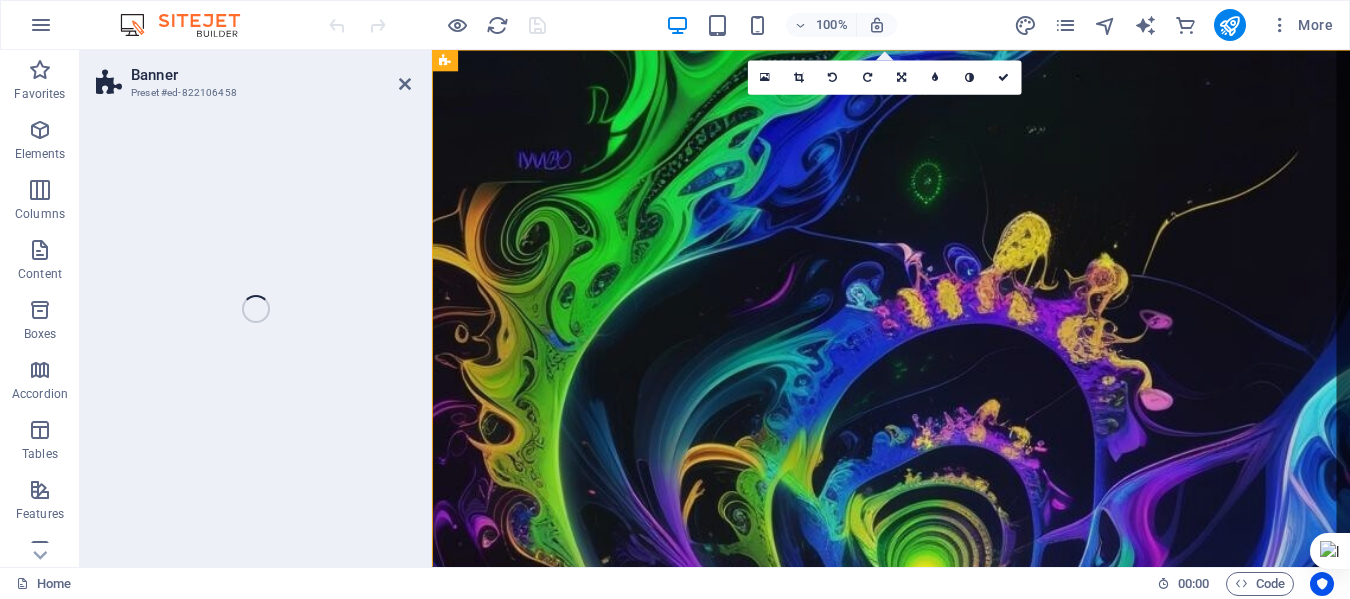 scroll, scrollTop: 0, scrollLeft: 0, axis: both 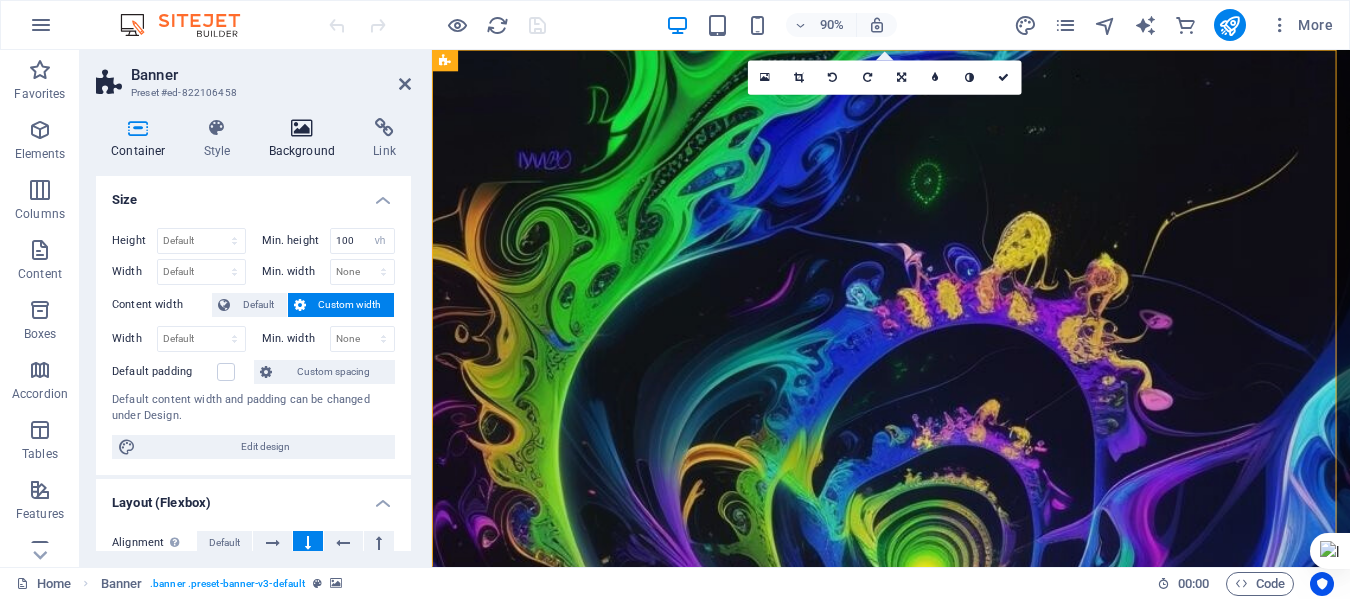 click at bounding box center [302, 128] 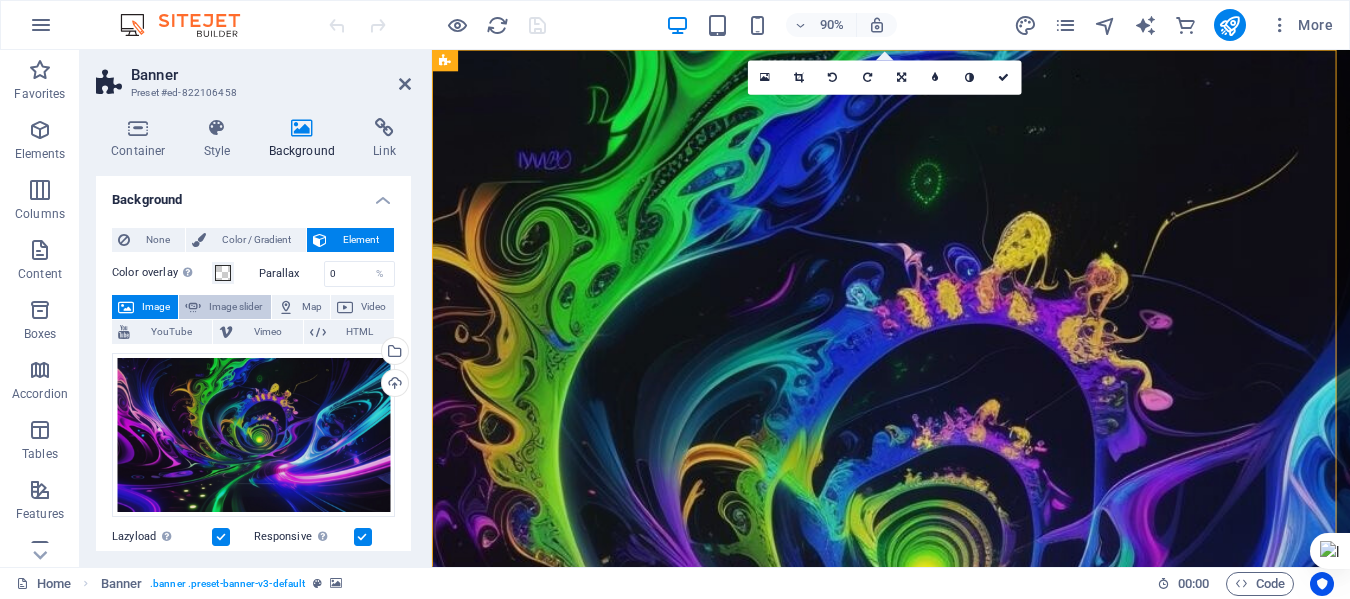 click on "Image slider" at bounding box center (235, 307) 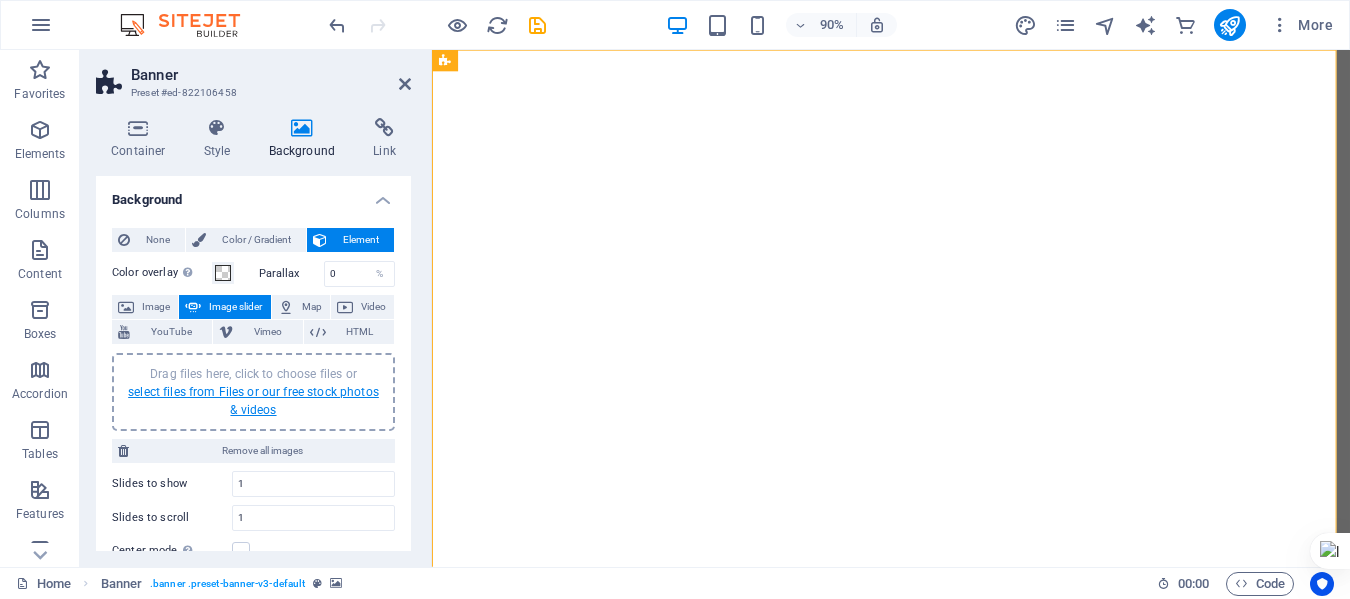 click on "select files from Files or our free stock photos & videos" at bounding box center (253, 401) 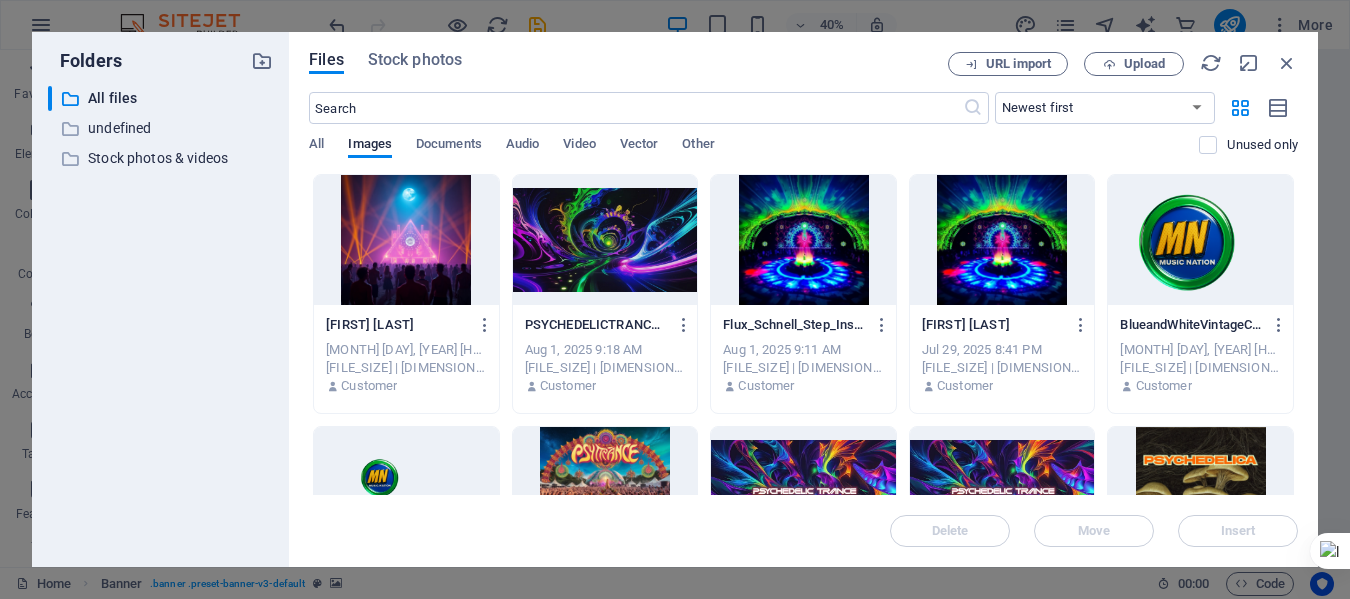 click at bounding box center (605, 240) 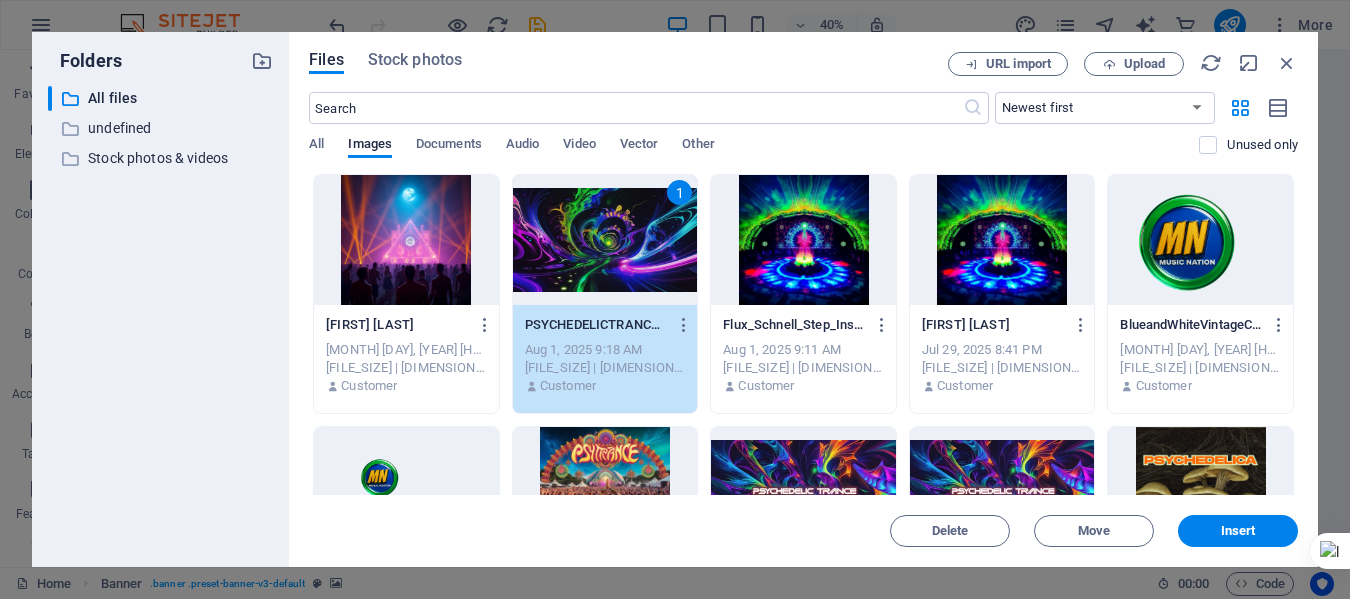 click at bounding box center (803, 492) 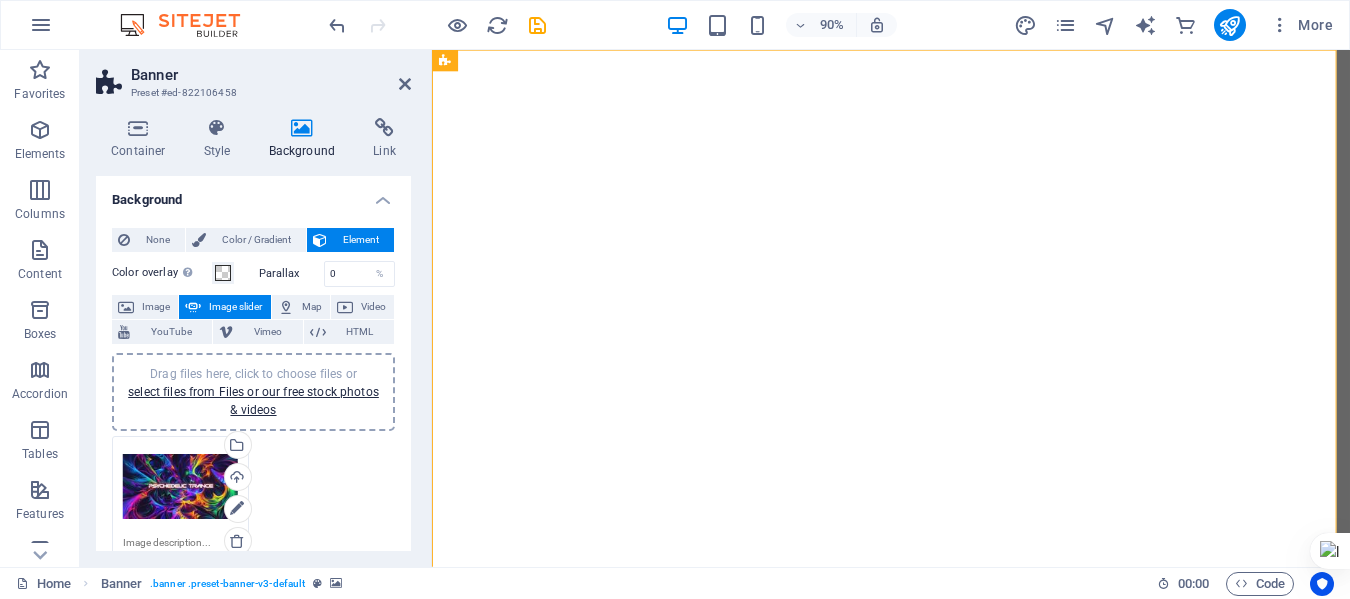 click at bounding box center (237, 509) 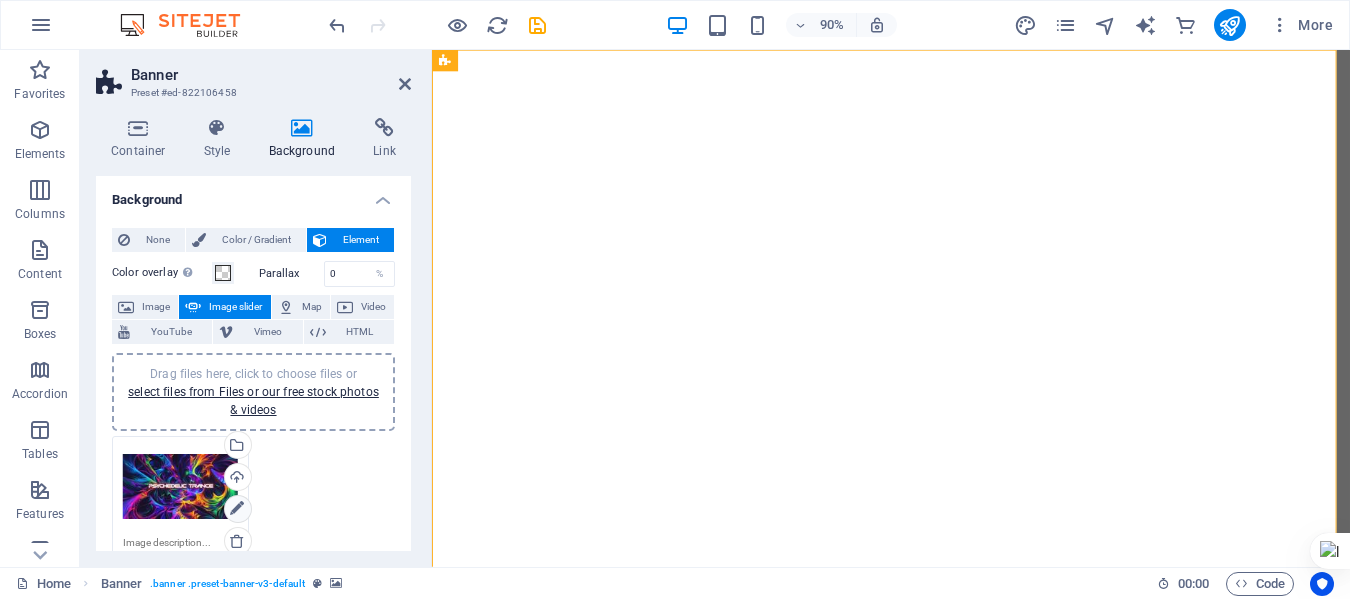 click at bounding box center (237, 509) 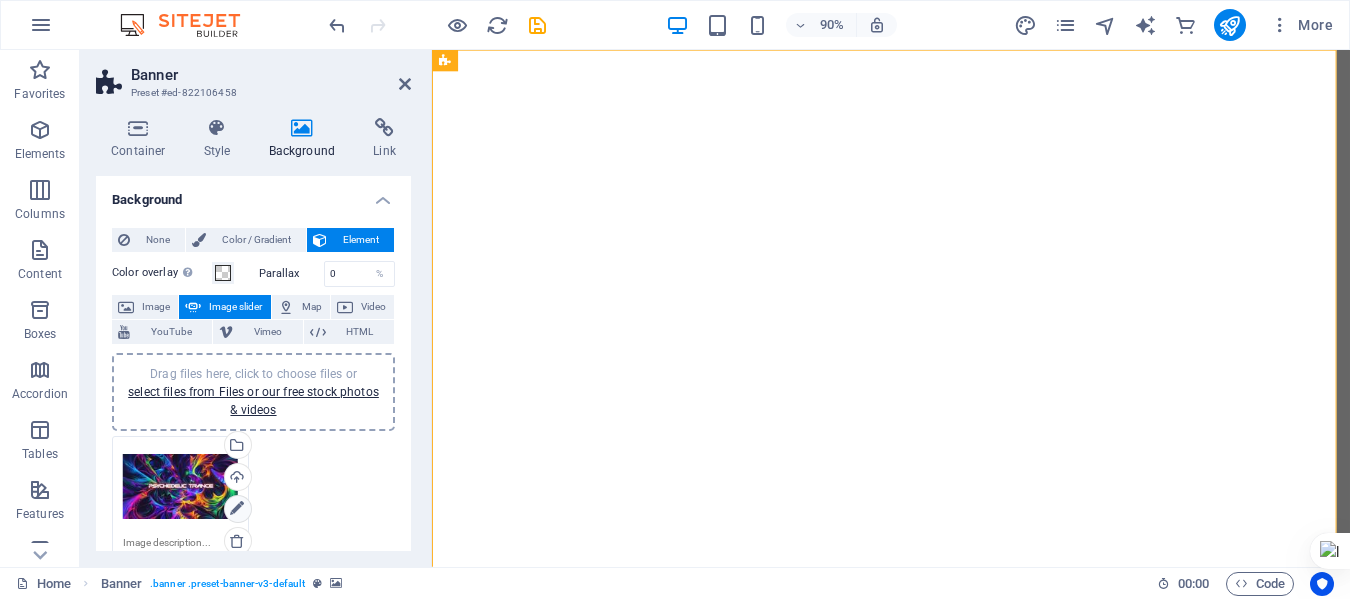 scroll, scrollTop: 167, scrollLeft: 0, axis: vertical 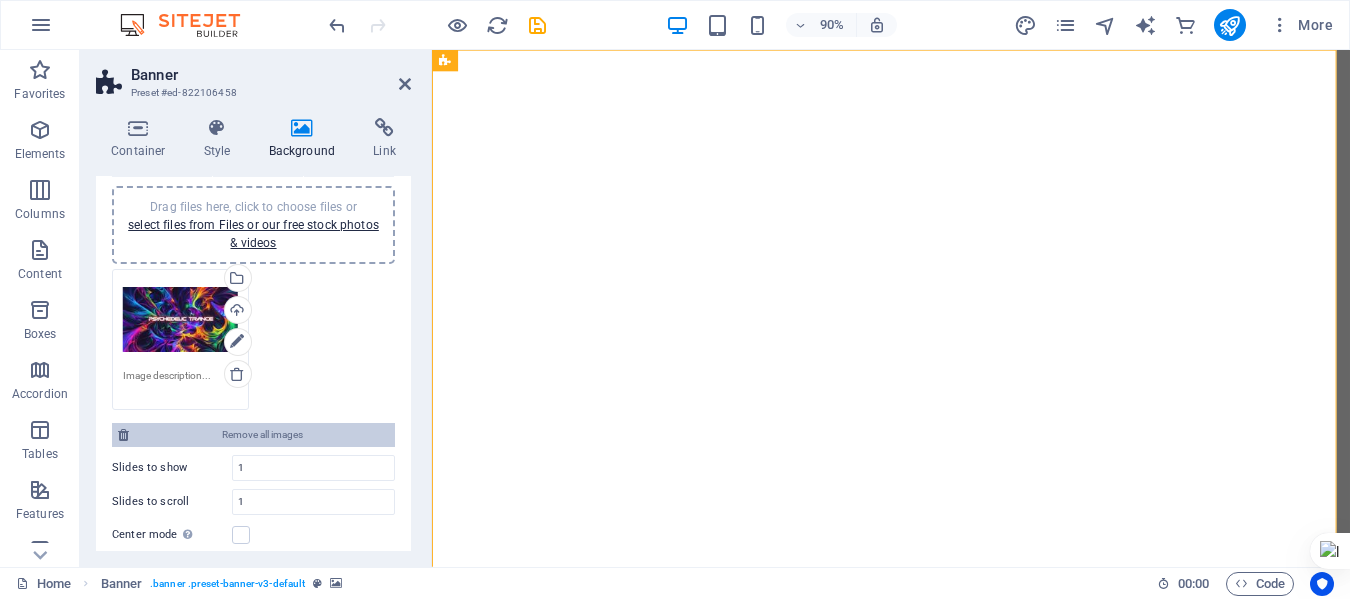 click on "Remove all images" at bounding box center [262, 435] 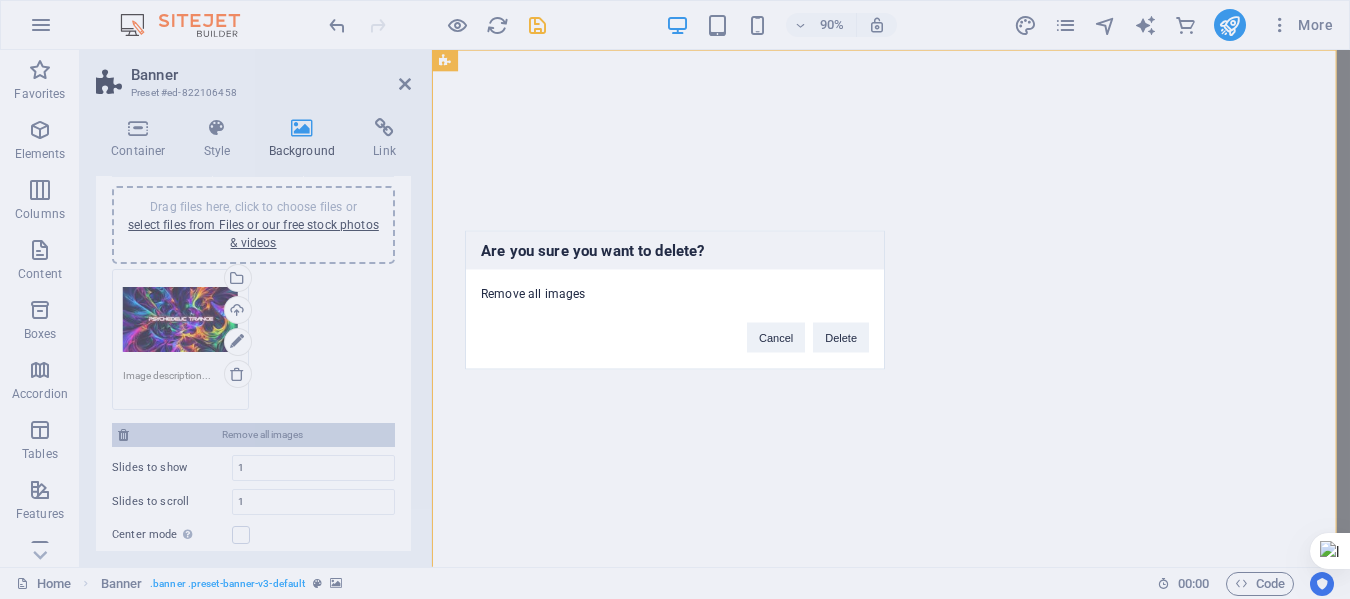 click on "Are you sure you want to delete? Remove all images Cancel Delete" at bounding box center (675, 299) 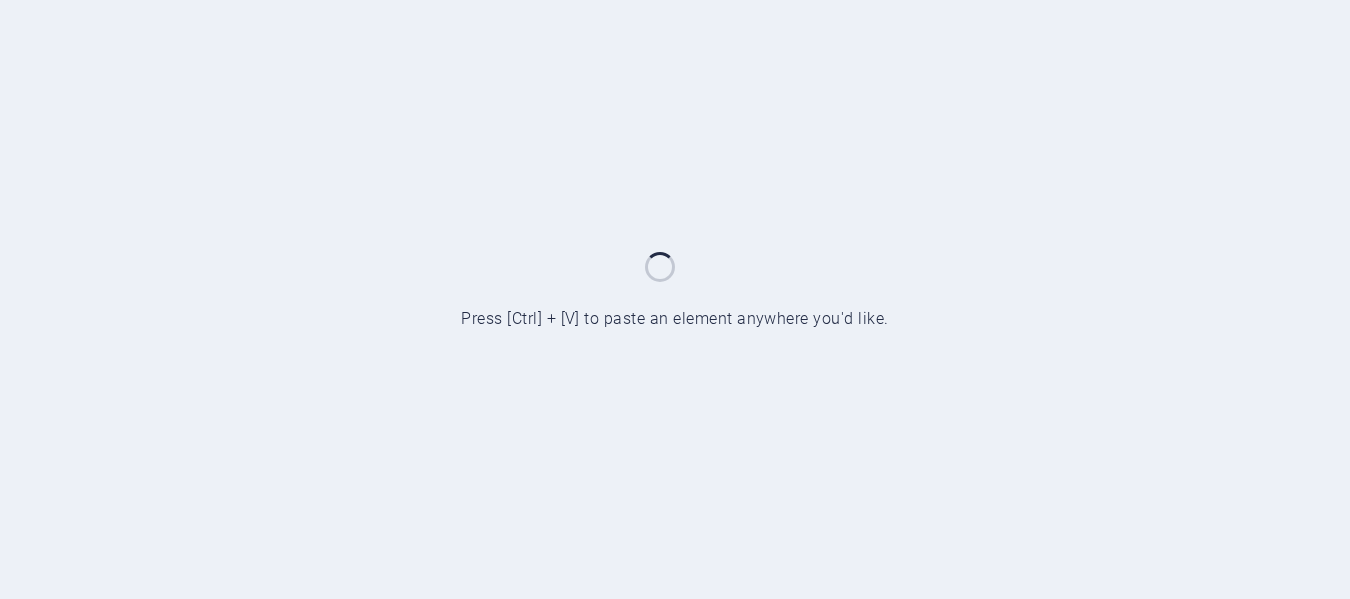scroll, scrollTop: 0, scrollLeft: 0, axis: both 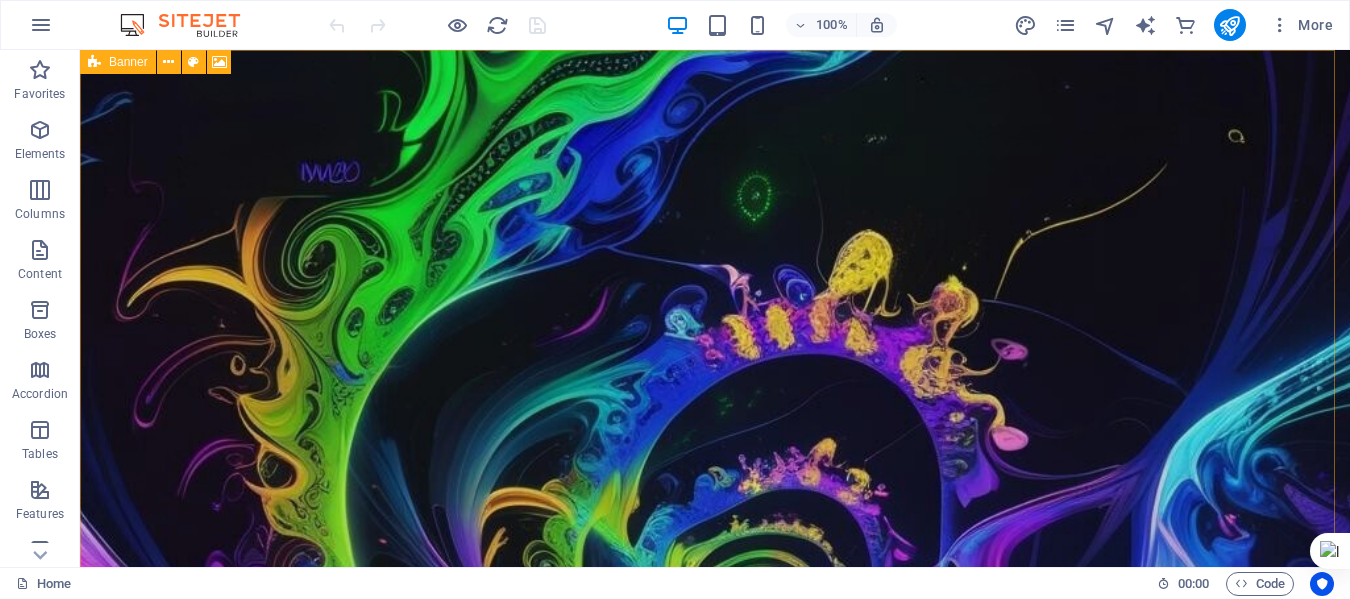 click at bounding box center [94, 62] 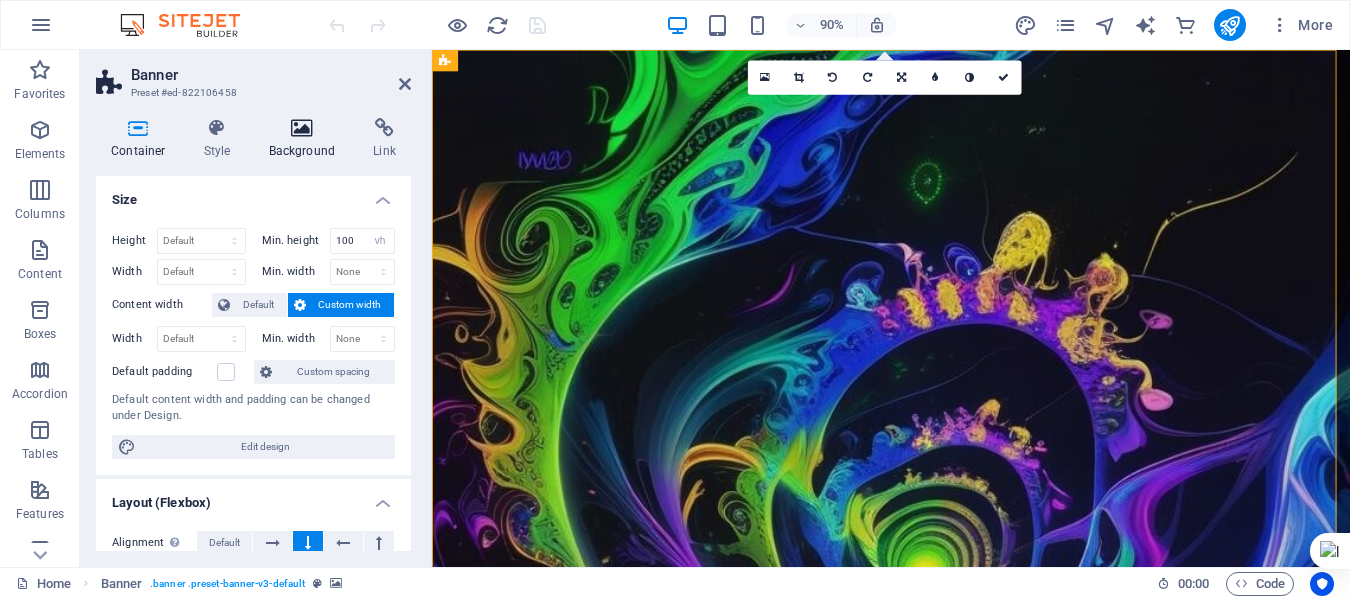 click on "Background" at bounding box center (306, 139) 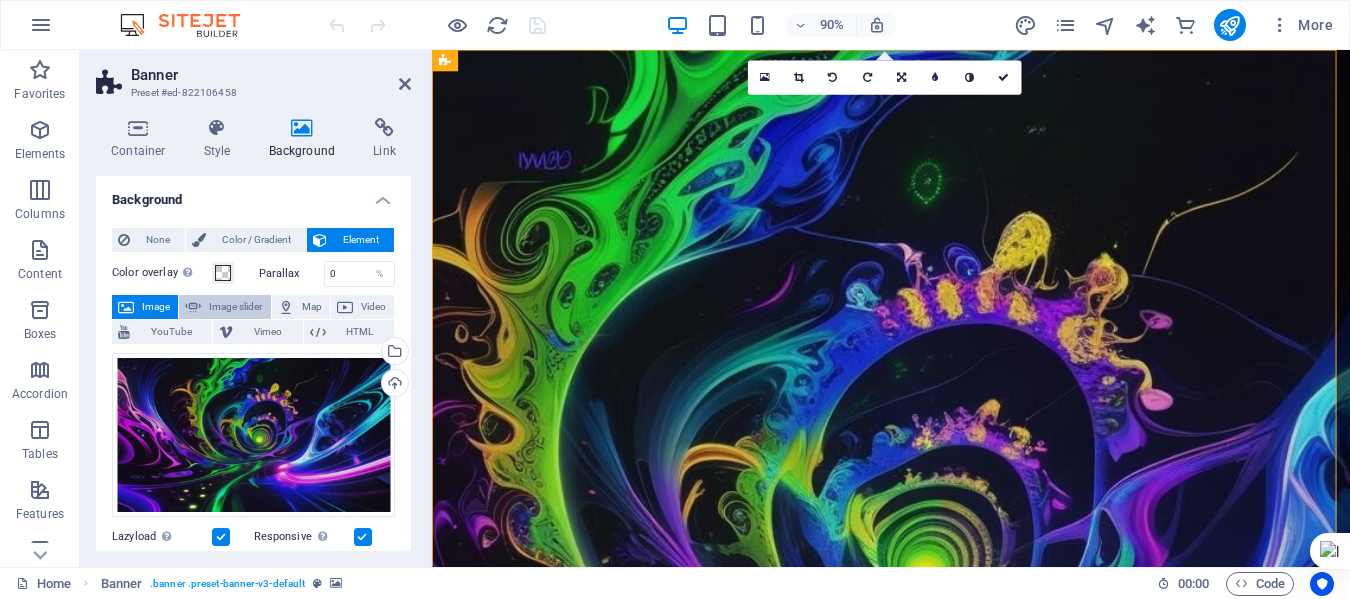 click on "Image slider" at bounding box center (235, 307) 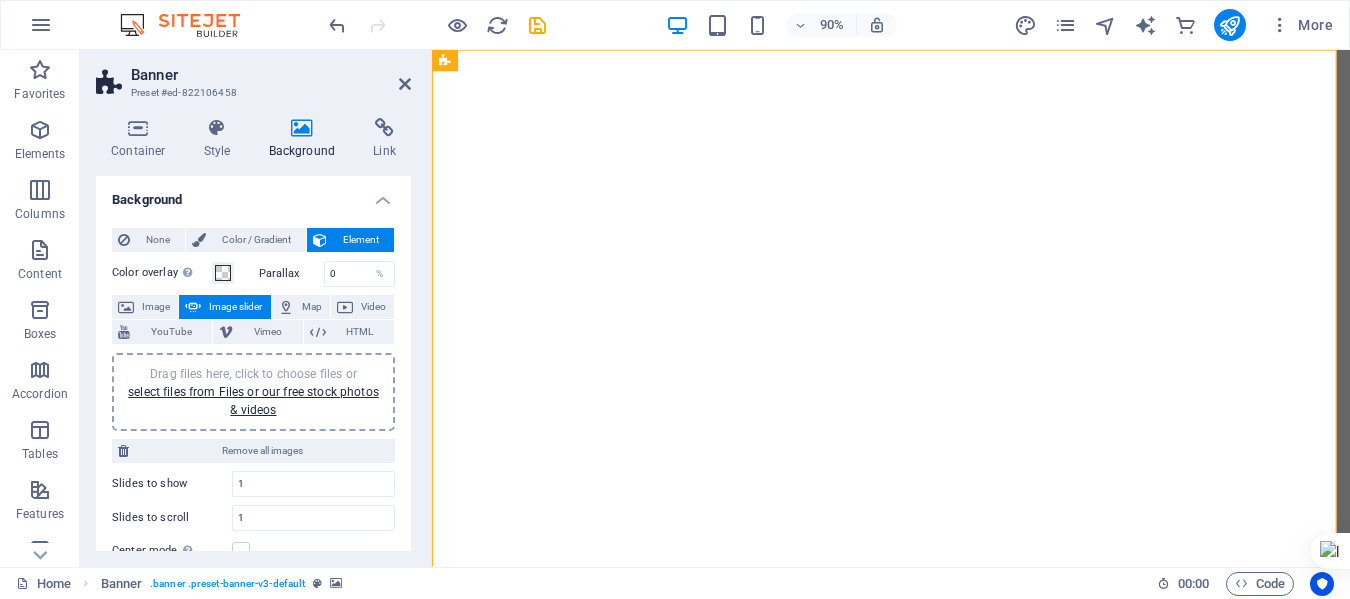 scroll, scrollTop: 167, scrollLeft: 0, axis: vertical 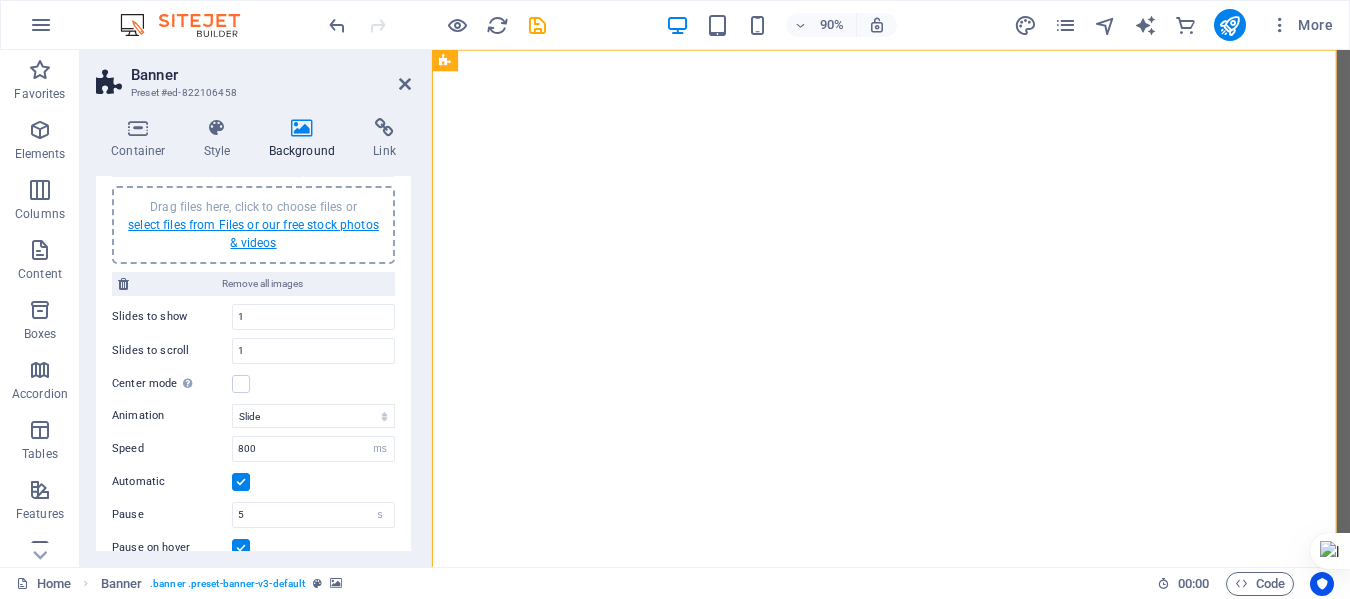 click on "select files from Files or our free stock photos & videos" at bounding box center (253, 234) 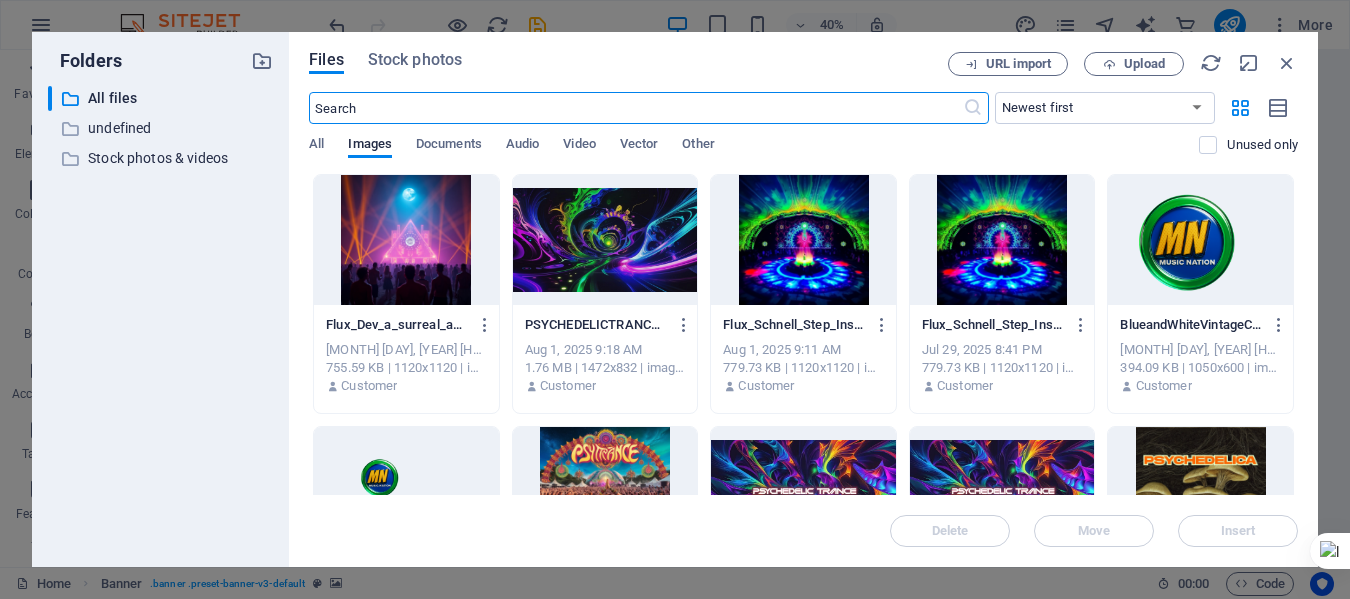 click at bounding box center [803, 492] 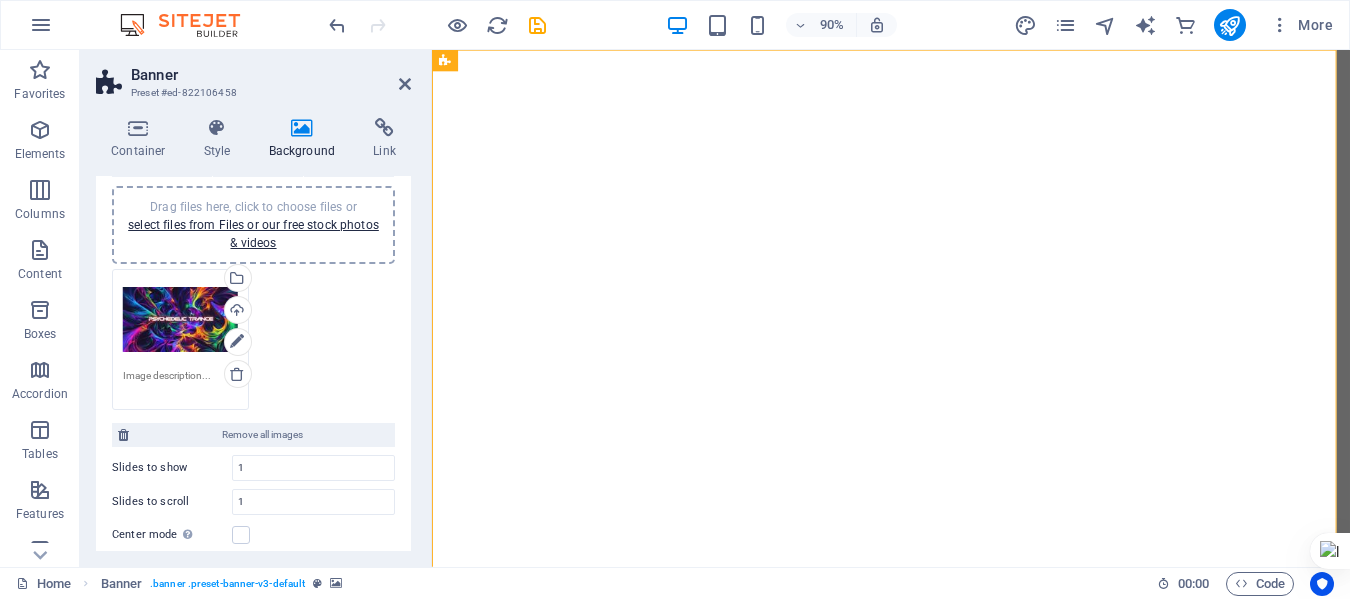 click on "Drag files here, click to choose files or select files from Files or our free stock photos & videos" at bounding box center [180, 320] 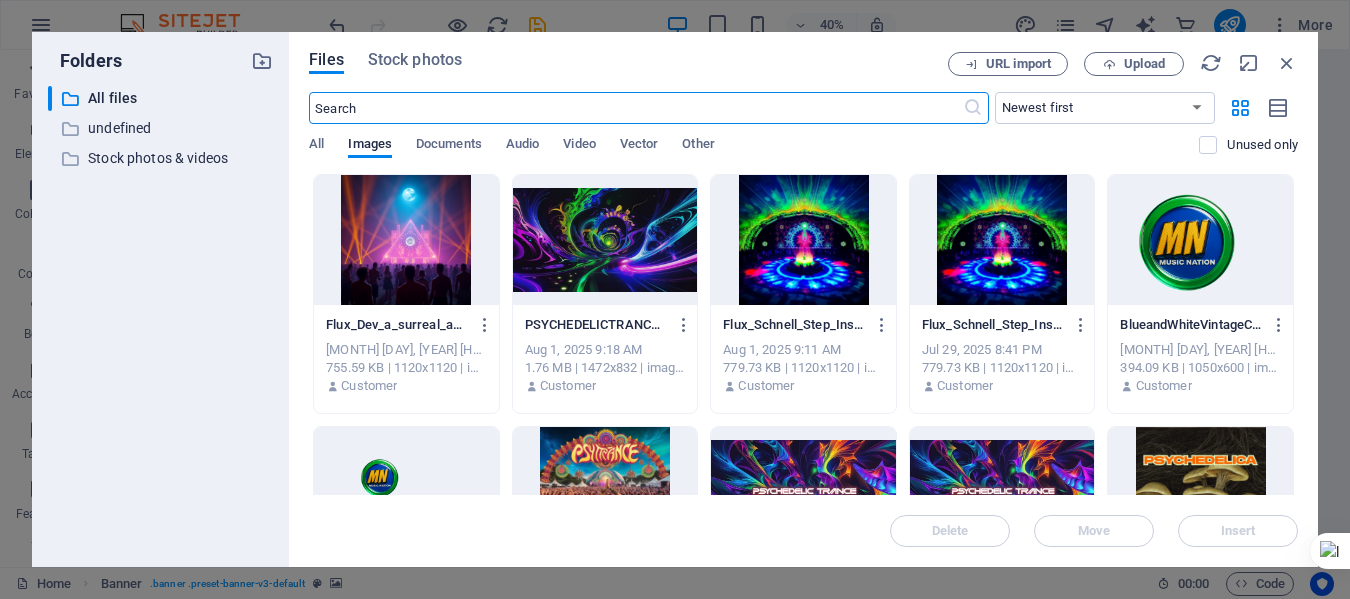 click at bounding box center [406, 240] 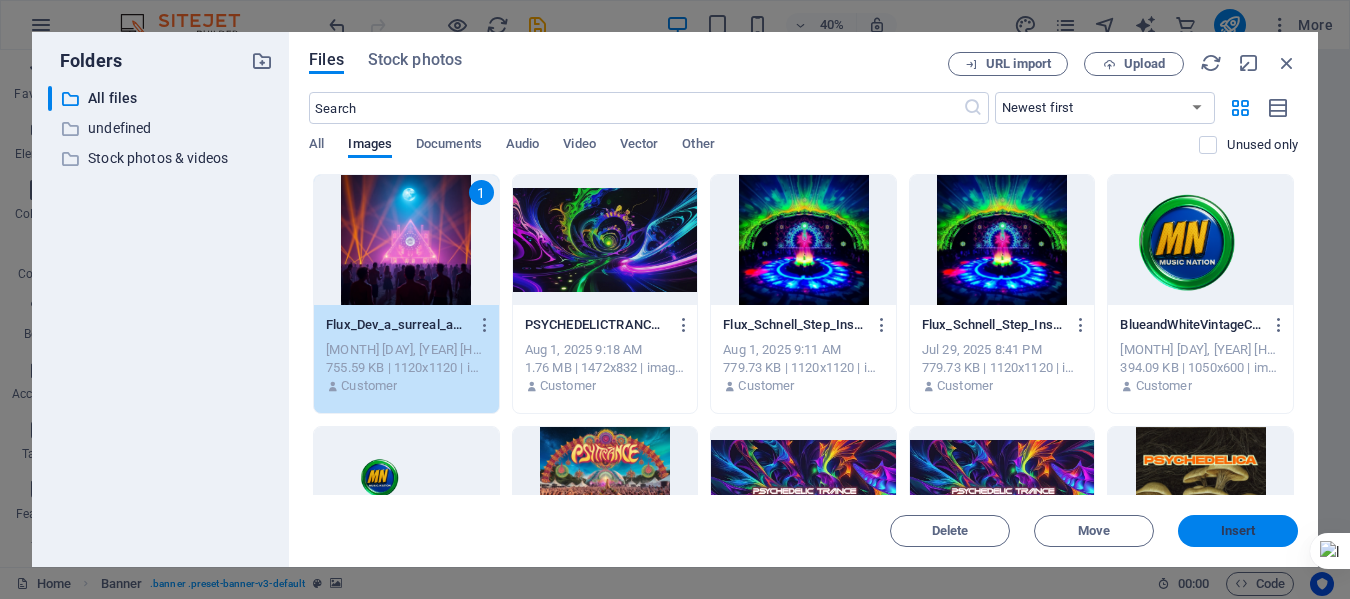 click on "Insert" at bounding box center [1238, 531] 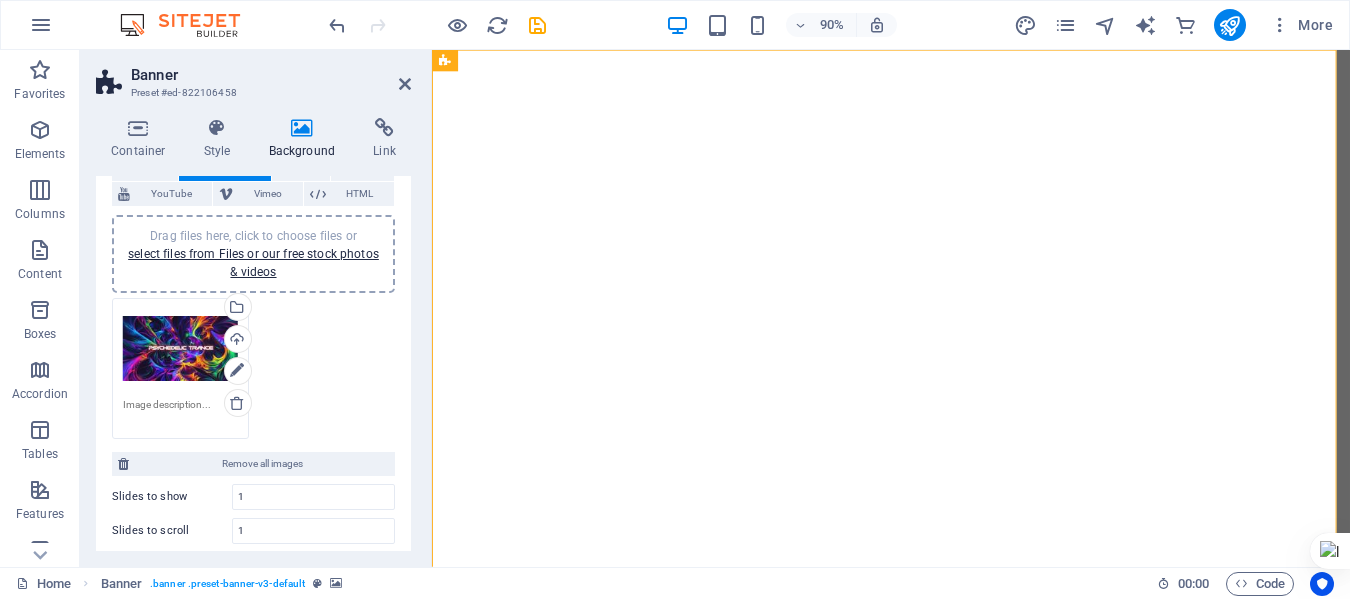 scroll, scrollTop: 0, scrollLeft: 0, axis: both 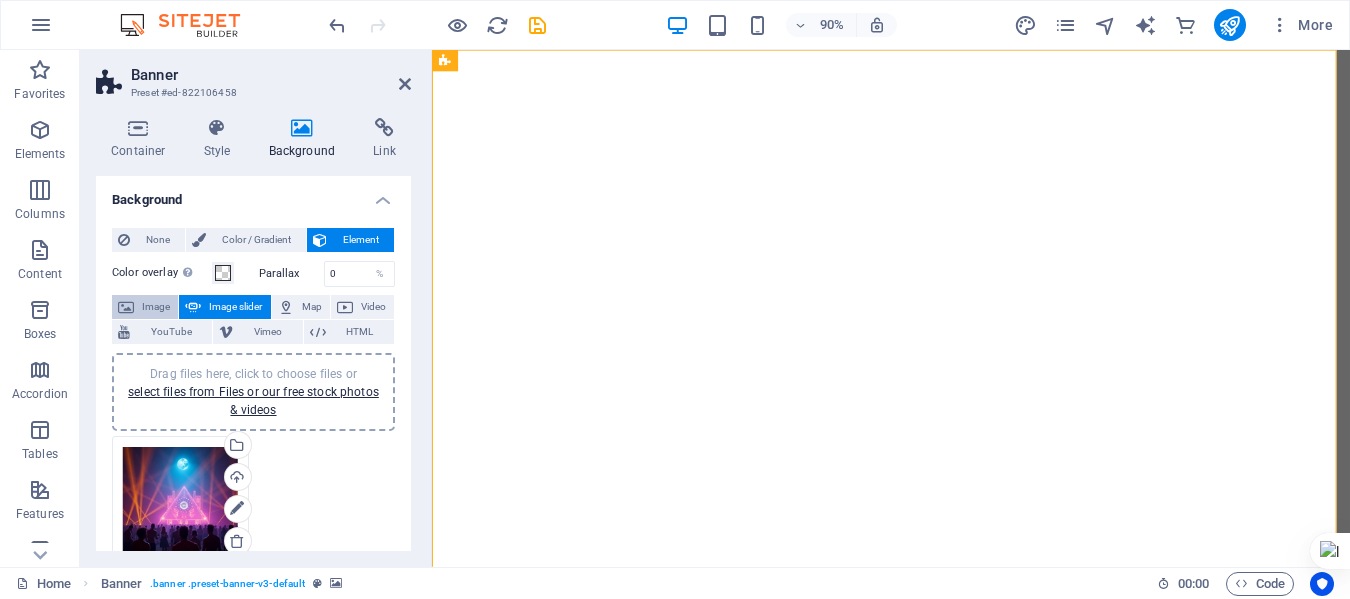 click on "Image" at bounding box center [156, 307] 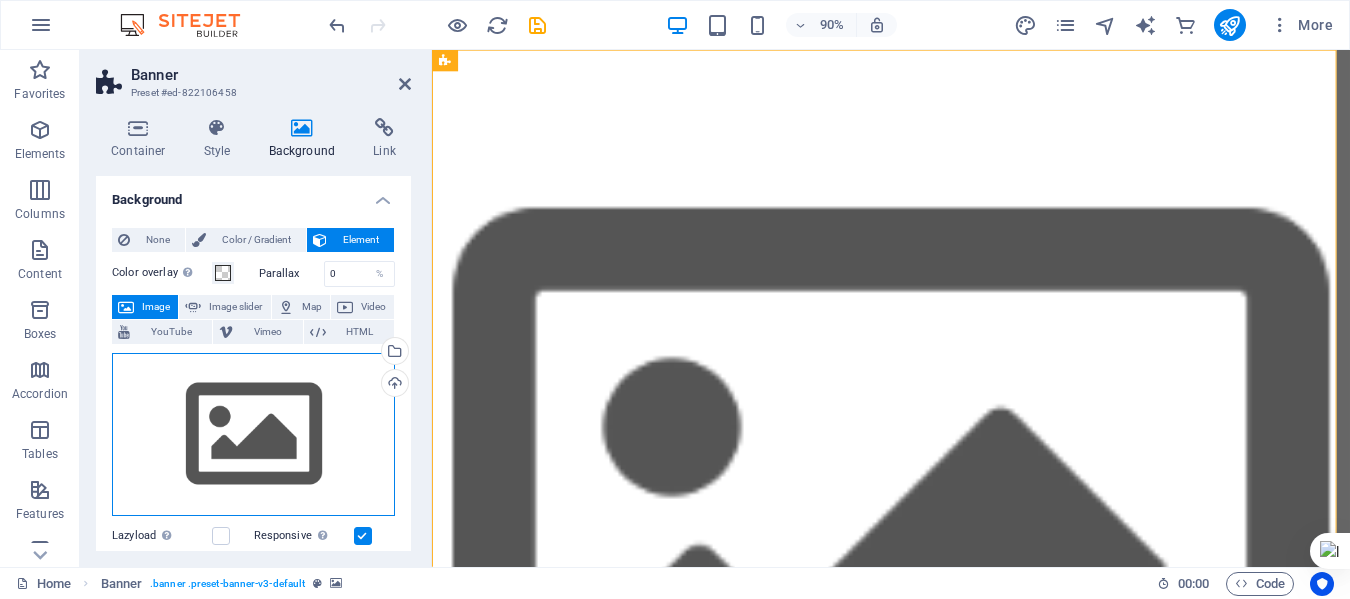click on "Drag files here, click to choose files or select files from Files or our free stock photos & videos" at bounding box center (253, 435) 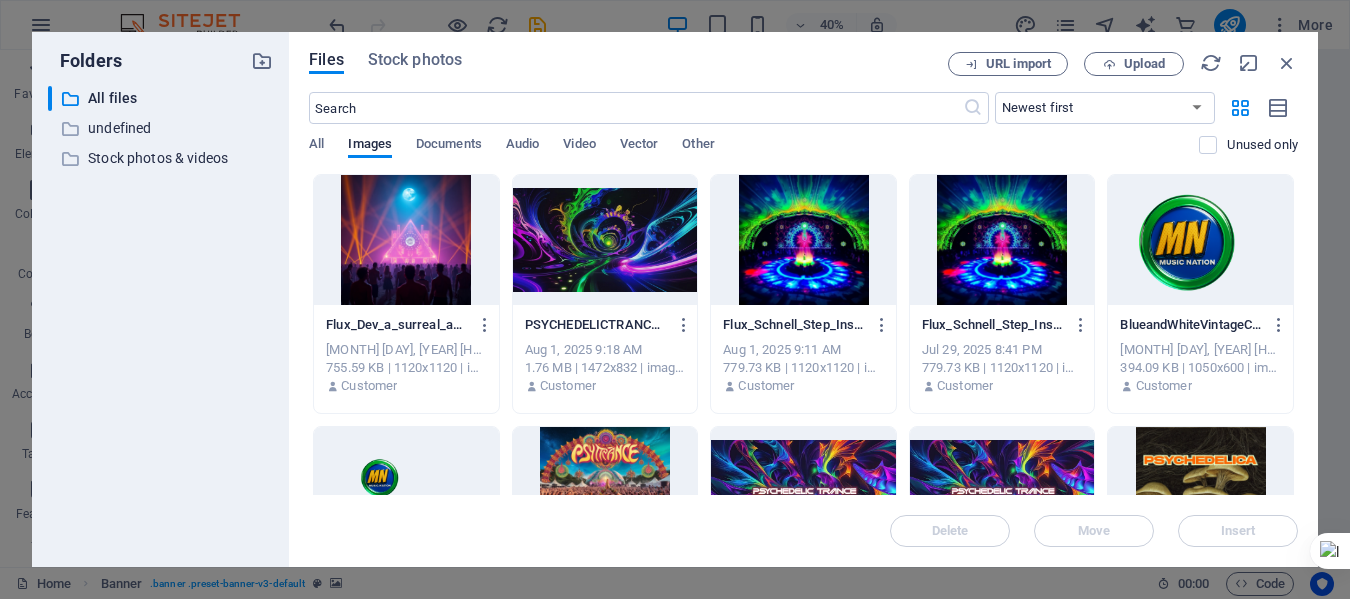click at bounding box center (803, 492) 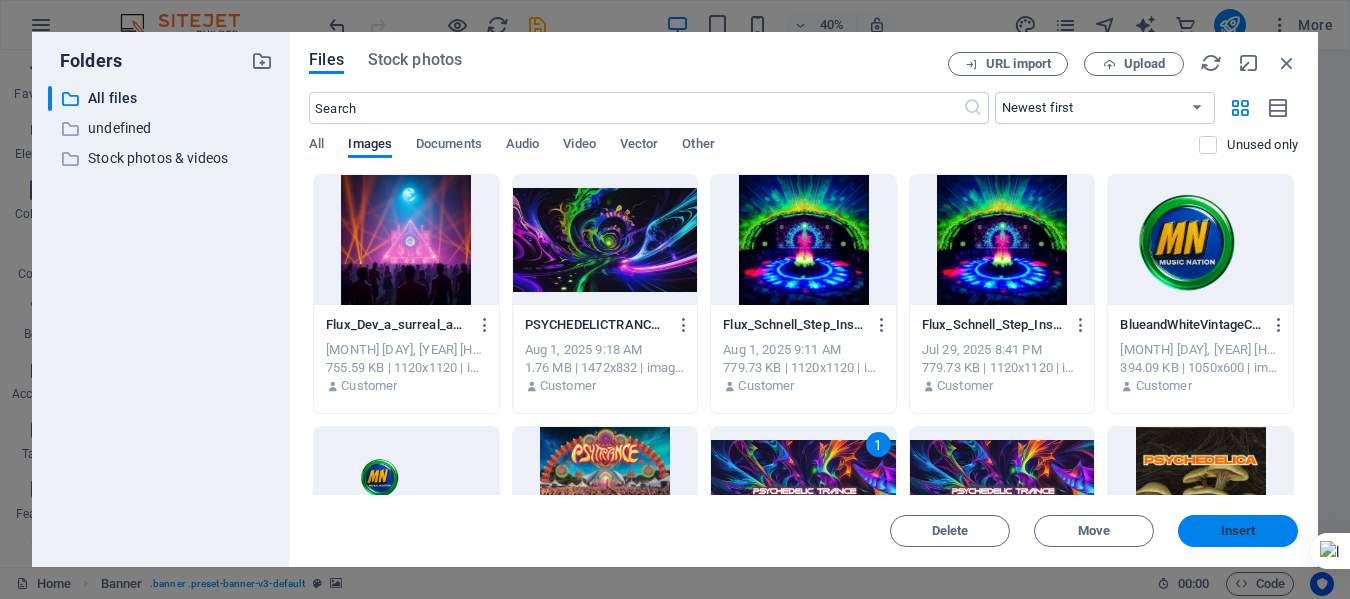 click on "Insert" at bounding box center (1238, 531) 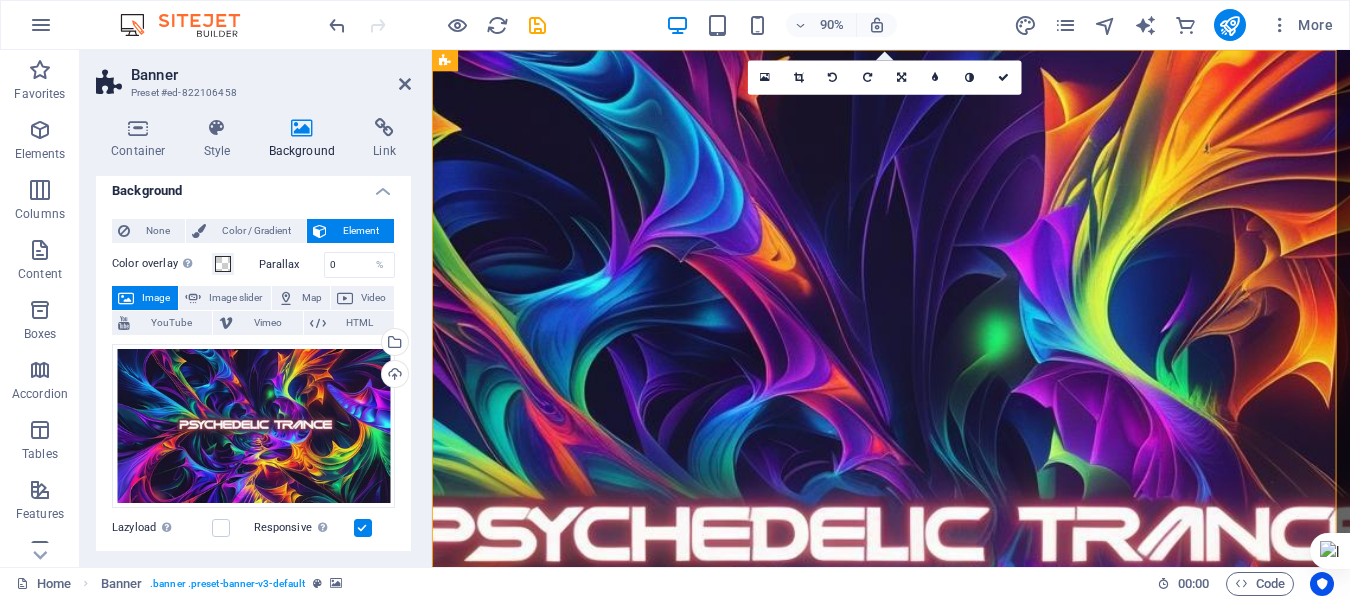 scroll, scrollTop: 0, scrollLeft: 0, axis: both 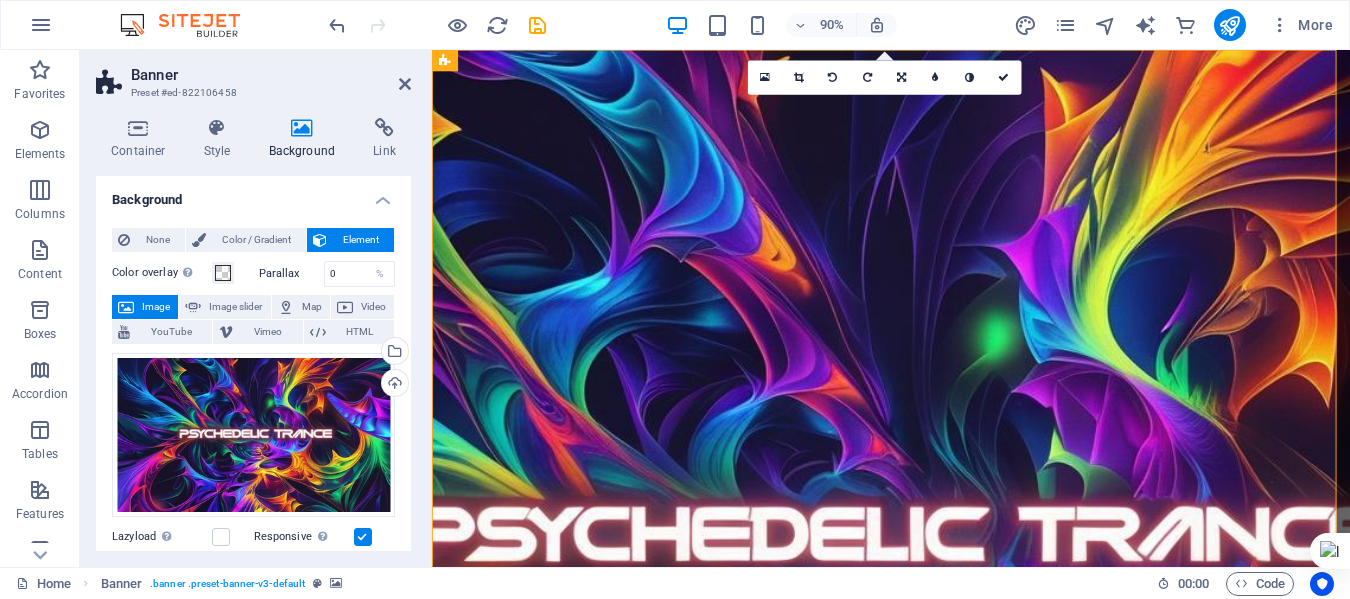 click at bounding box center [242, 2294] 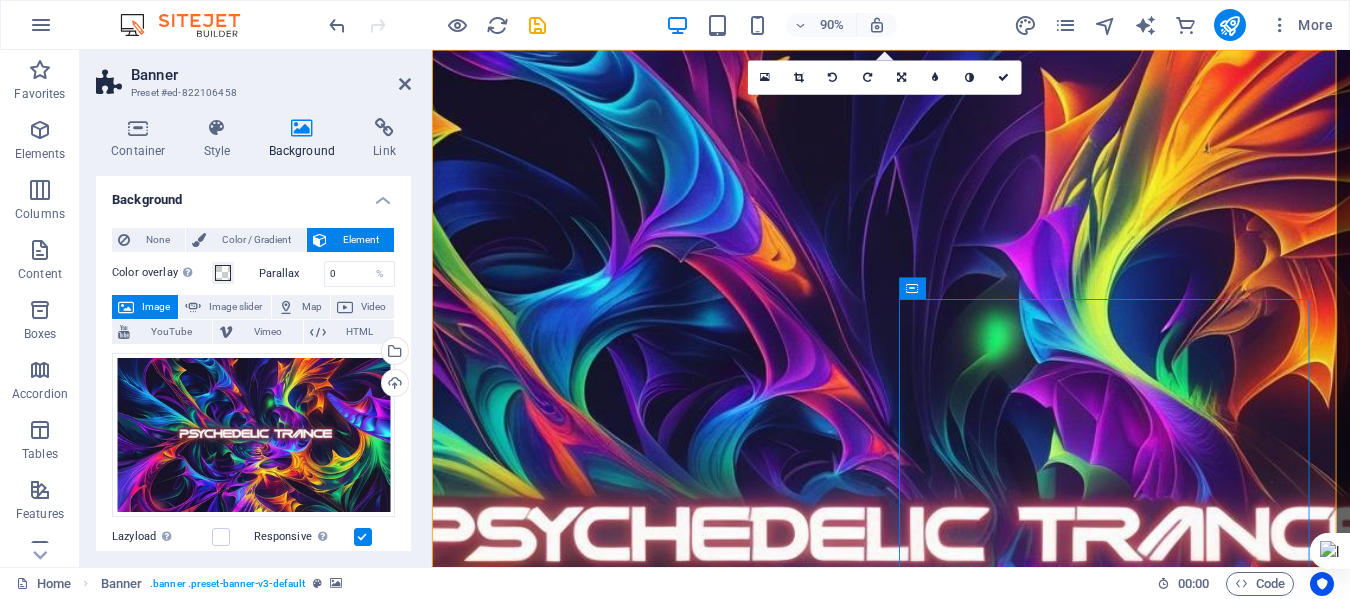 click at bounding box center (242, 2294) 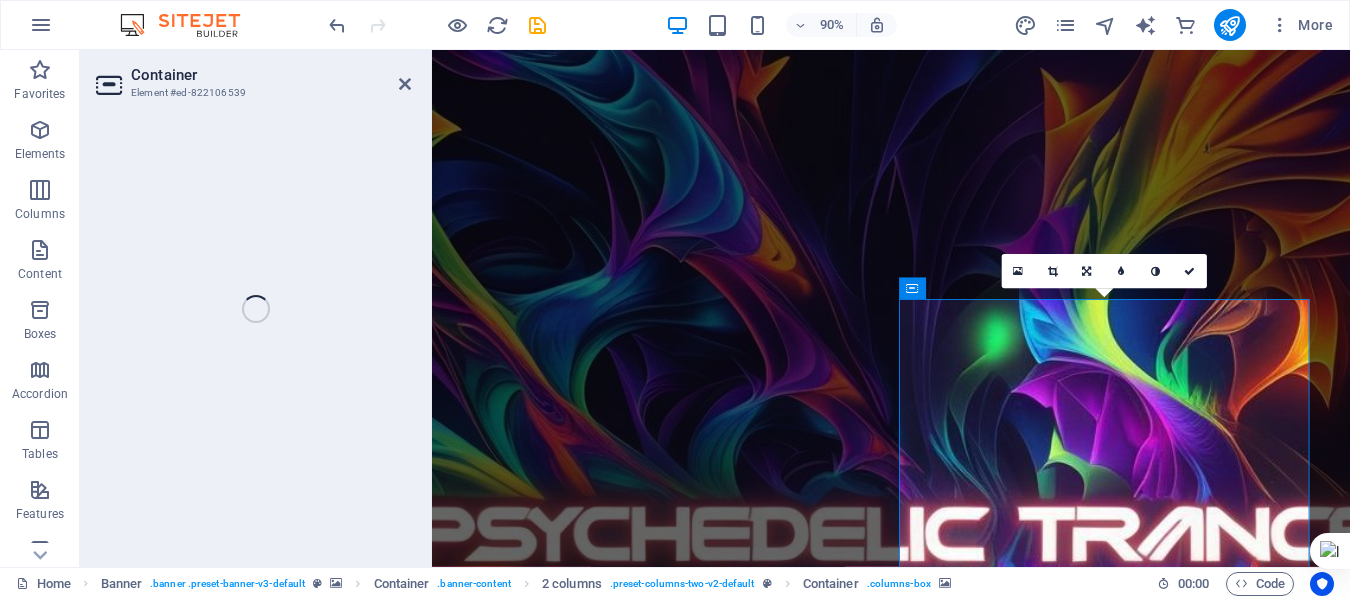 select on "px" 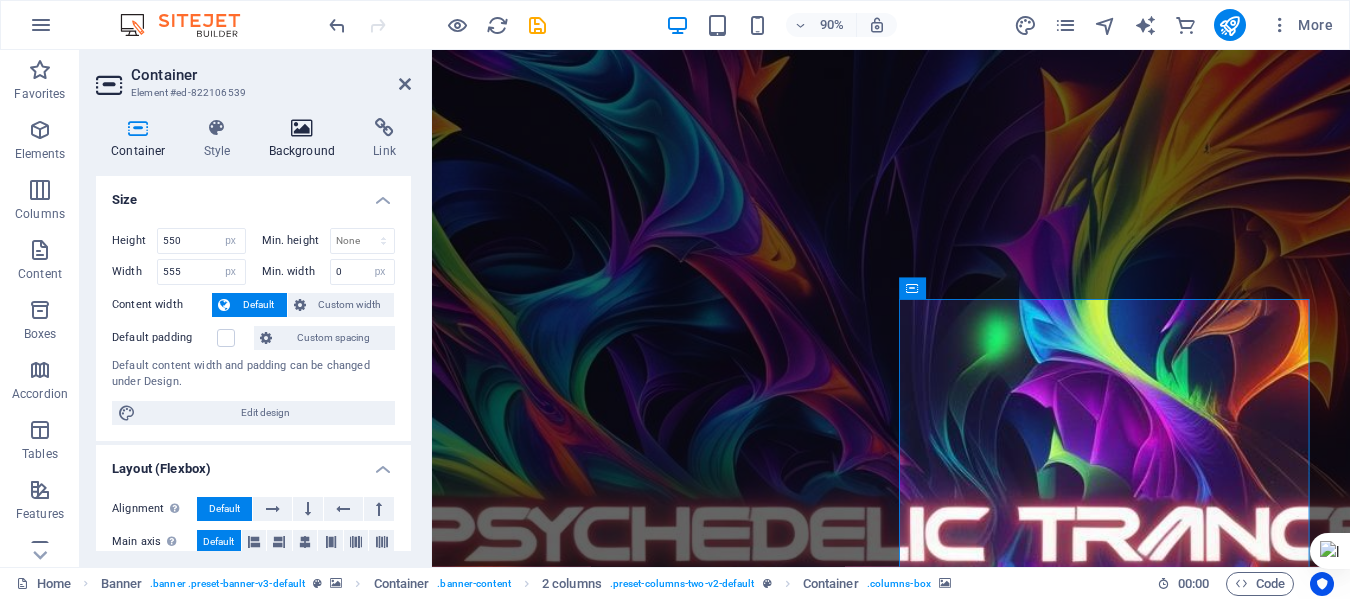 click on "Background" at bounding box center (306, 139) 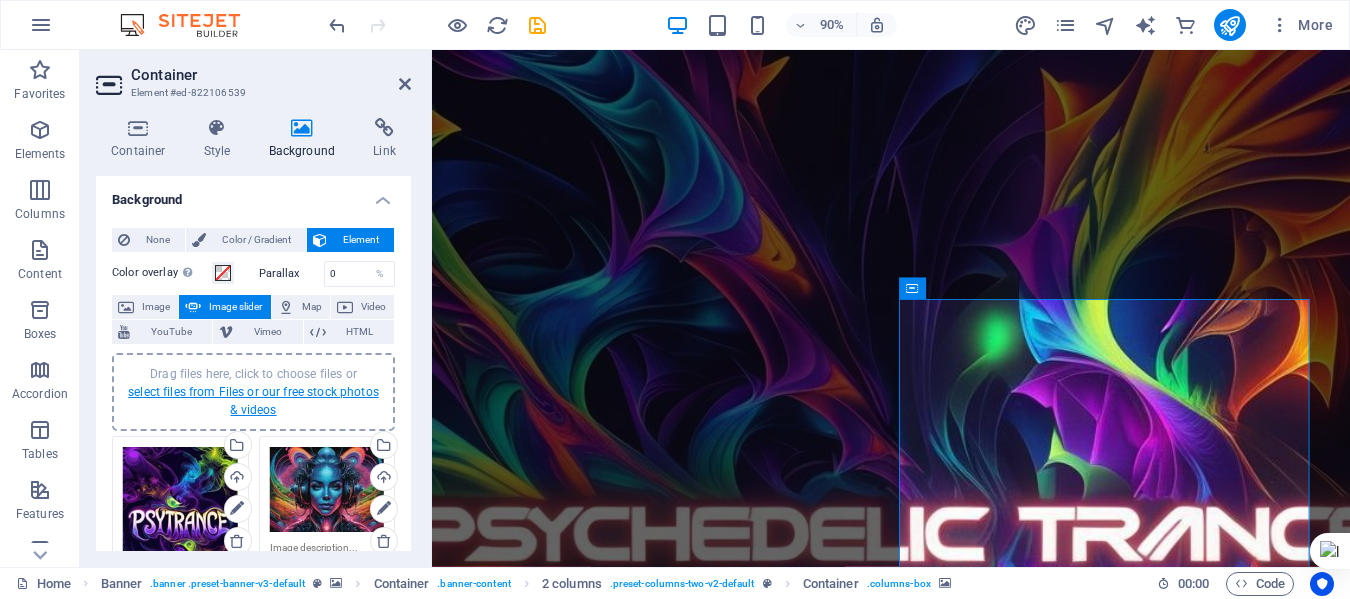 click on "select files from Files or our free stock photos & videos" at bounding box center [253, 401] 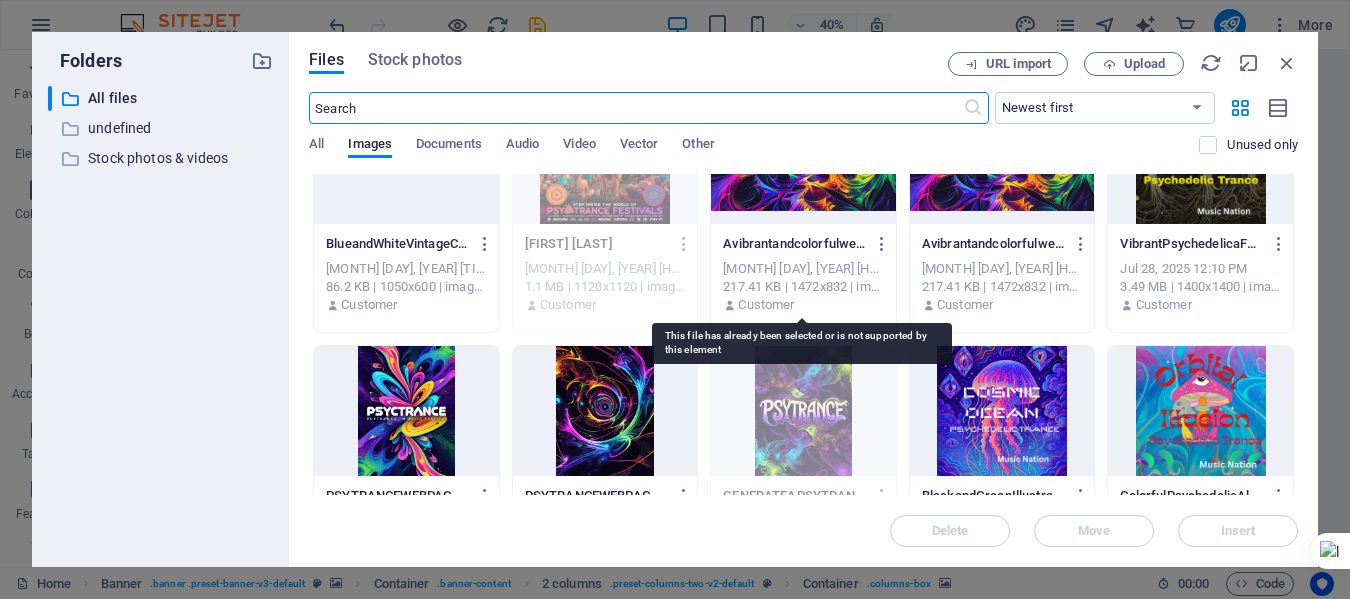 scroll, scrollTop: 500, scrollLeft: 0, axis: vertical 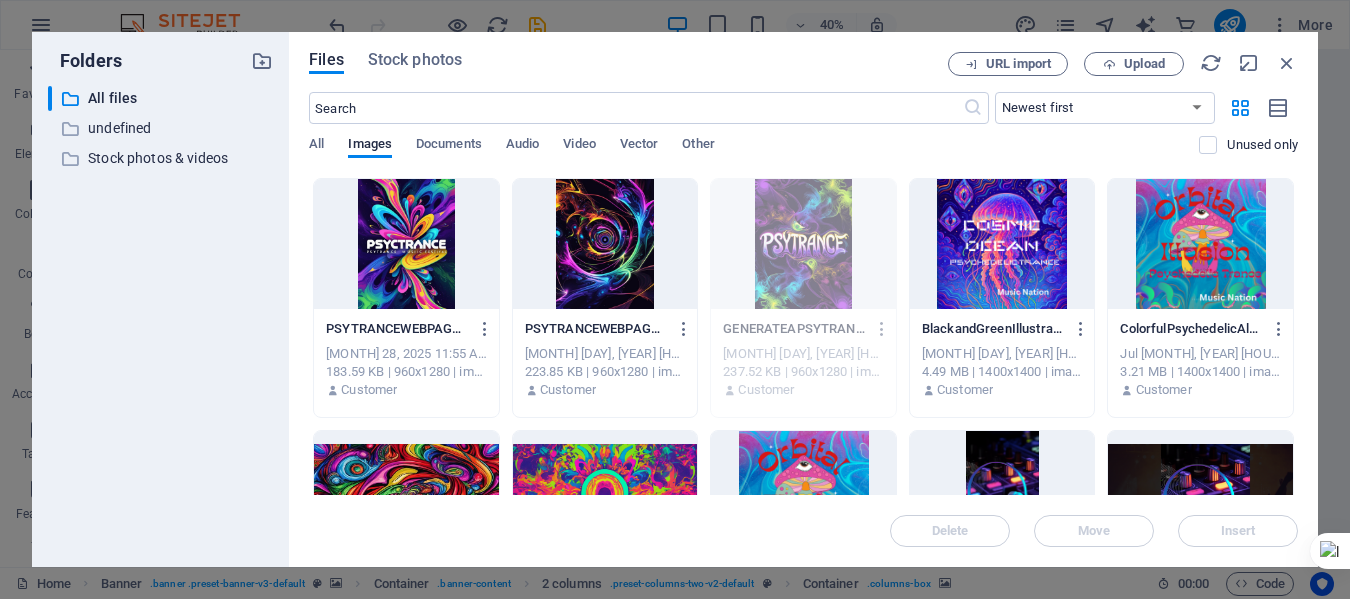 click at bounding box center [406, 496] 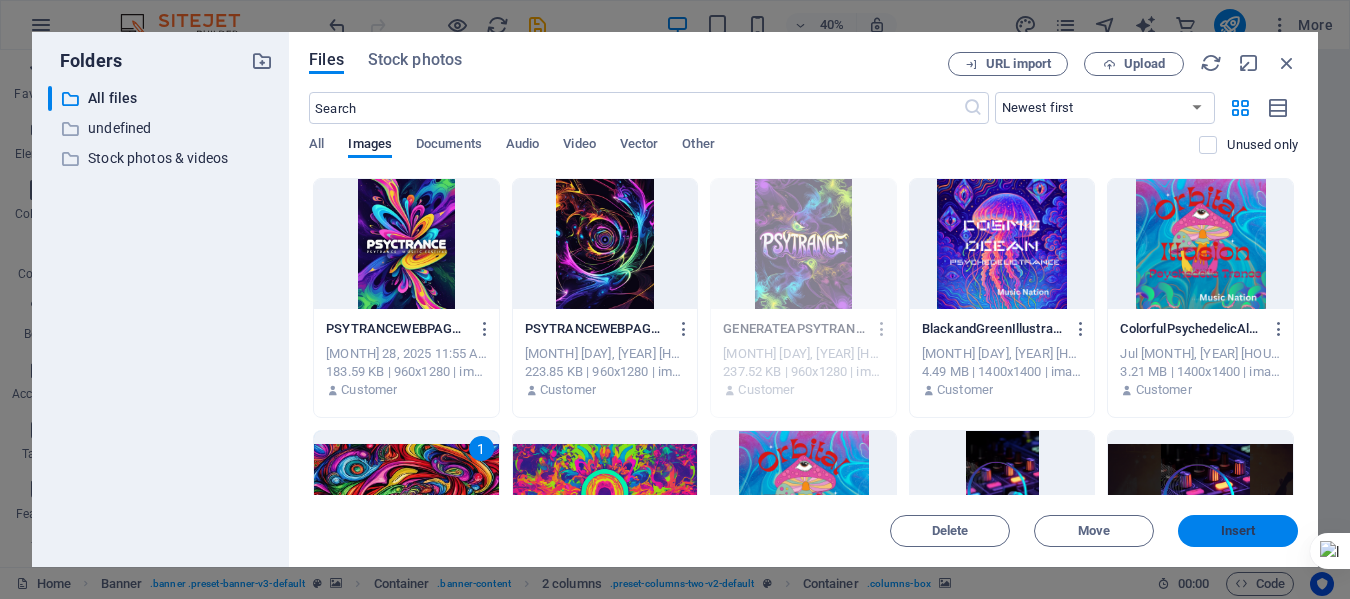 click on "Insert" at bounding box center [1238, 531] 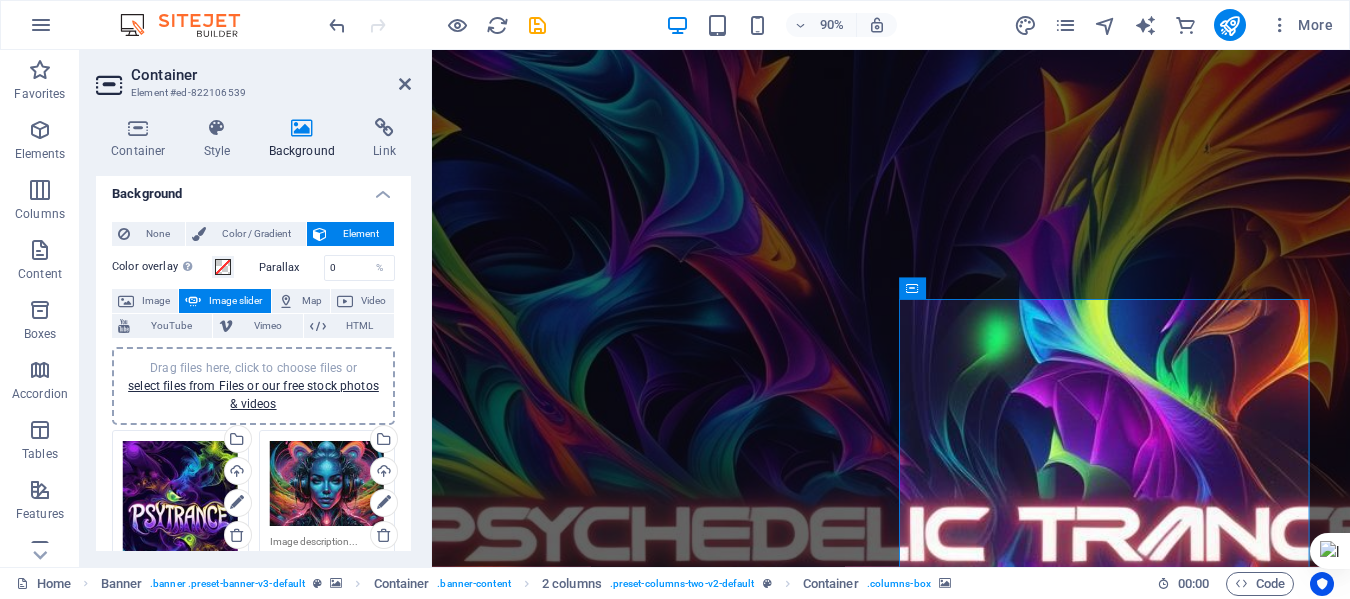 scroll, scrollTop: 0, scrollLeft: 0, axis: both 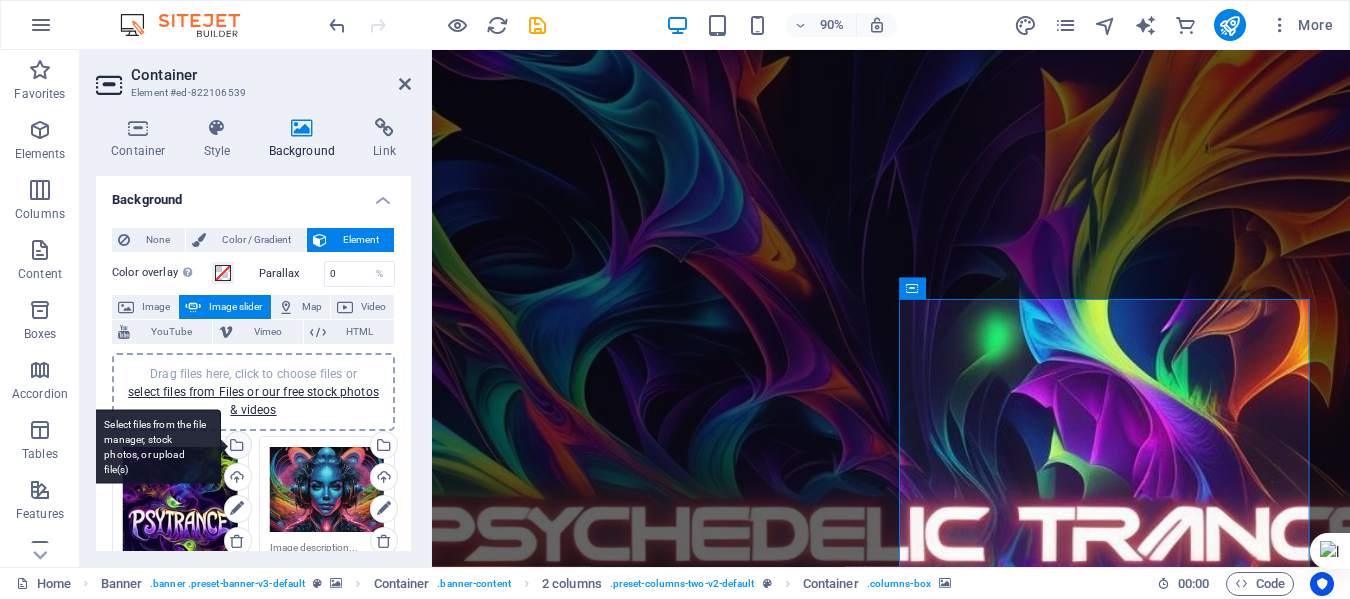 click on "Select files from the file manager, stock photos, or upload file(s)" at bounding box center [236, 447] 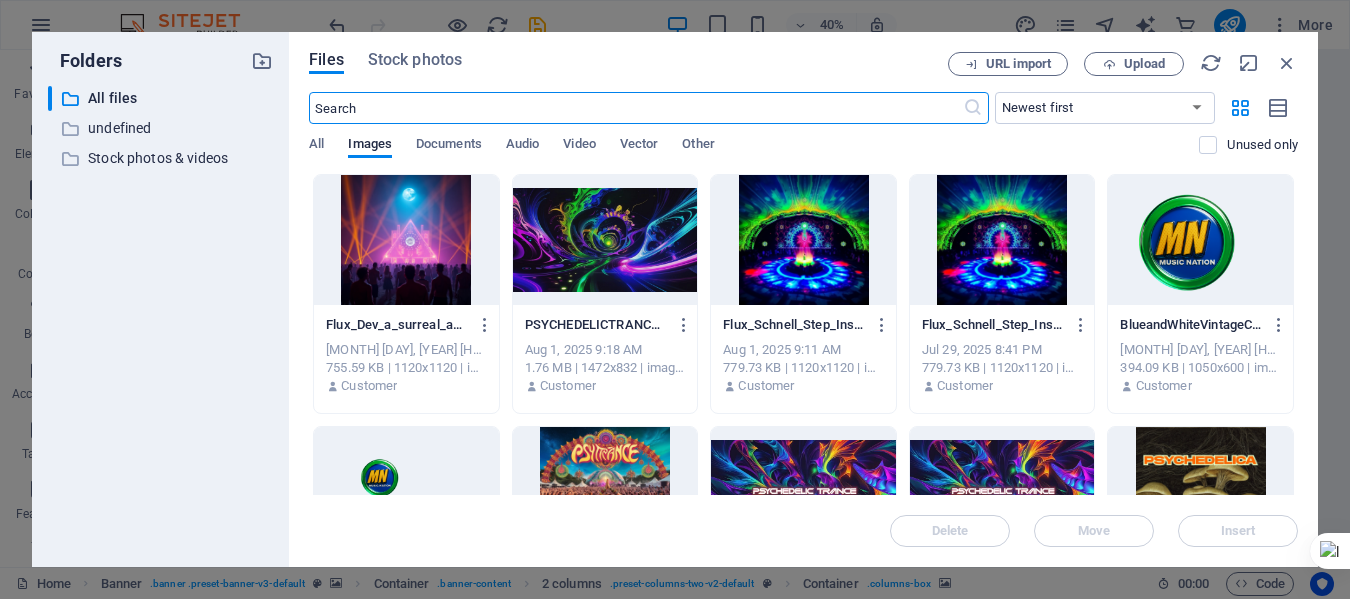 scroll, scrollTop: 333, scrollLeft: 0, axis: vertical 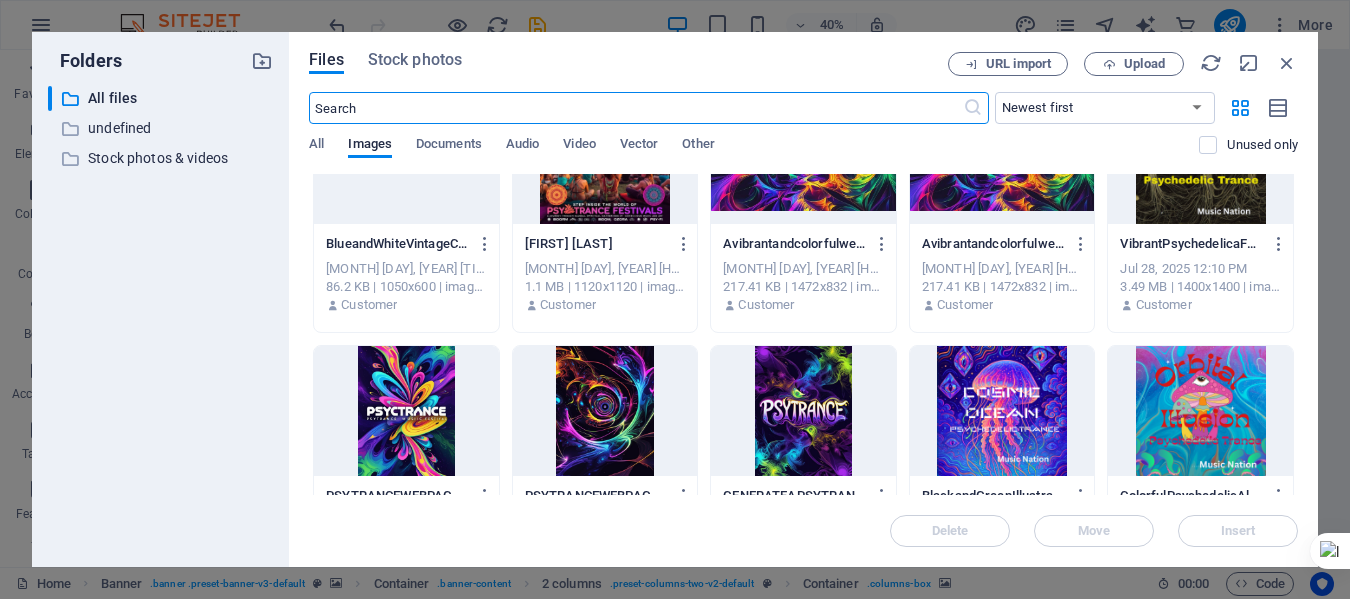 click at bounding box center [605, 411] 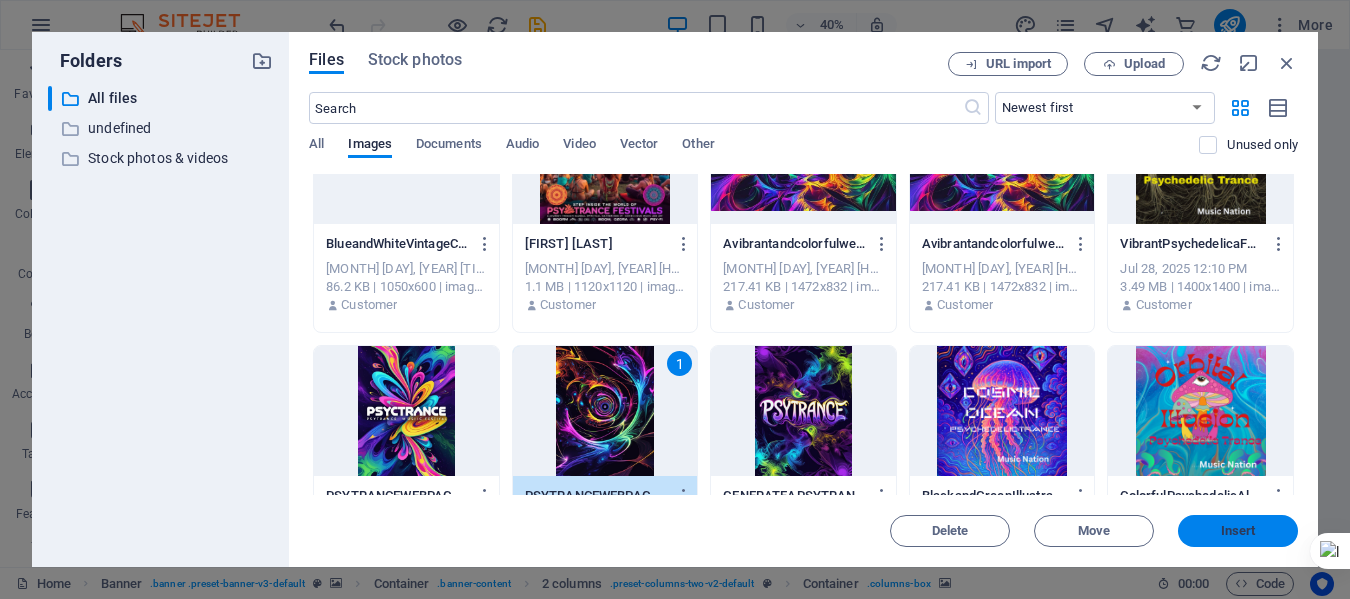 click on "Insert" at bounding box center (1238, 531) 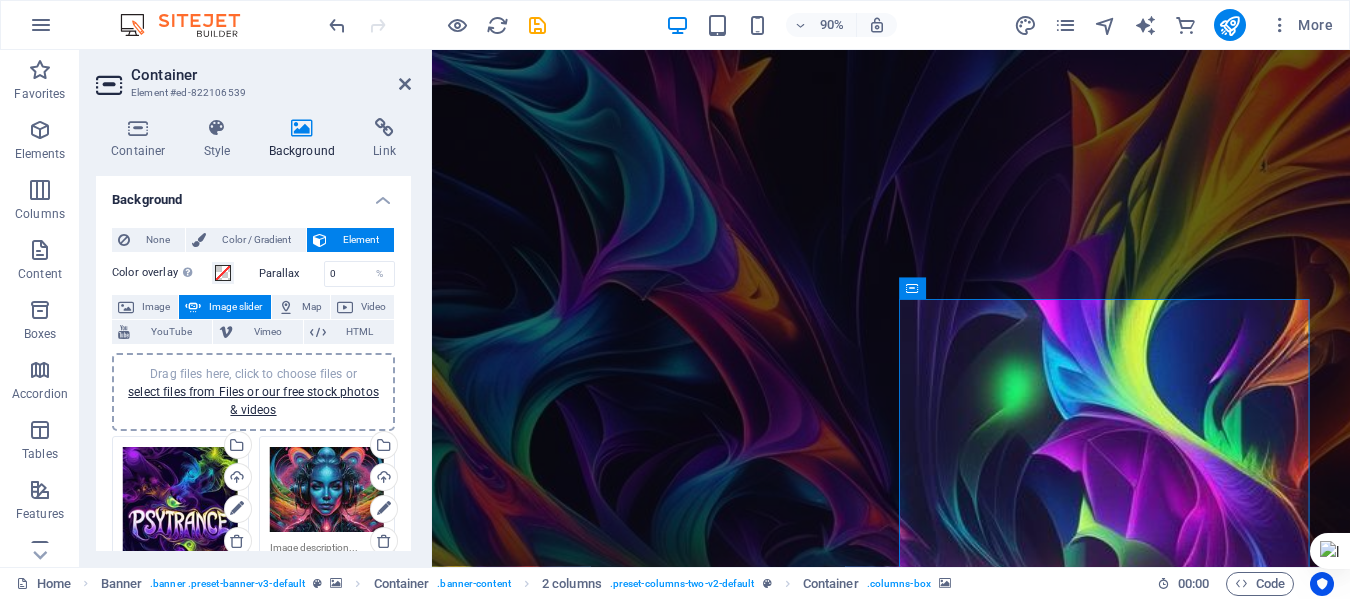 scroll, scrollTop: 167, scrollLeft: 0, axis: vertical 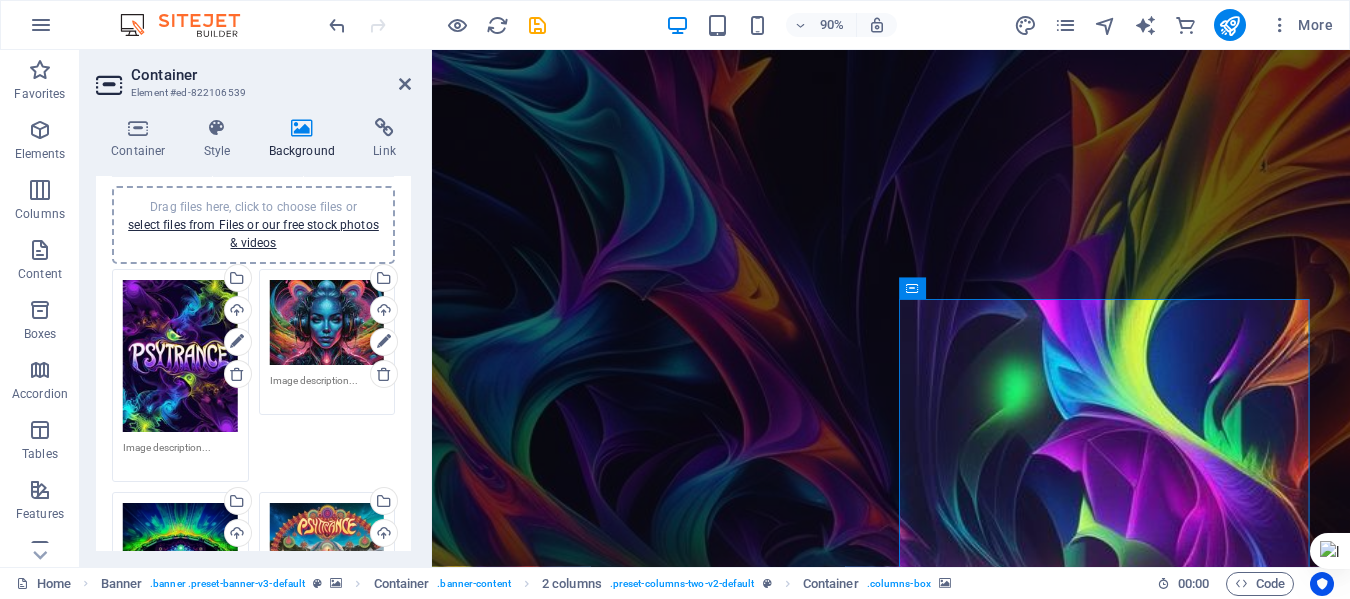 click on "Drag files here, click to choose files or select files from Files or our free stock photos & videos" at bounding box center [180, 356] 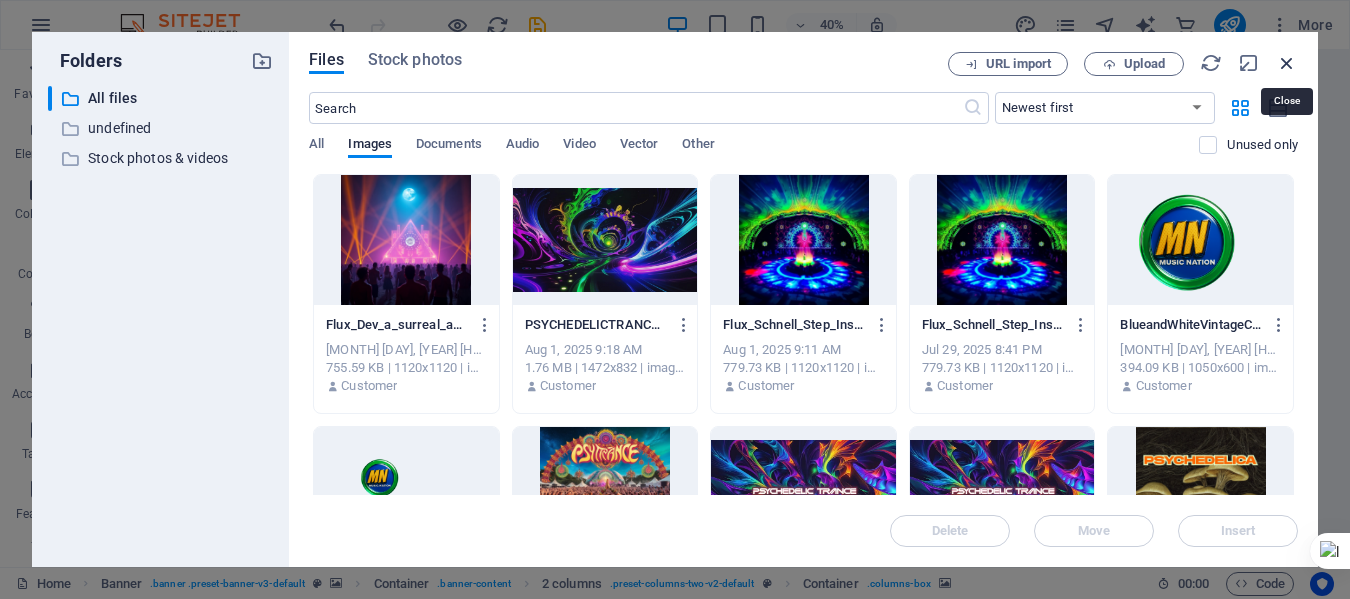 click at bounding box center (1287, 63) 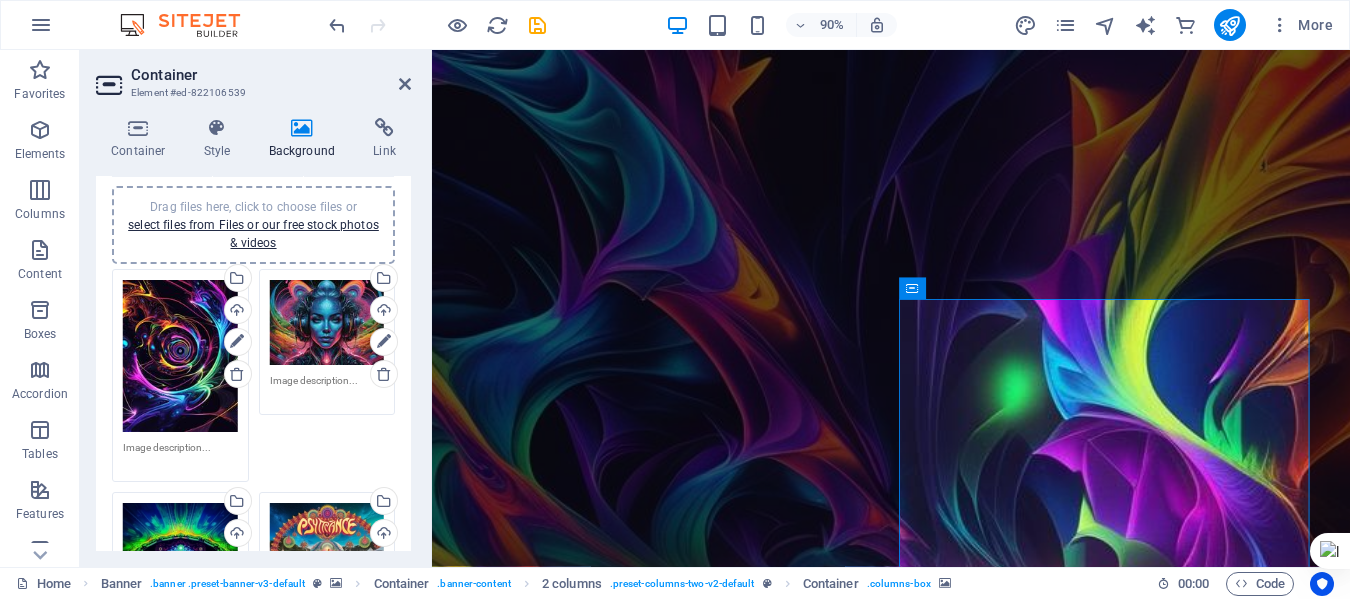 click on "Drag files here, click to choose files or select files from Files or our free stock photos & videos" at bounding box center [180, 356] 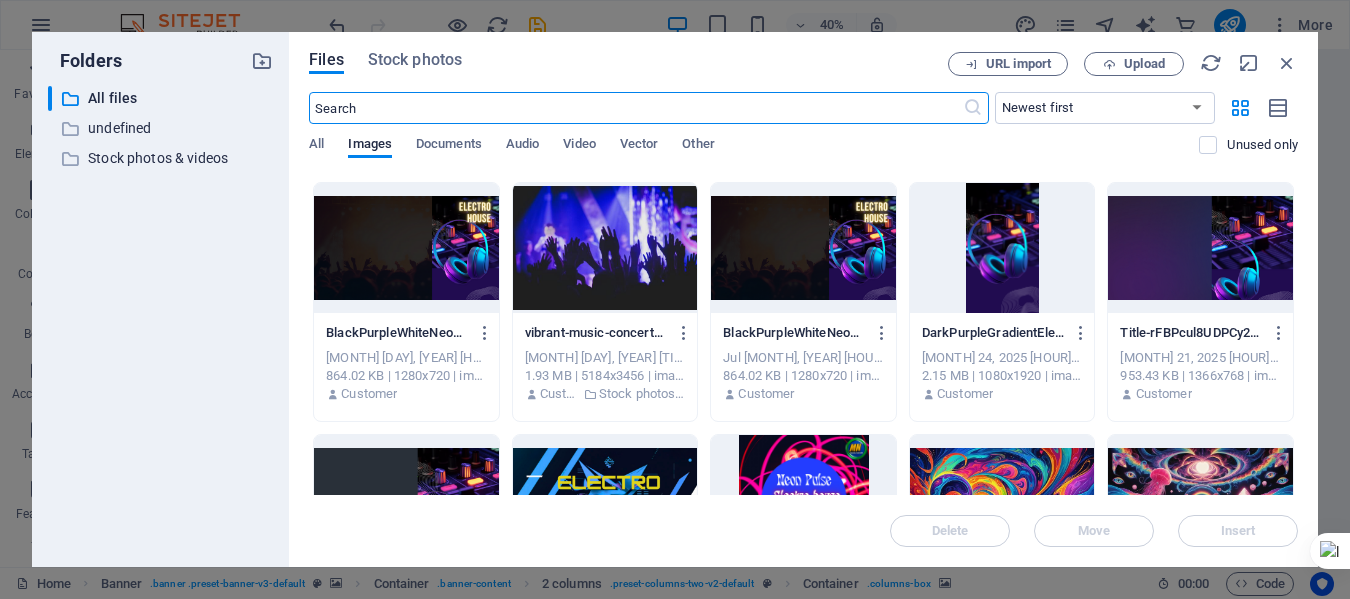 scroll, scrollTop: 0, scrollLeft: 0, axis: both 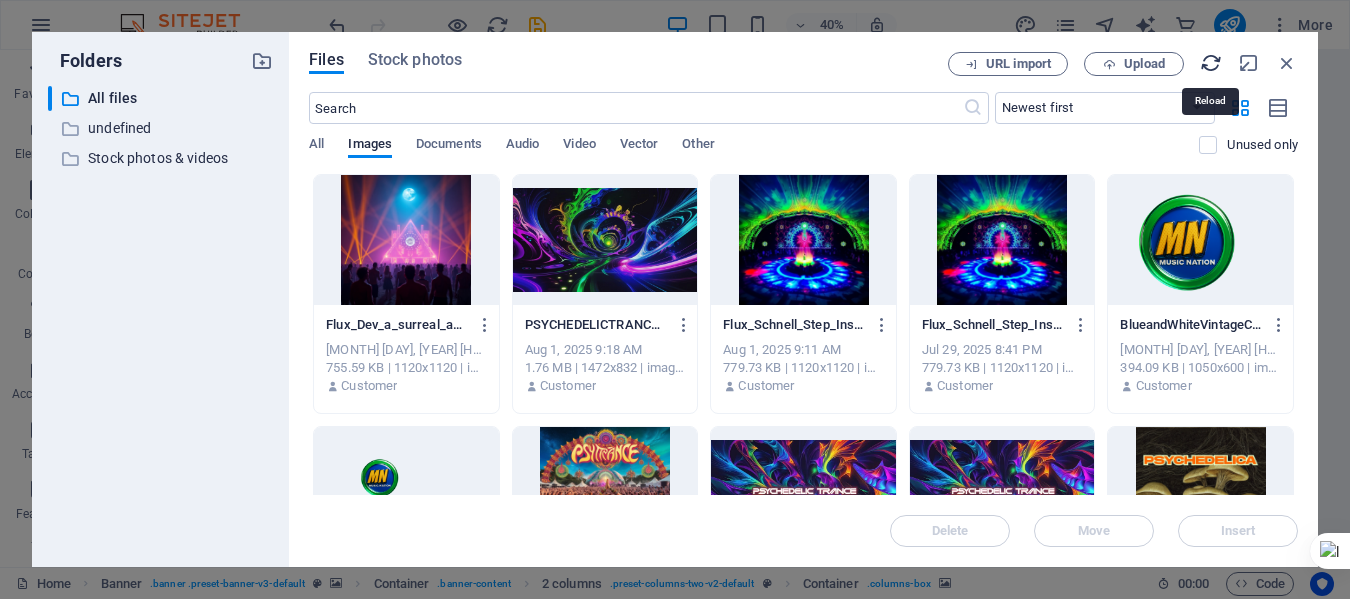click at bounding box center (1211, 63) 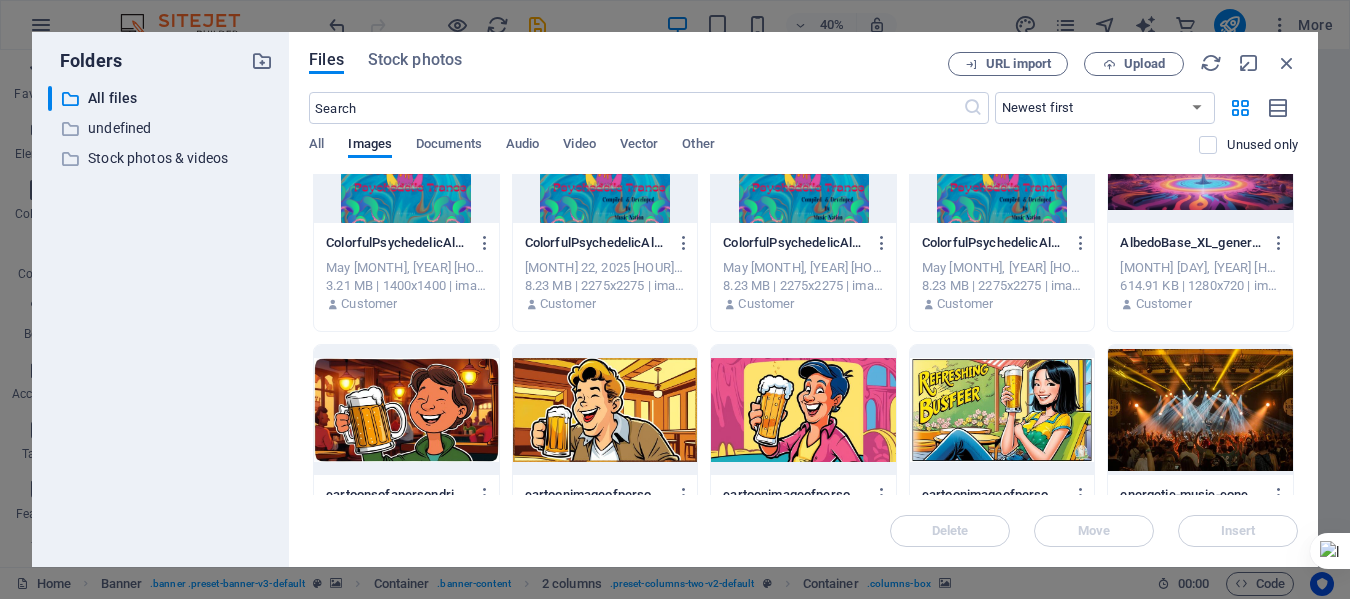 scroll, scrollTop: 3191, scrollLeft: 0, axis: vertical 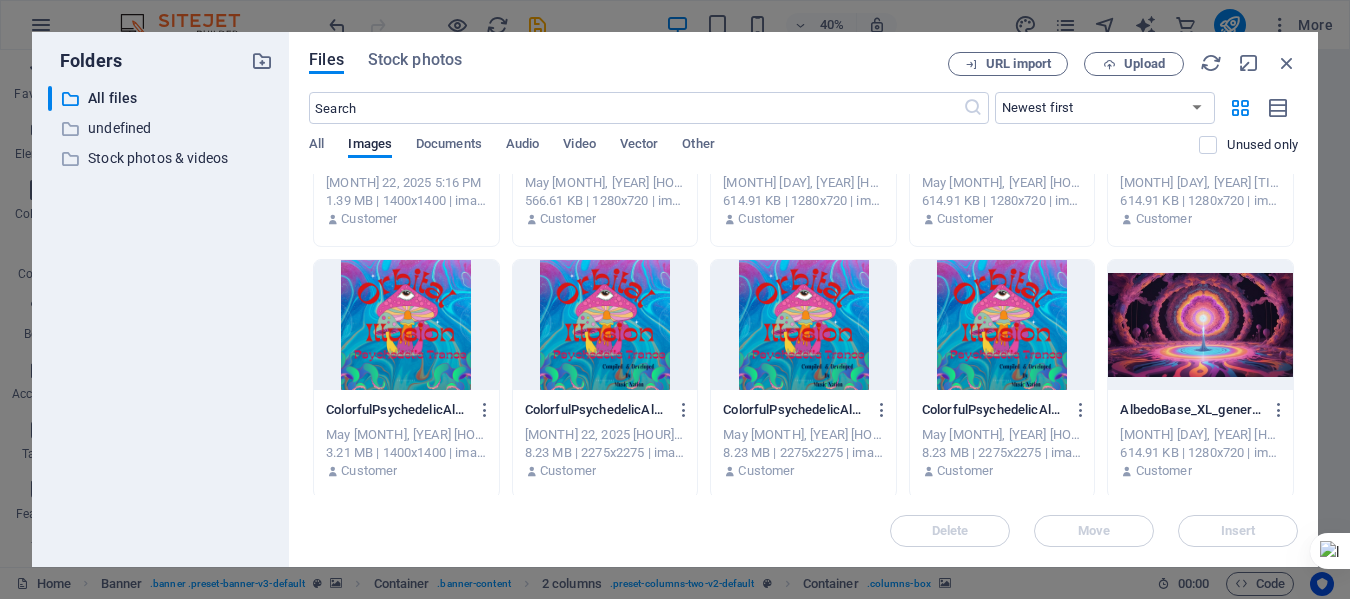 click at bounding box center (1200, 325) 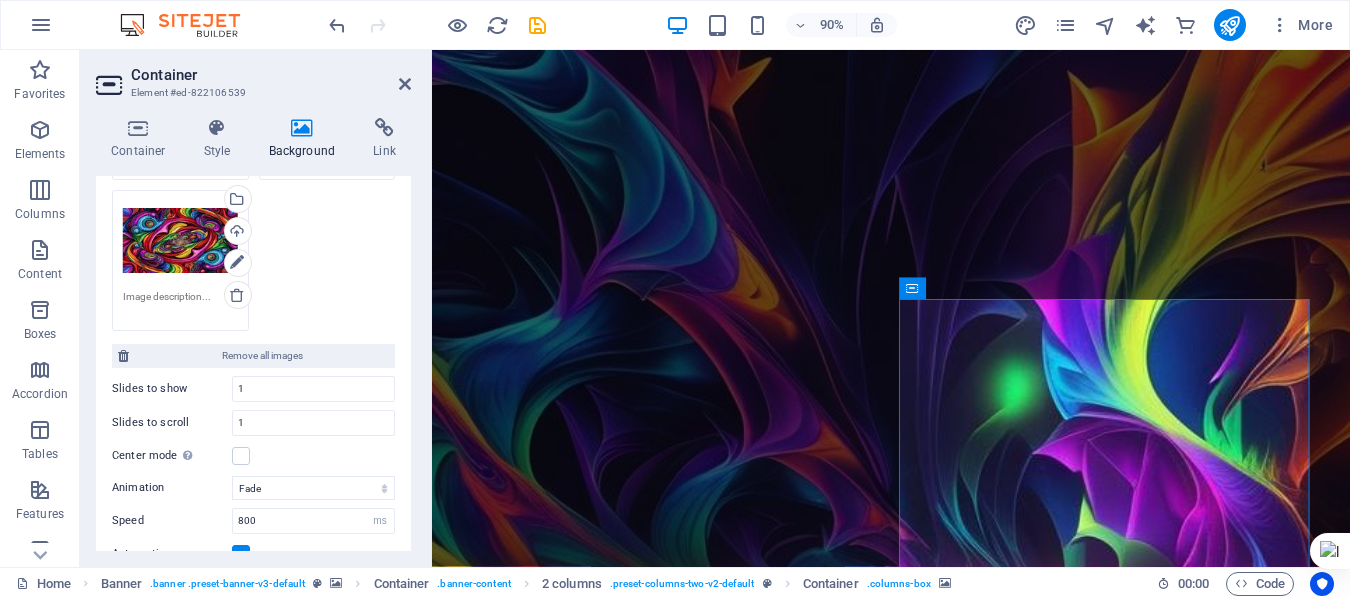 scroll, scrollTop: 500, scrollLeft: 0, axis: vertical 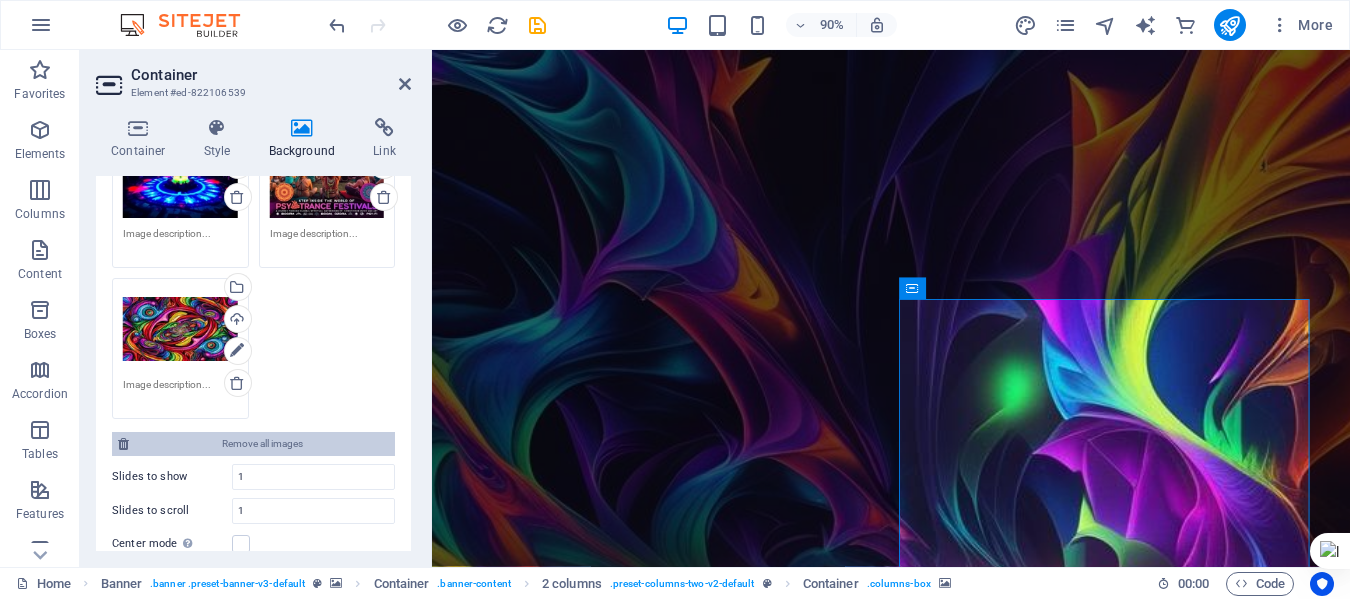 click on "Remove all images" at bounding box center (262, 444) 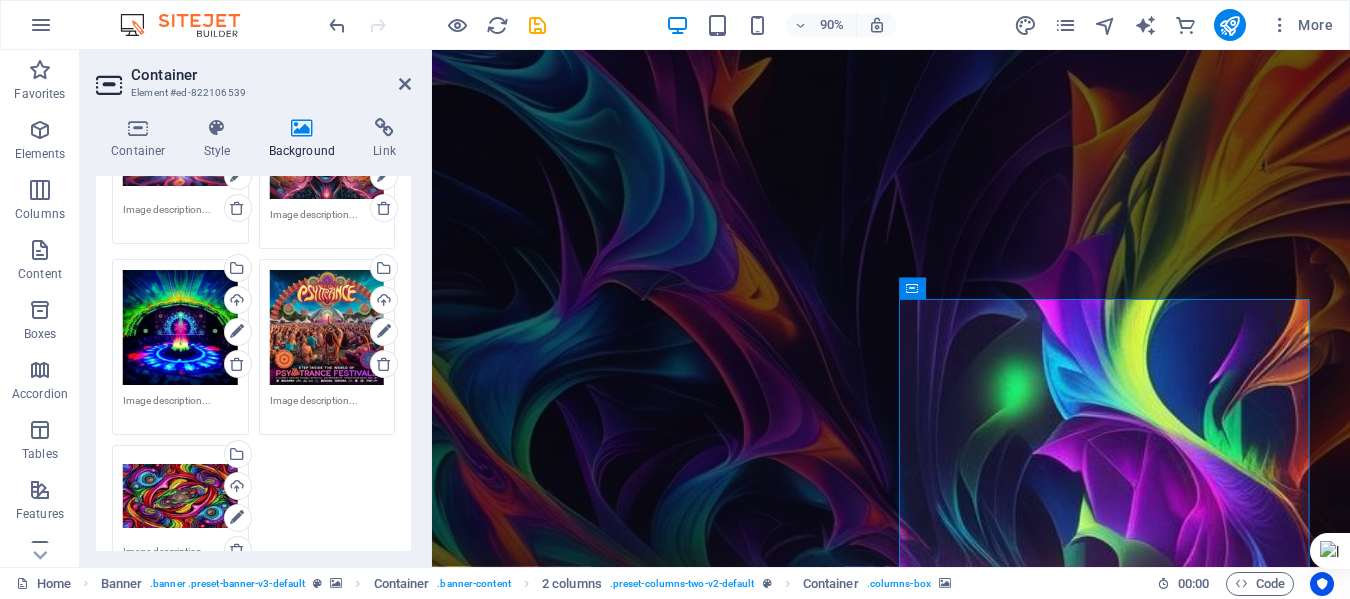 scroll, scrollTop: 0, scrollLeft: 0, axis: both 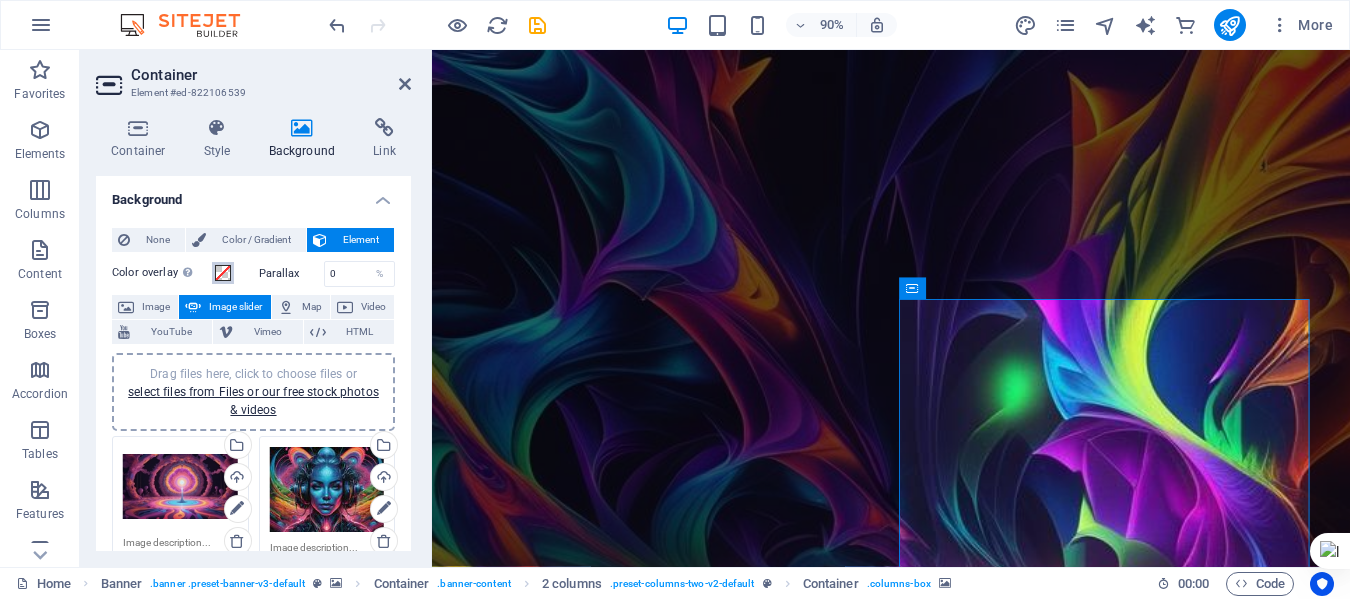 click at bounding box center [223, 273] 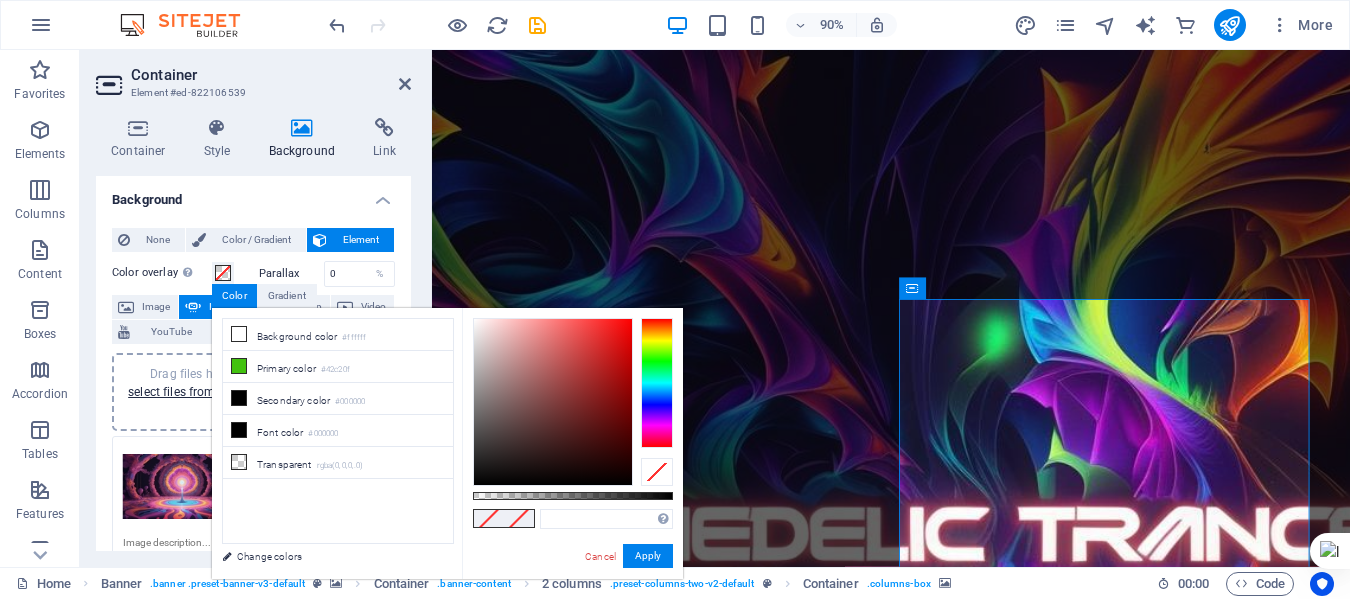 click on "Color overlay Places an overlay over the background to colorize it" at bounding box center [162, 273] 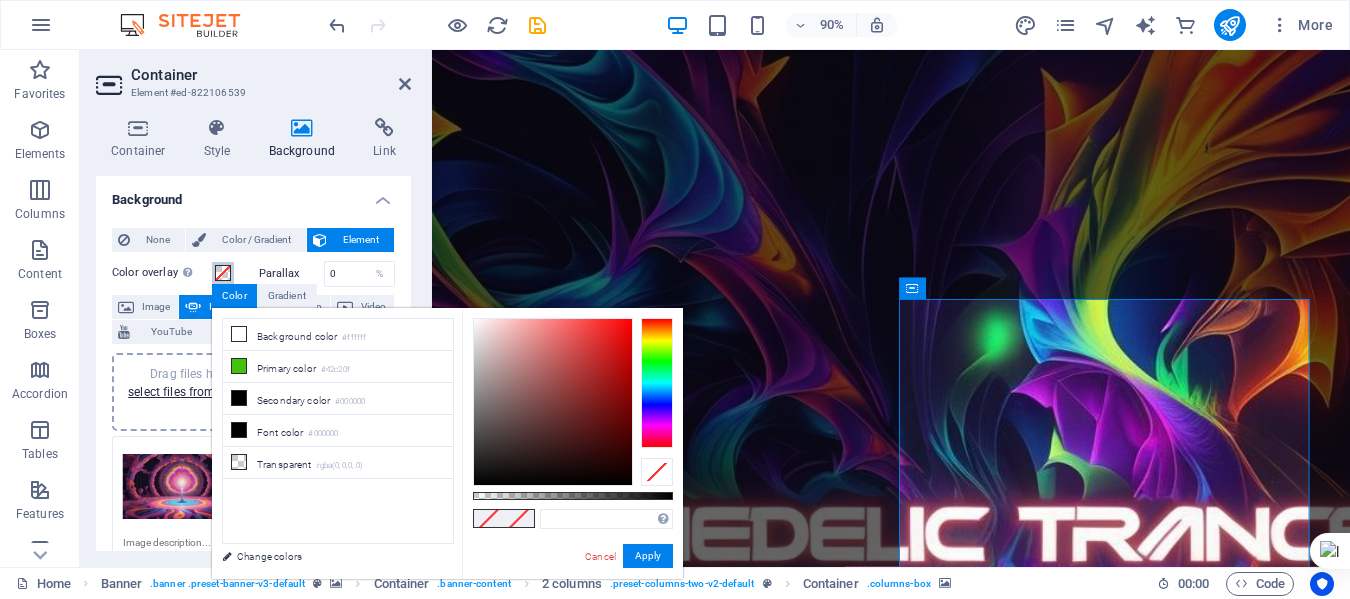 click on "Color overlay Places an overlay over the background to colorize it" at bounding box center [223, 273] 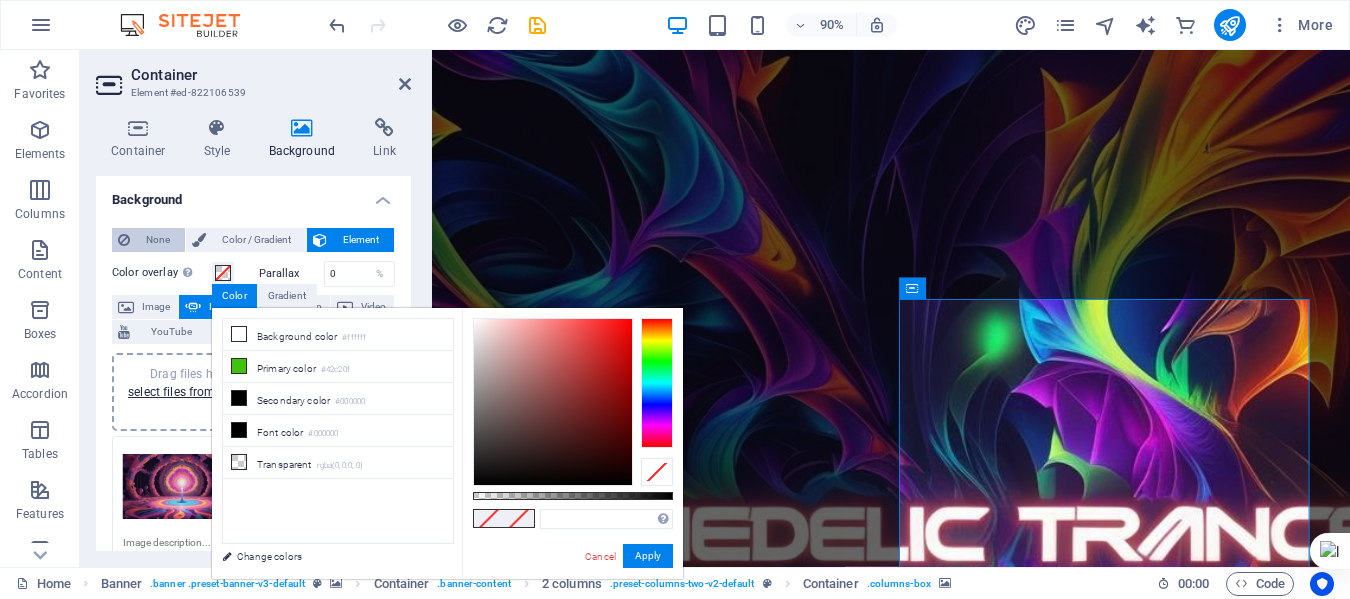 click on "None" at bounding box center (157, 240) 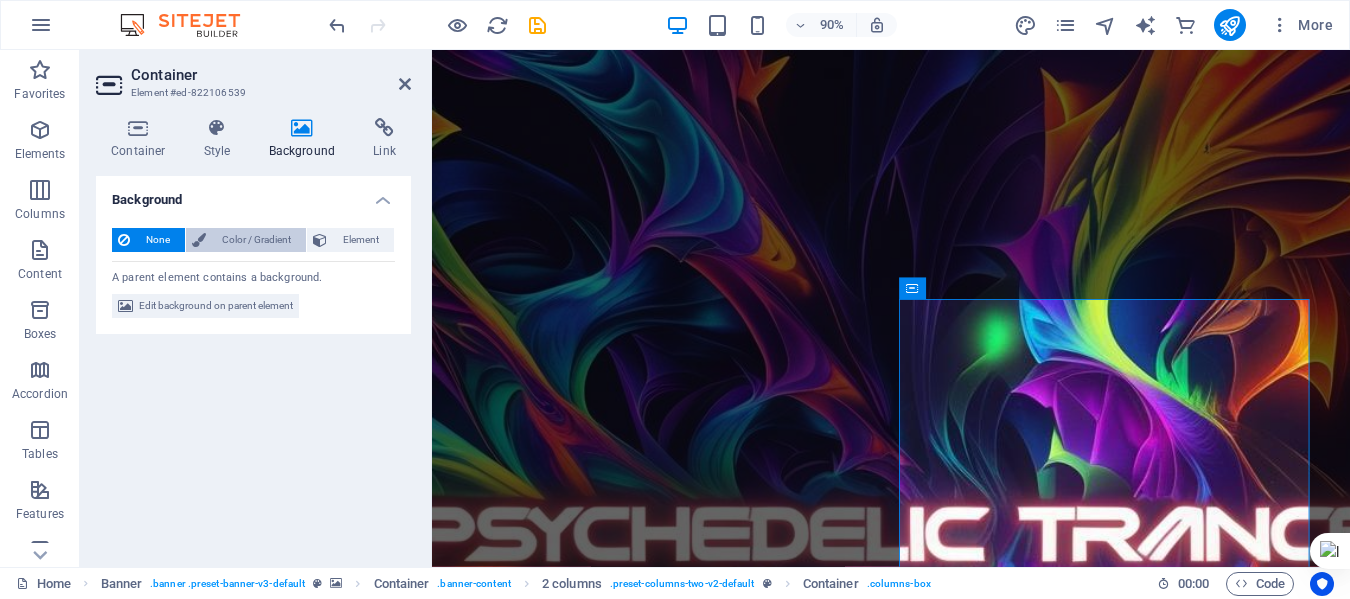 click on "Color / Gradient" at bounding box center [256, 240] 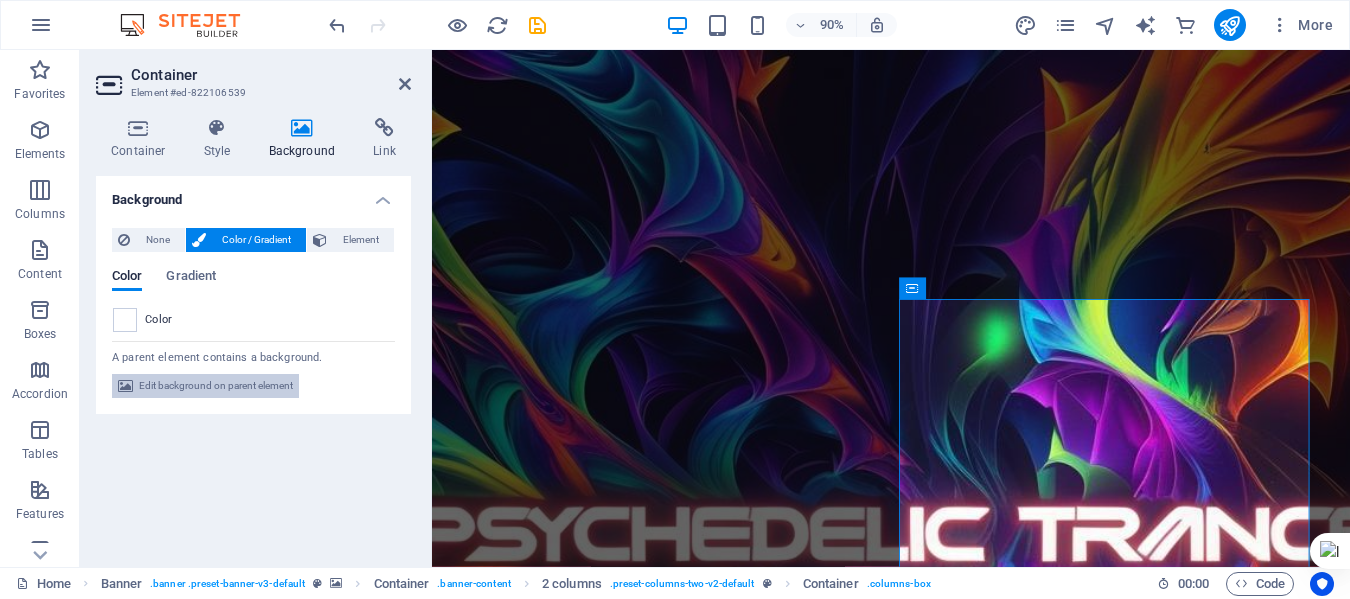 click on "Edit background on parent element" at bounding box center [216, 386] 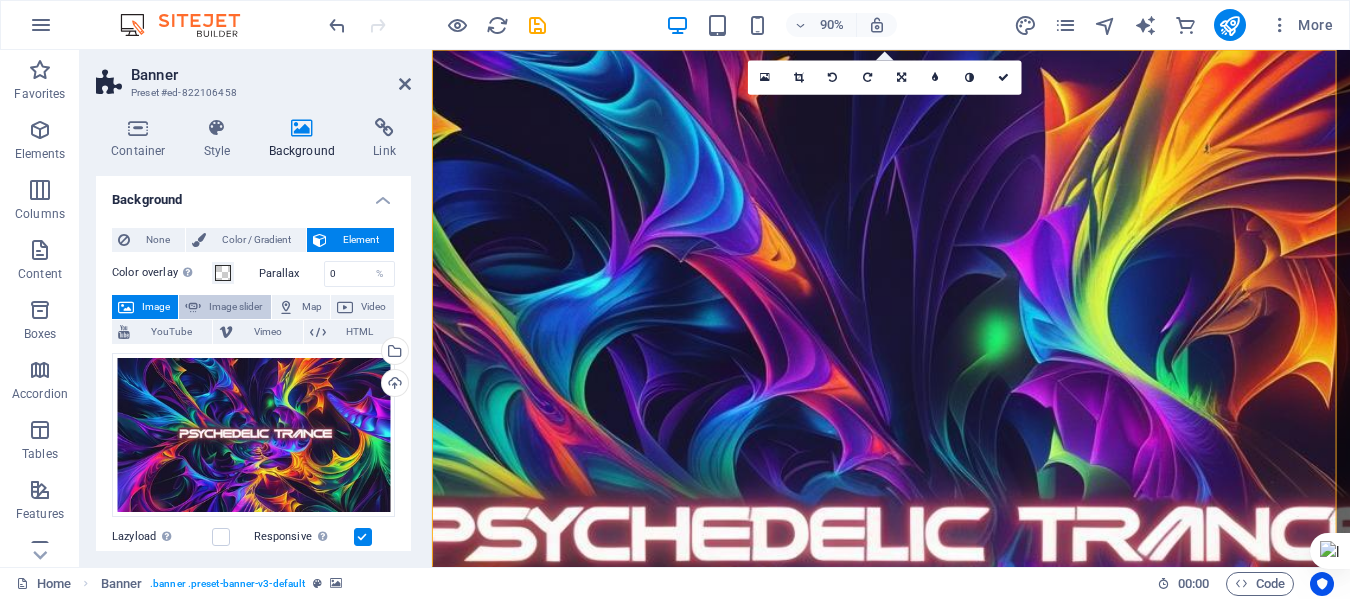 click on "Image slider" at bounding box center (235, 307) 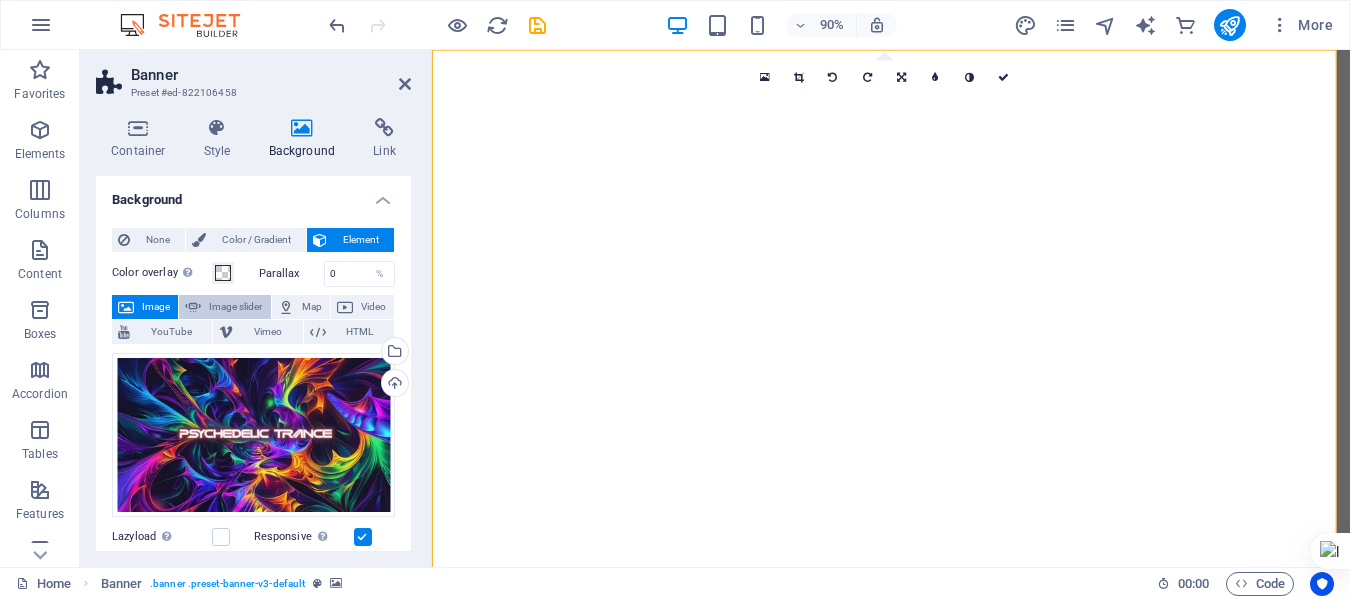 select on "ms" 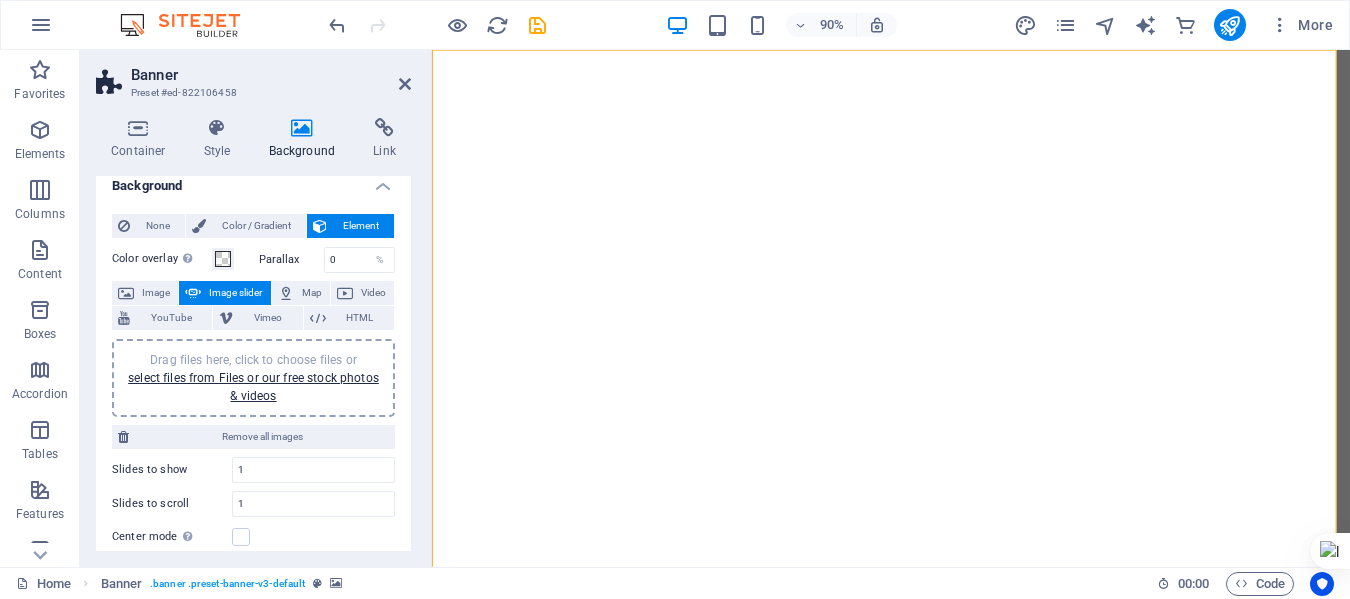 scroll, scrollTop: 0, scrollLeft: 0, axis: both 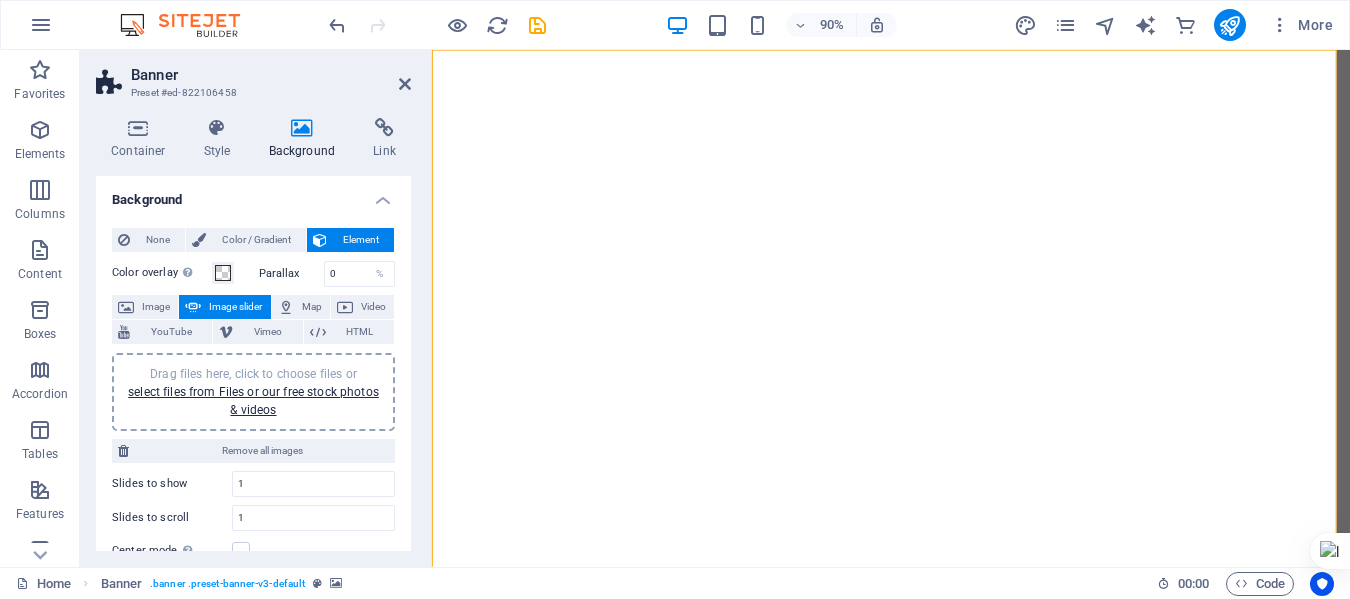 click on "Drag files here, click to choose files or select files from Files or our free stock photos & videos" at bounding box center [253, 392] 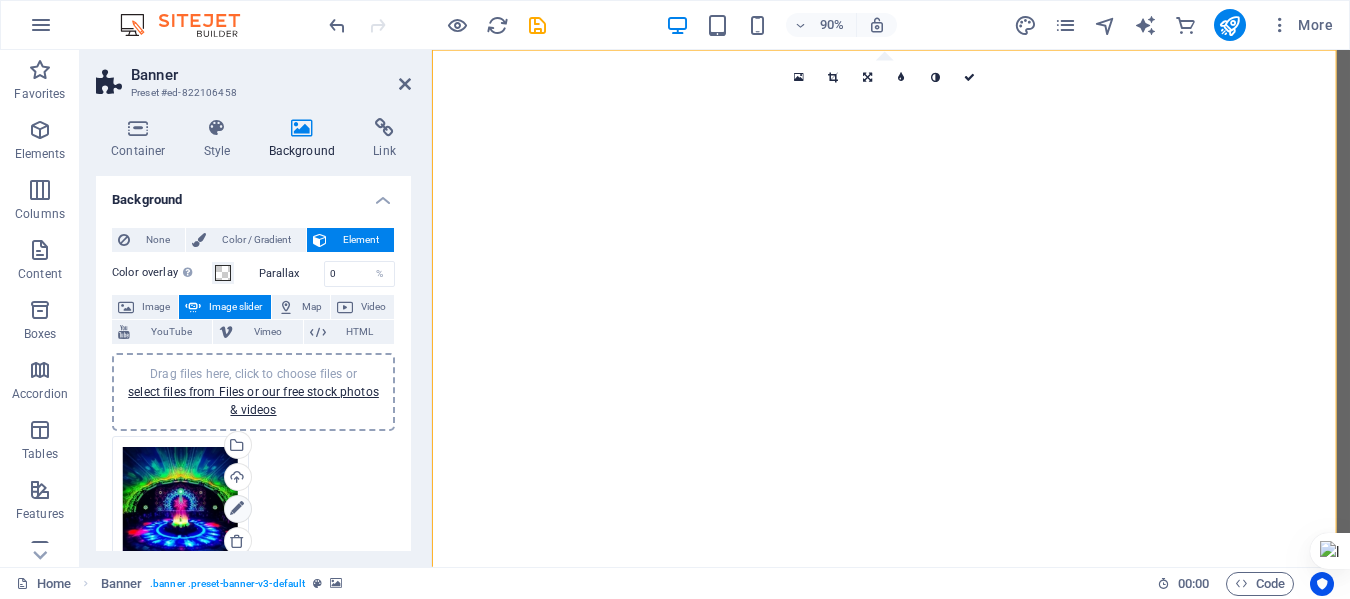click at bounding box center [237, 509] 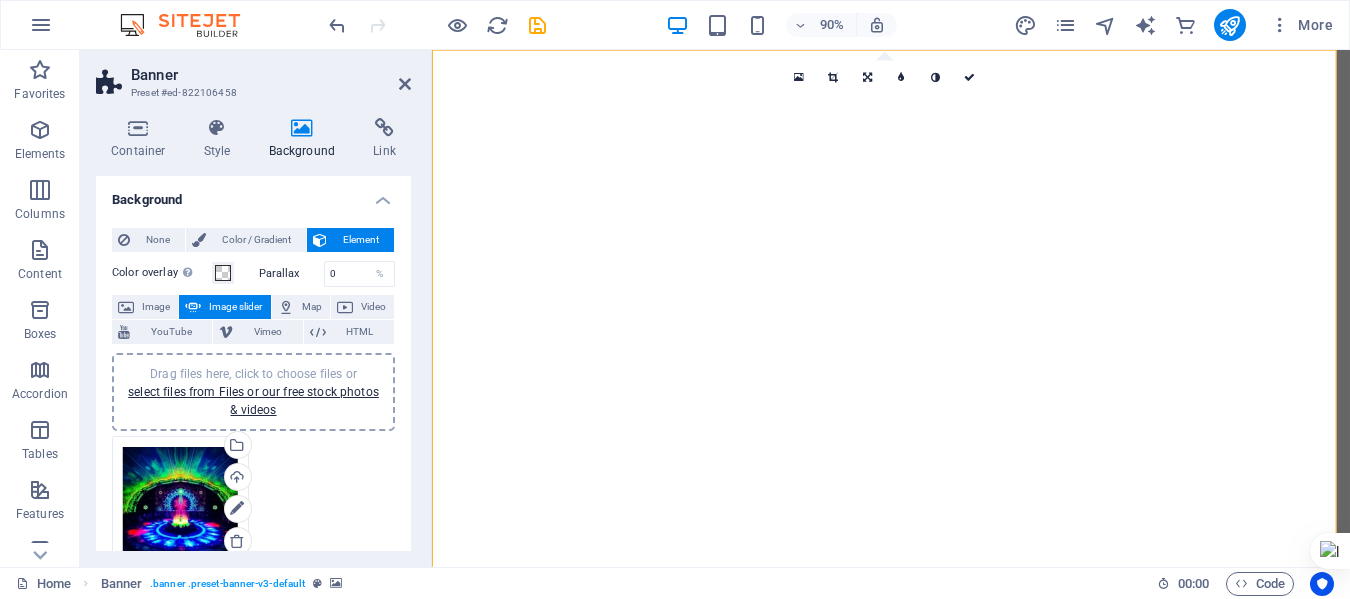 click on "Drag files here, click to choose files or select files from Files or our free stock photos & videos" at bounding box center [180, 504] 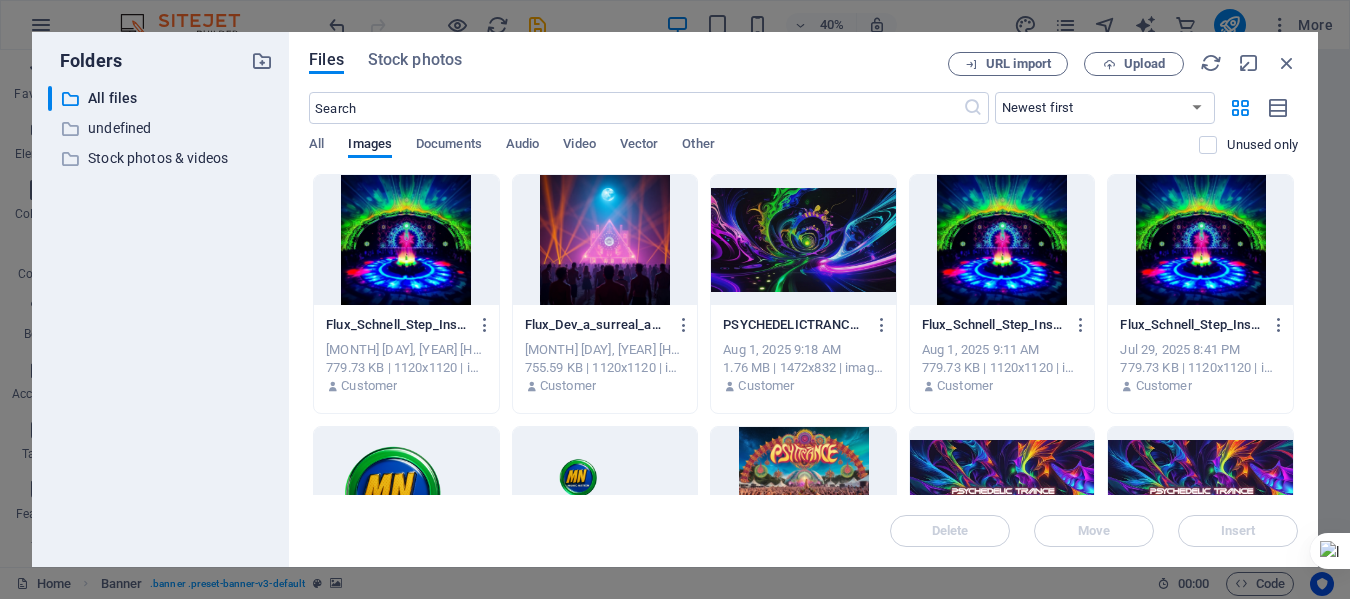 click at bounding box center (406, 492) 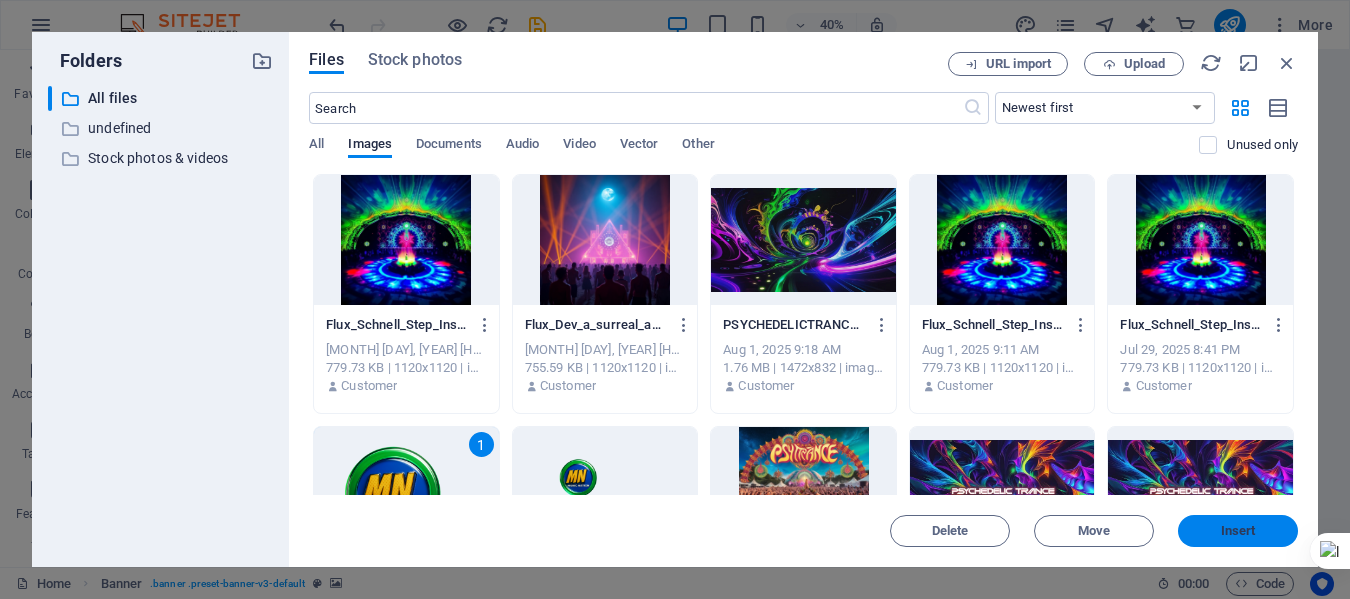 click on "Insert" at bounding box center (1238, 531) 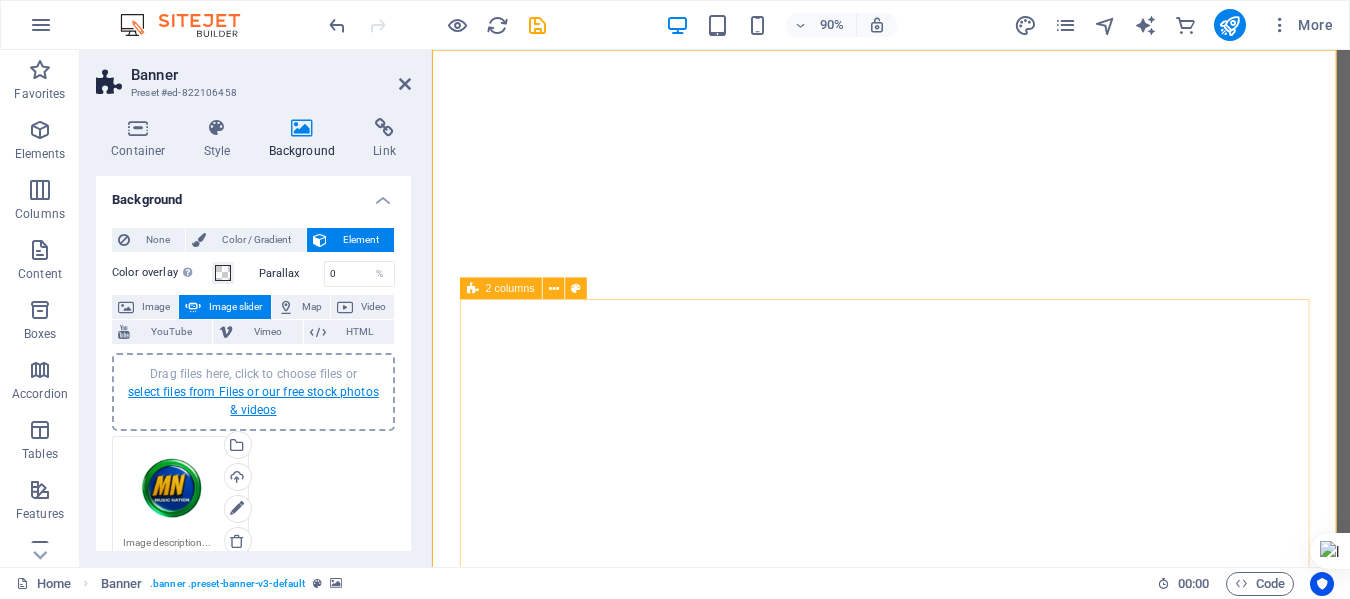 click on "select files from Files or our free stock photos & videos" at bounding box center [253, 401] 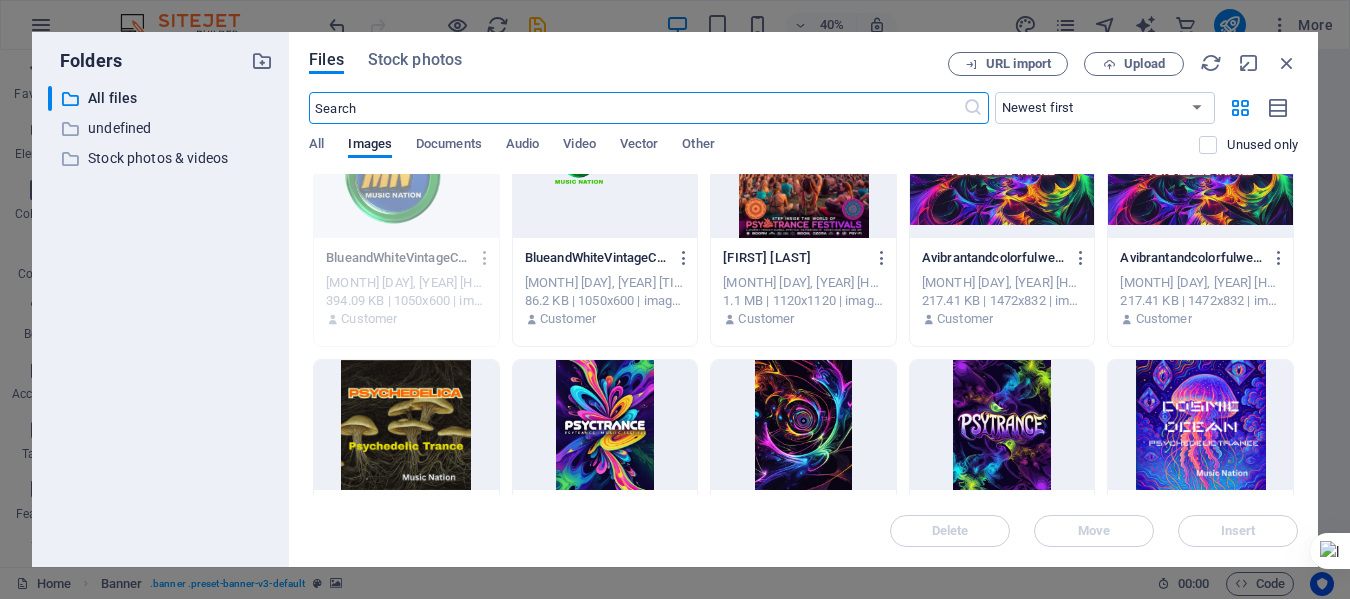 scroll, scrollTop: 333, scrollLeft: 0, axis: vertical 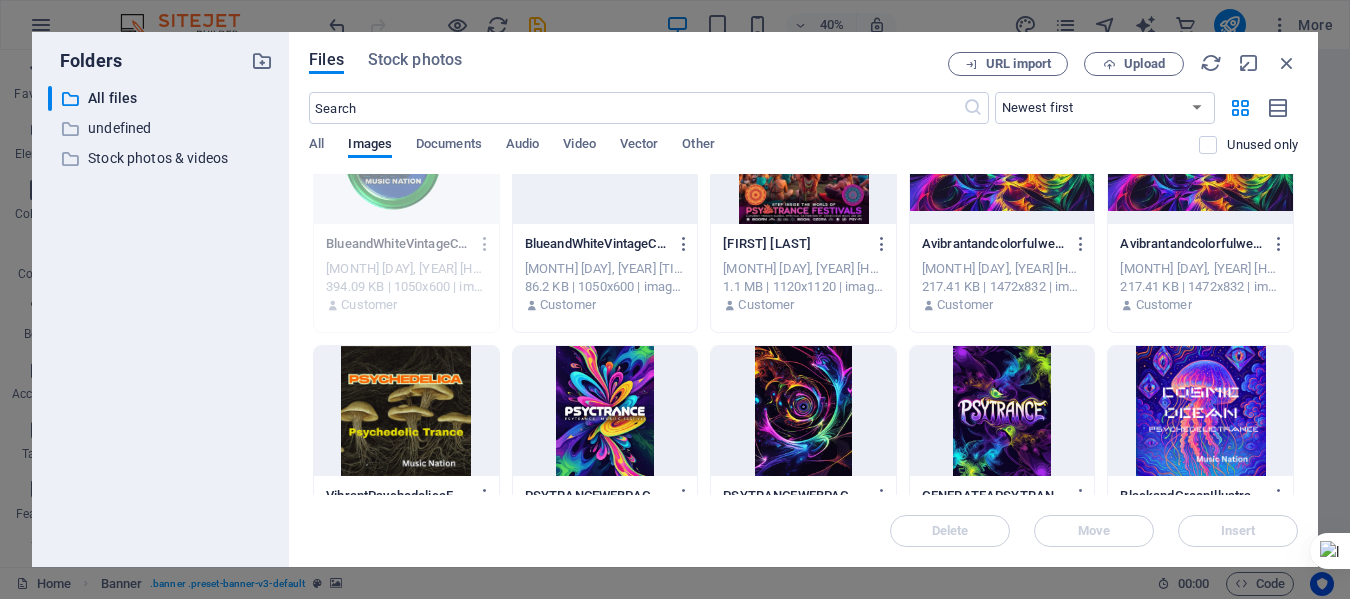 click at bounding box center [605, 411] 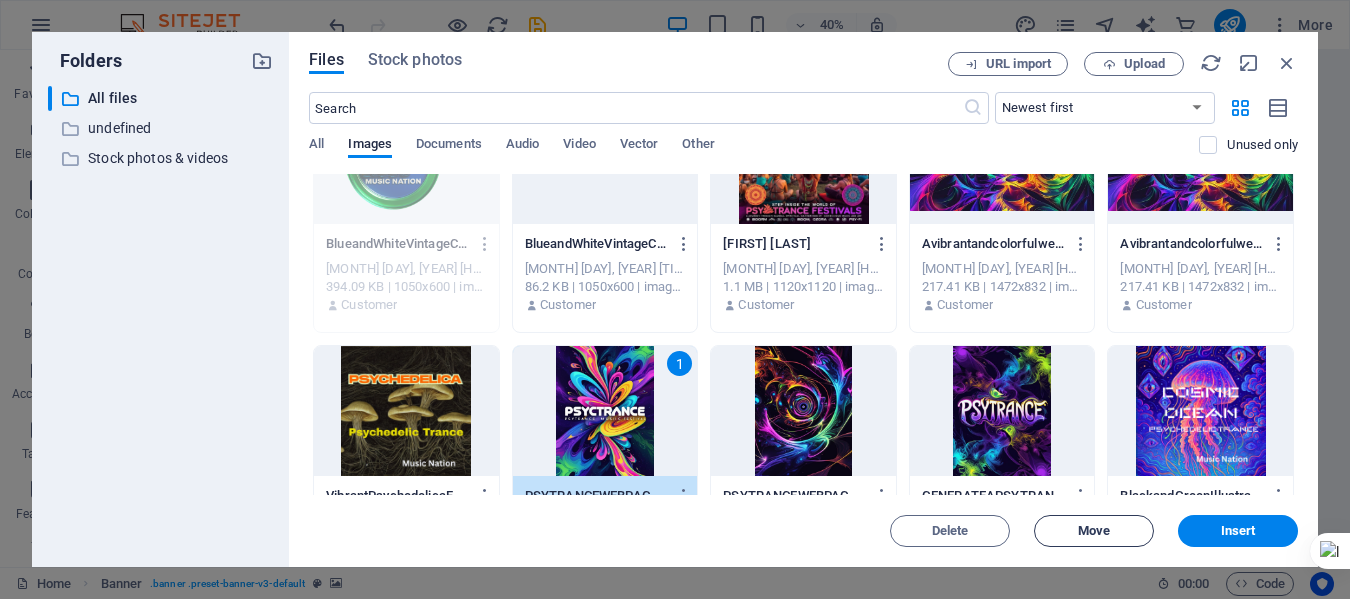 click on "Move" at bounding box center (1094, 531) 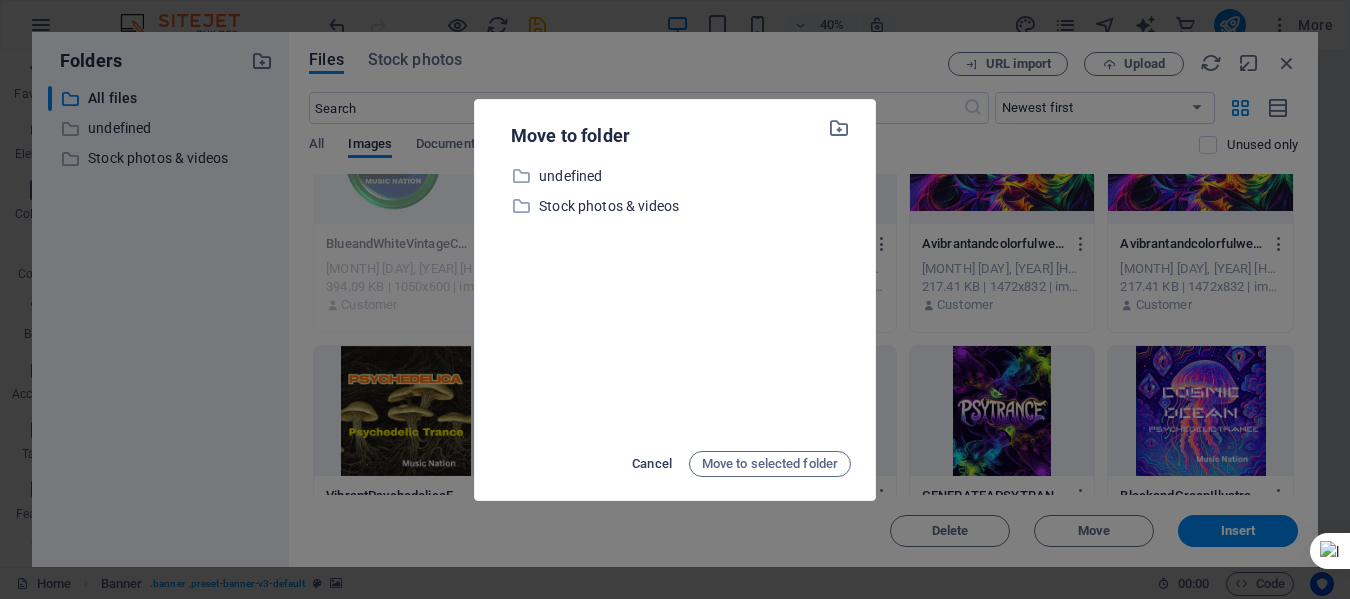 click on "Cancel" at bounding box center (652, 464) 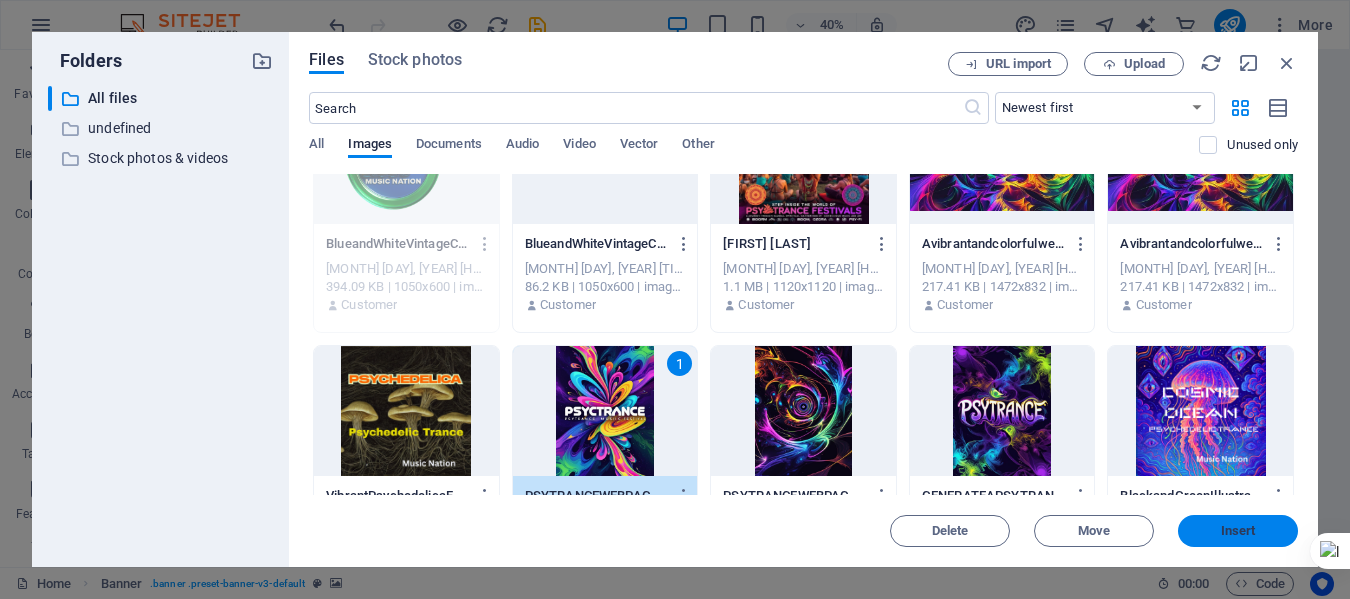 click on "Insert" at bounding box center [1238, 531] 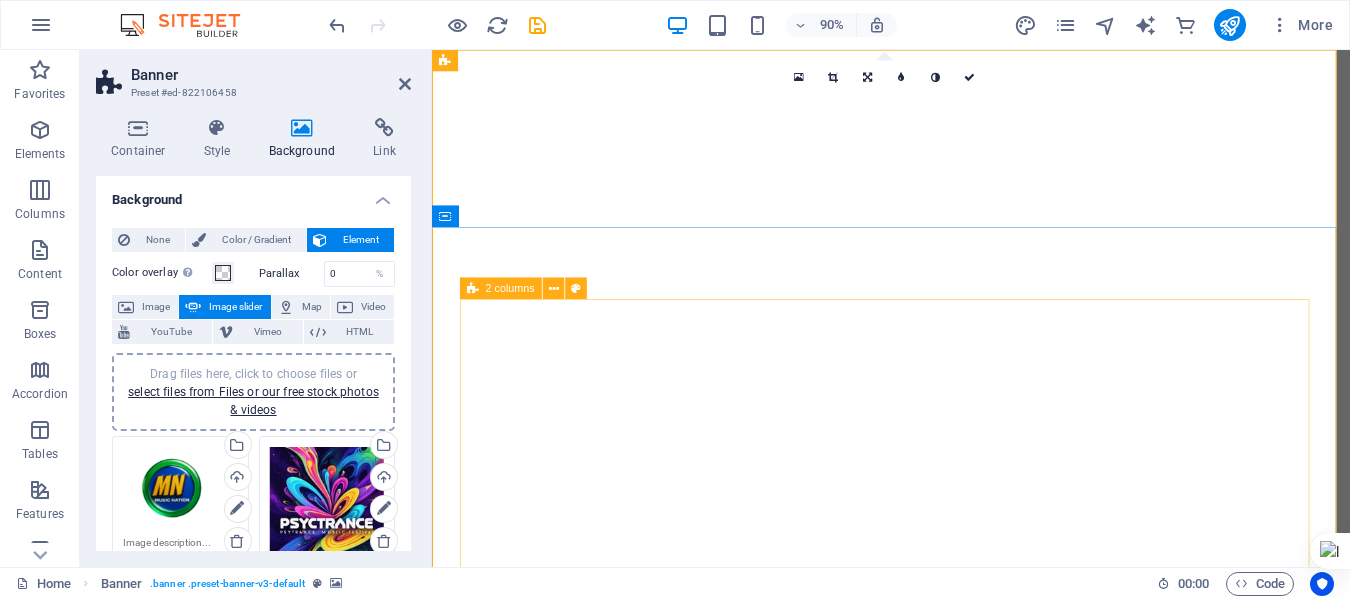 scroll, scrollTop: 0, scrollLeft: 0, axis: both 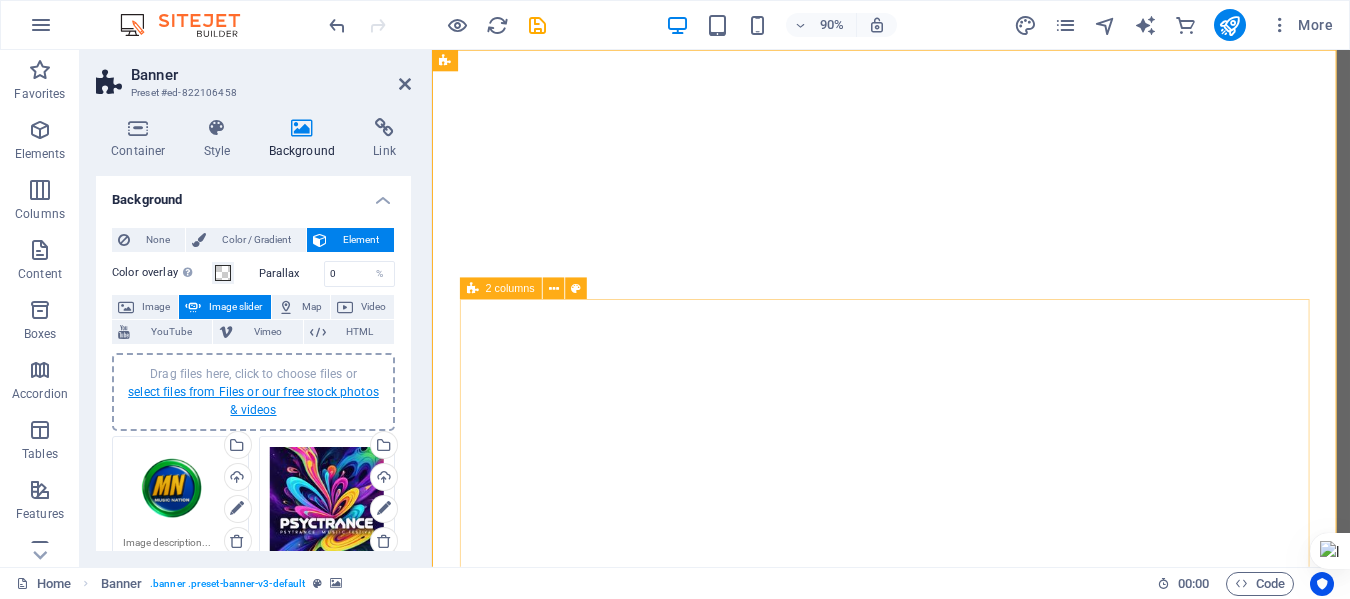 click on "select files from Files or our free stock photos & videos" at bounding box center [253, 401] 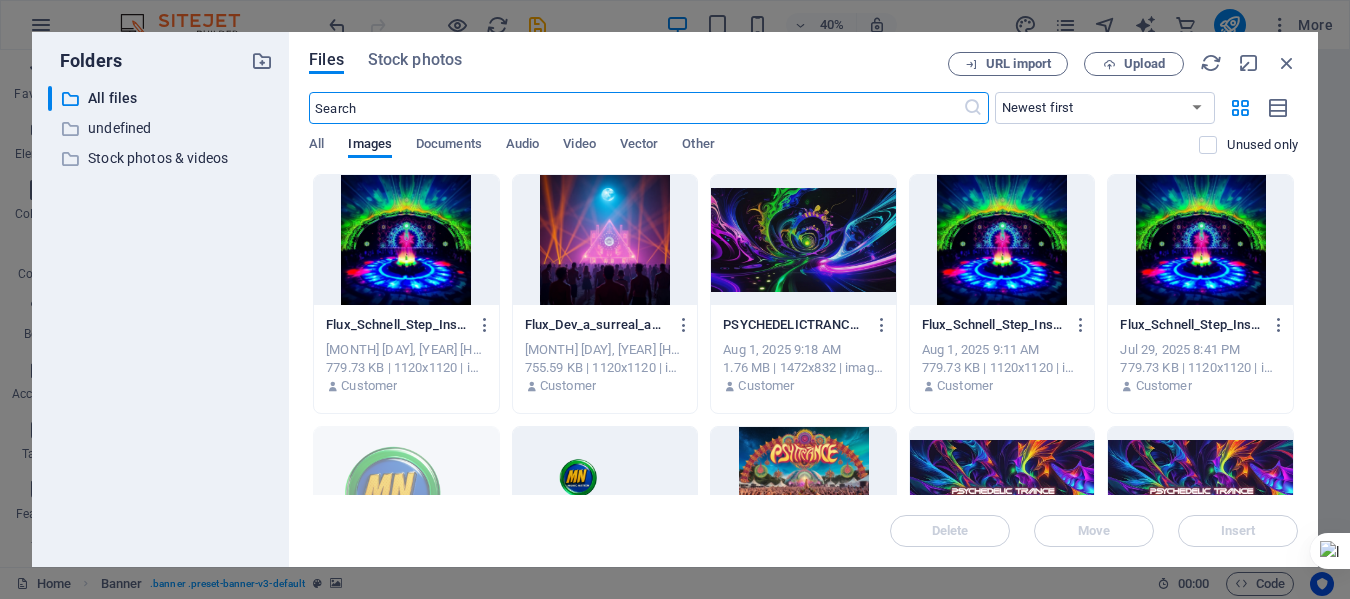 scroll, scrollTop: 167, scrollLeft: 0, axis: vertical 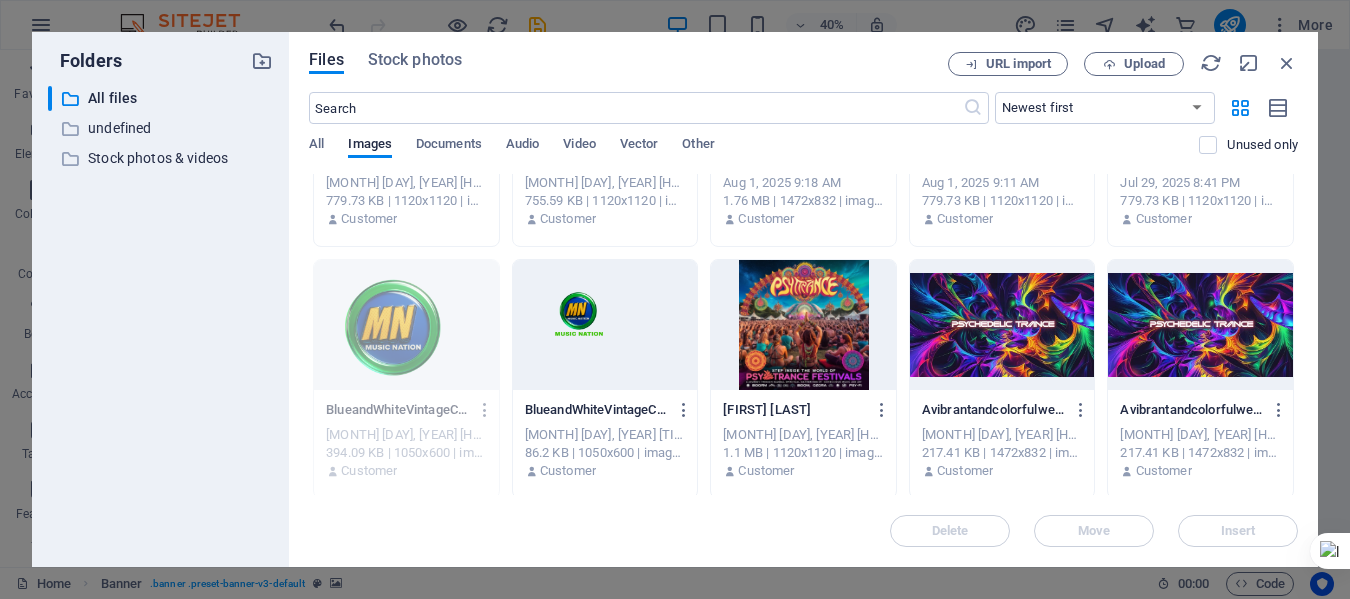 click at bounding box center (1002, 325) 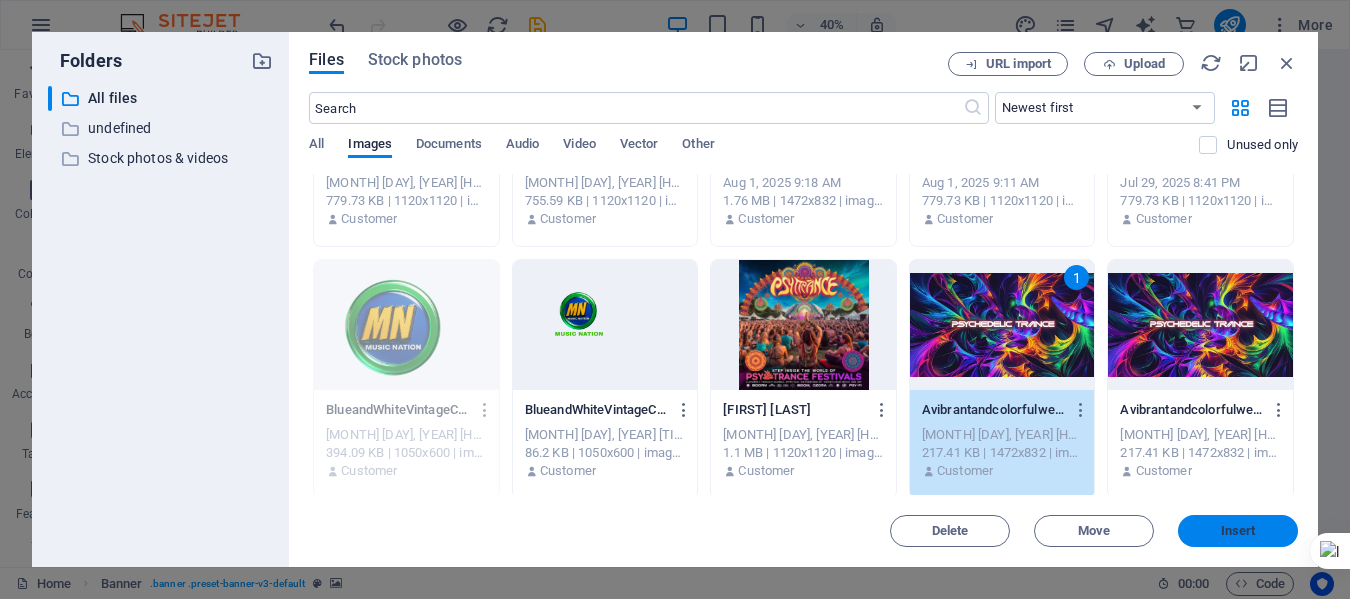 click on "Insert" at bounding box center (1238, 531) 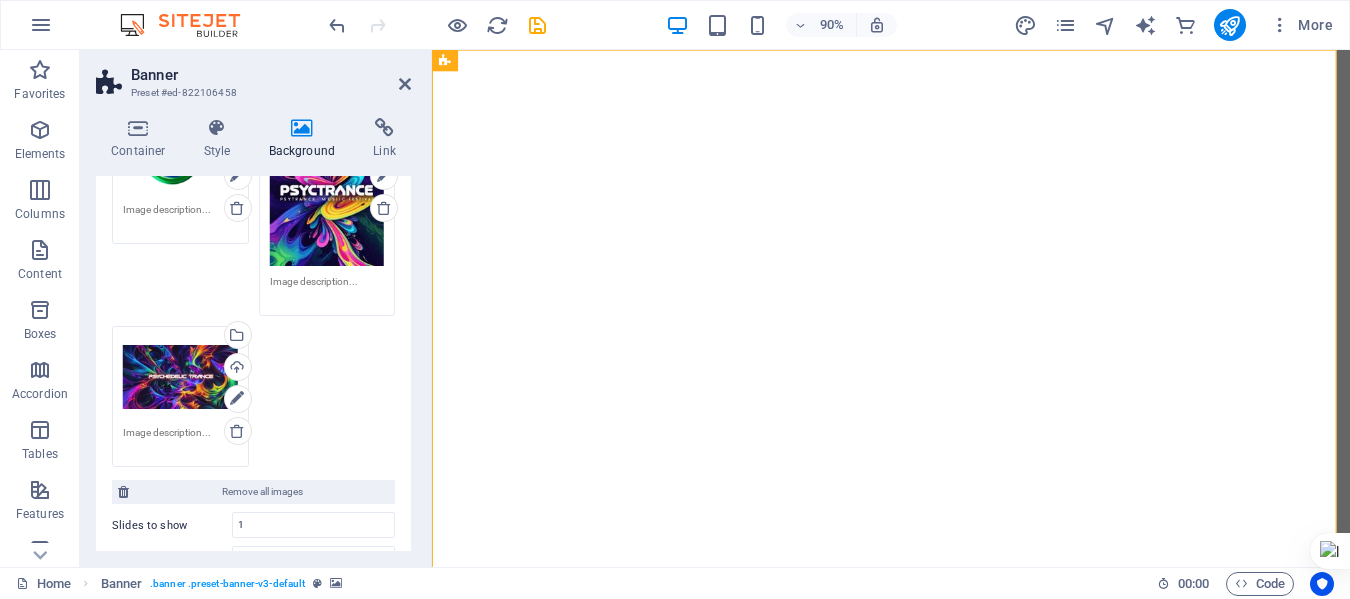 scroll, scrollTop: 167, scrollLeft: 0, axis: vertical 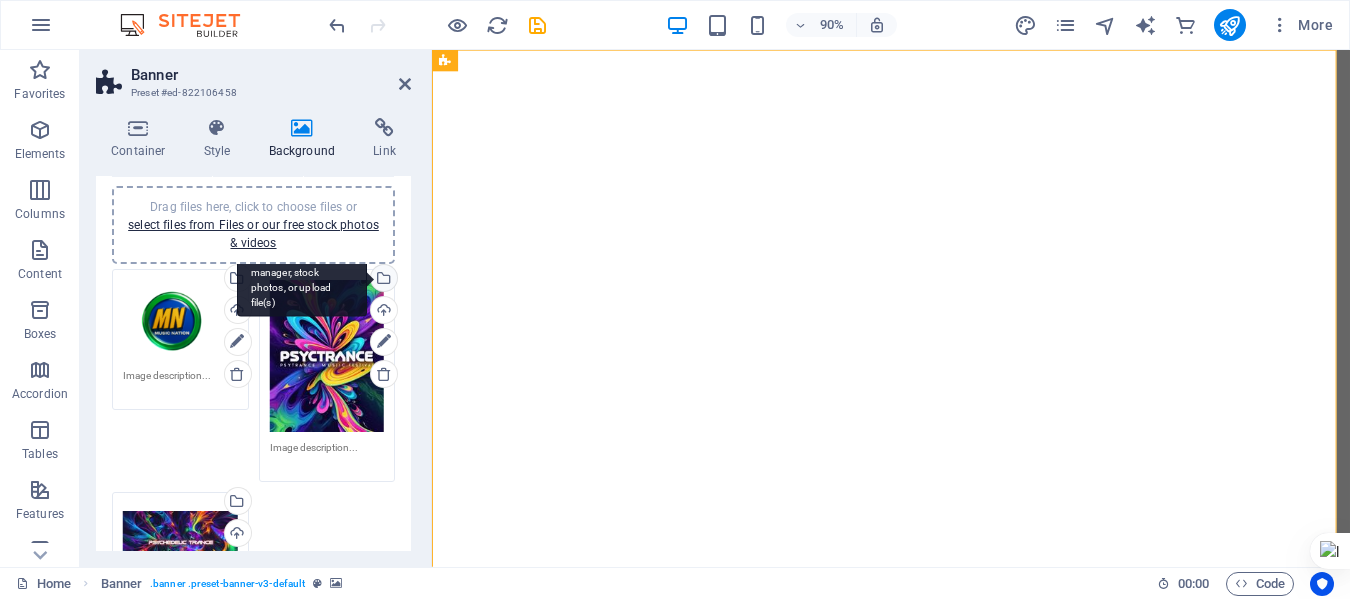 click on "Select files from the file manager, stock photos, or upload file(s)" at bounding box center [382, 280] 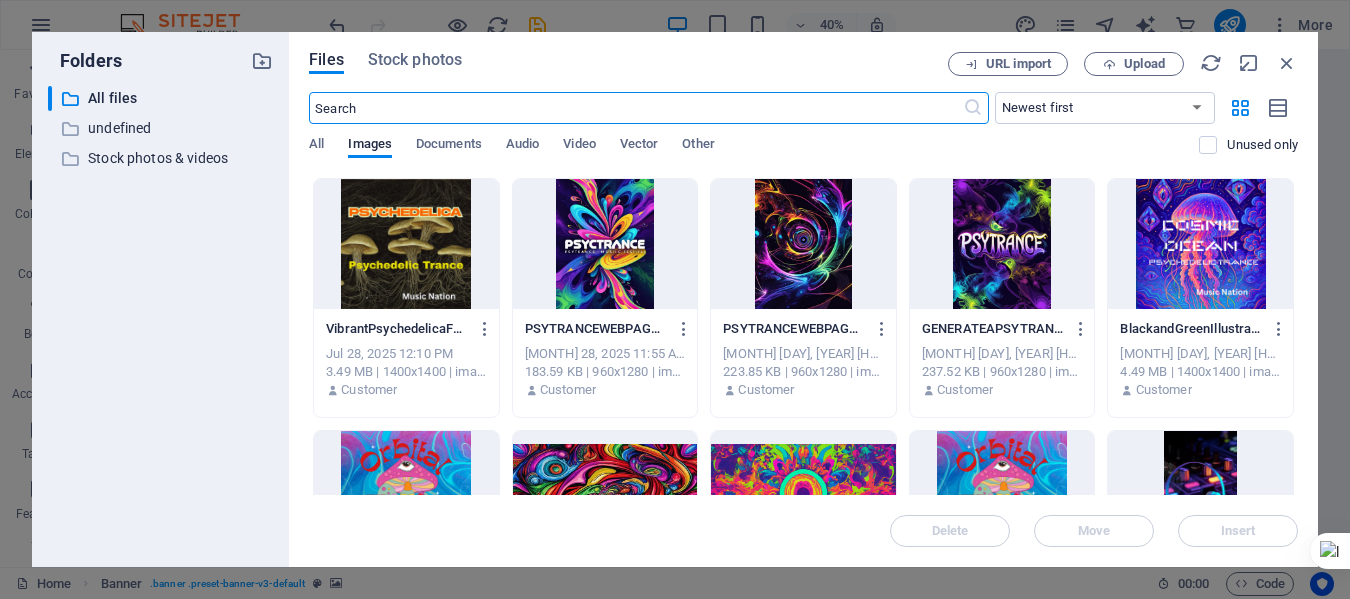 scroll, scrollTop: 667, scrollLeft: 0, axis: vertical 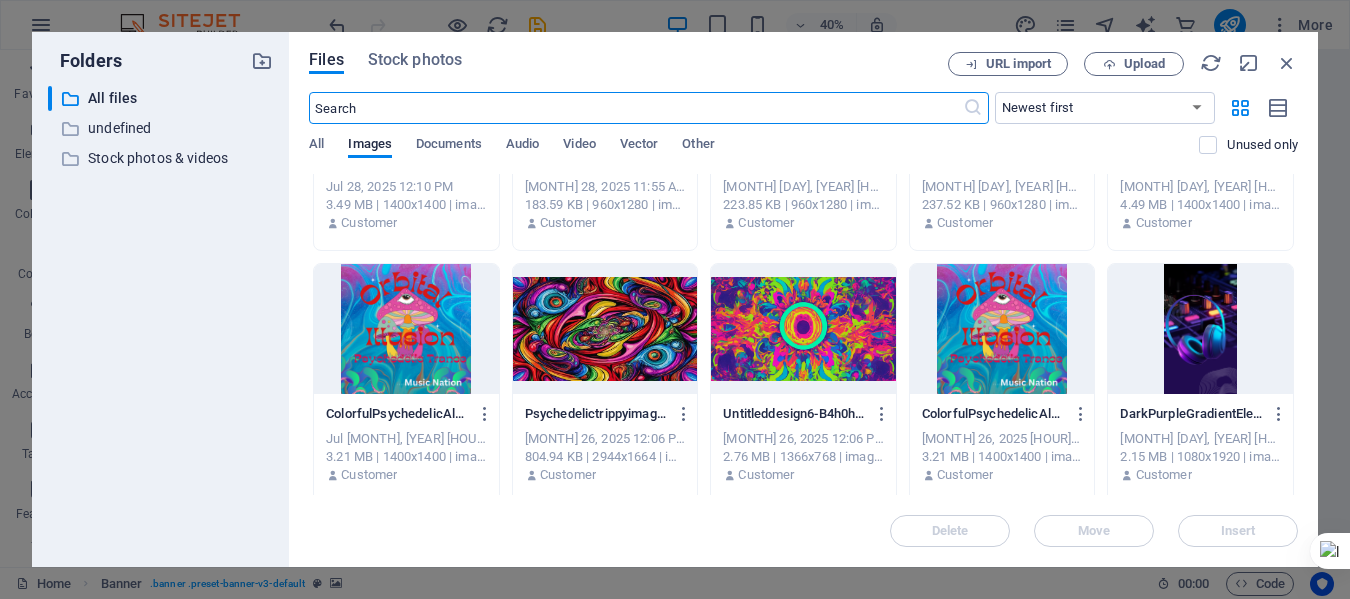 click at bounding box center [605, 329] 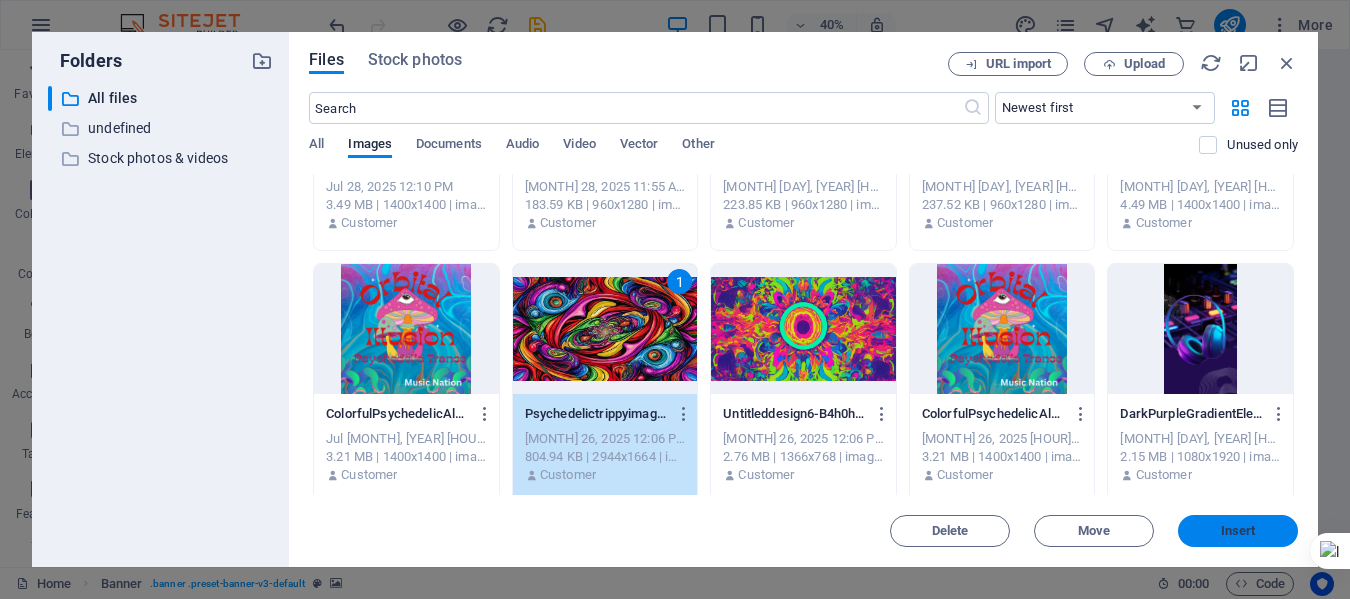 click on "Insert" at bounding box center [1238, 531] 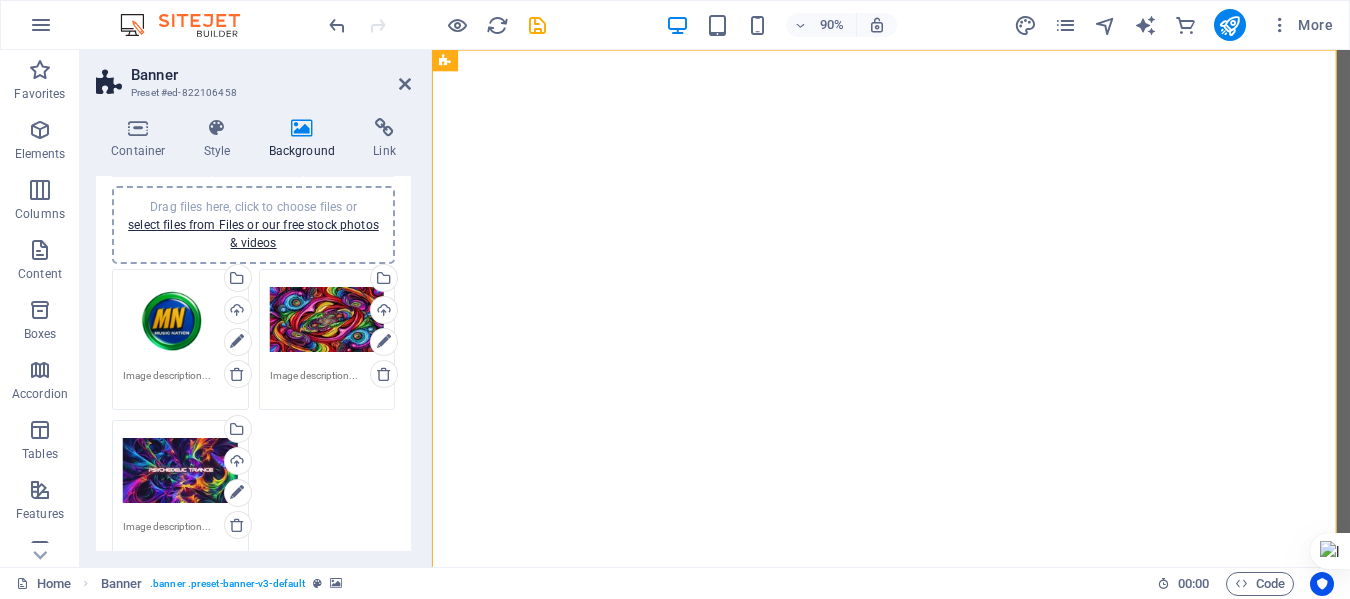 scroll, scrollTop: 0, scrollLeft: 0, axis: both 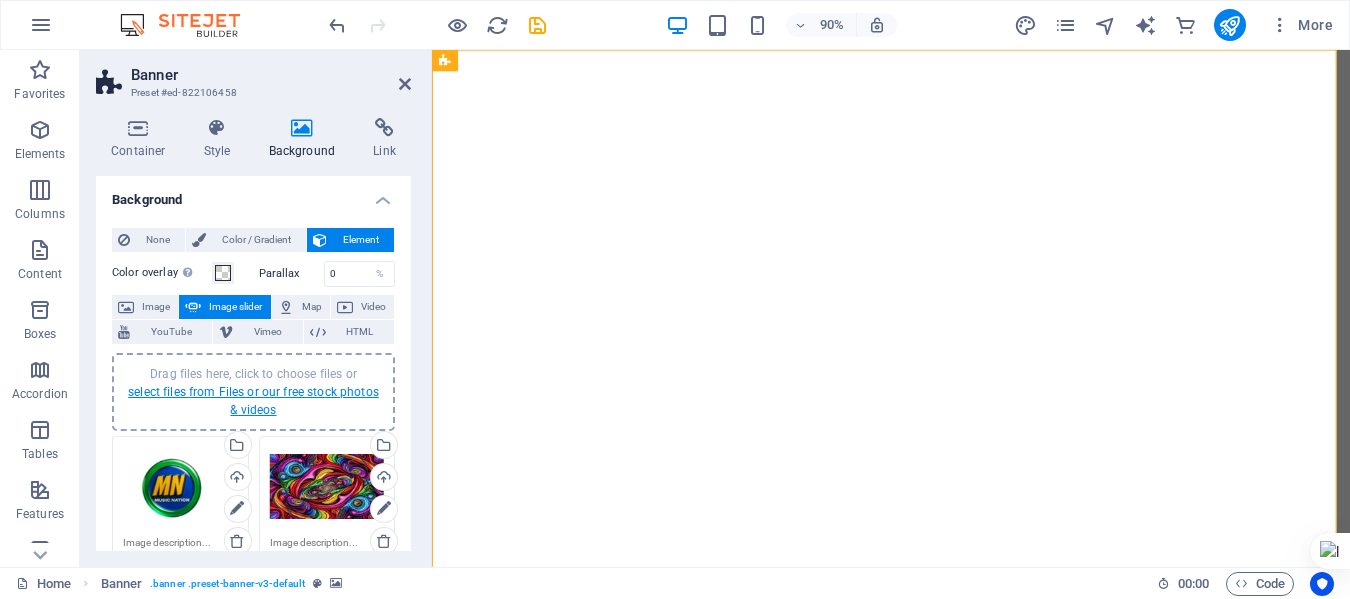 click on "select files from Files or our free stock photos & videos" at bounding box center (253, 401) 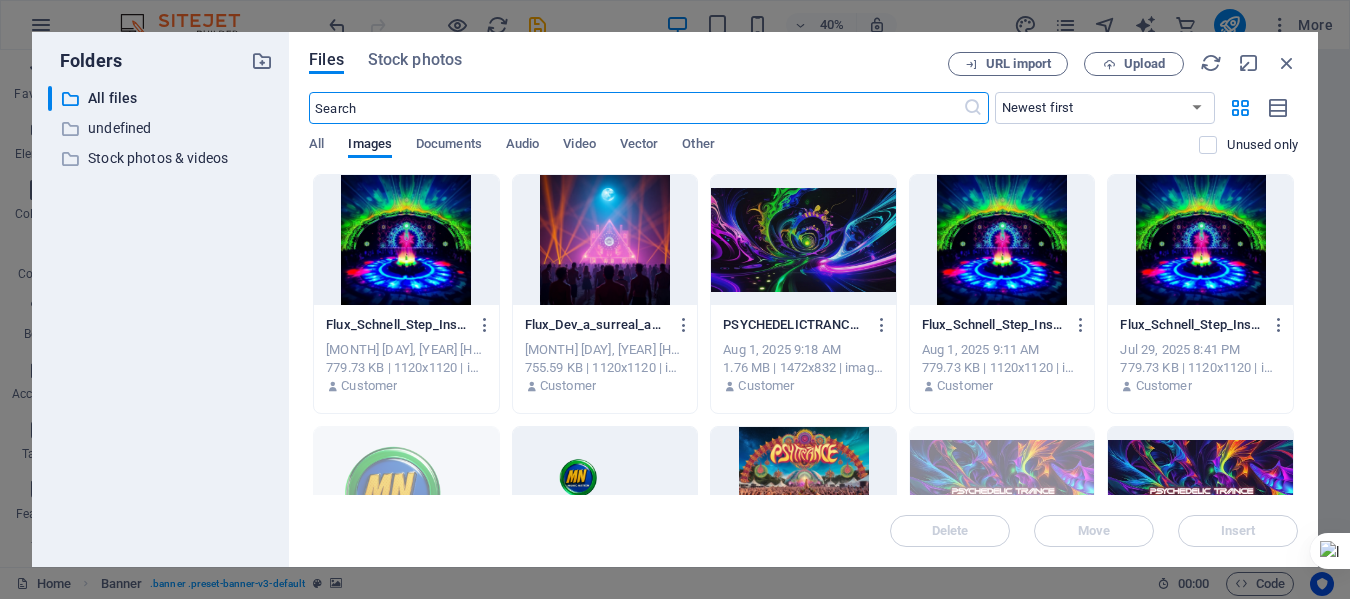 click at bounding box center (1200, 240) 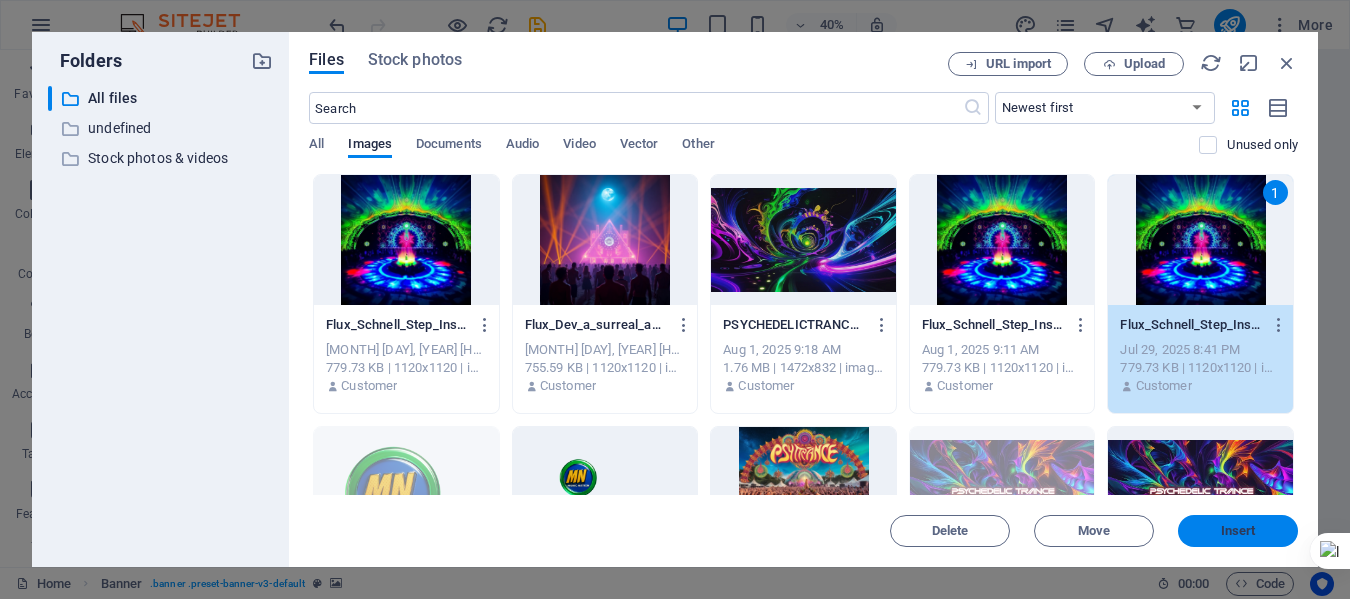 click on "Insert" at bounding box center [1238, 531] 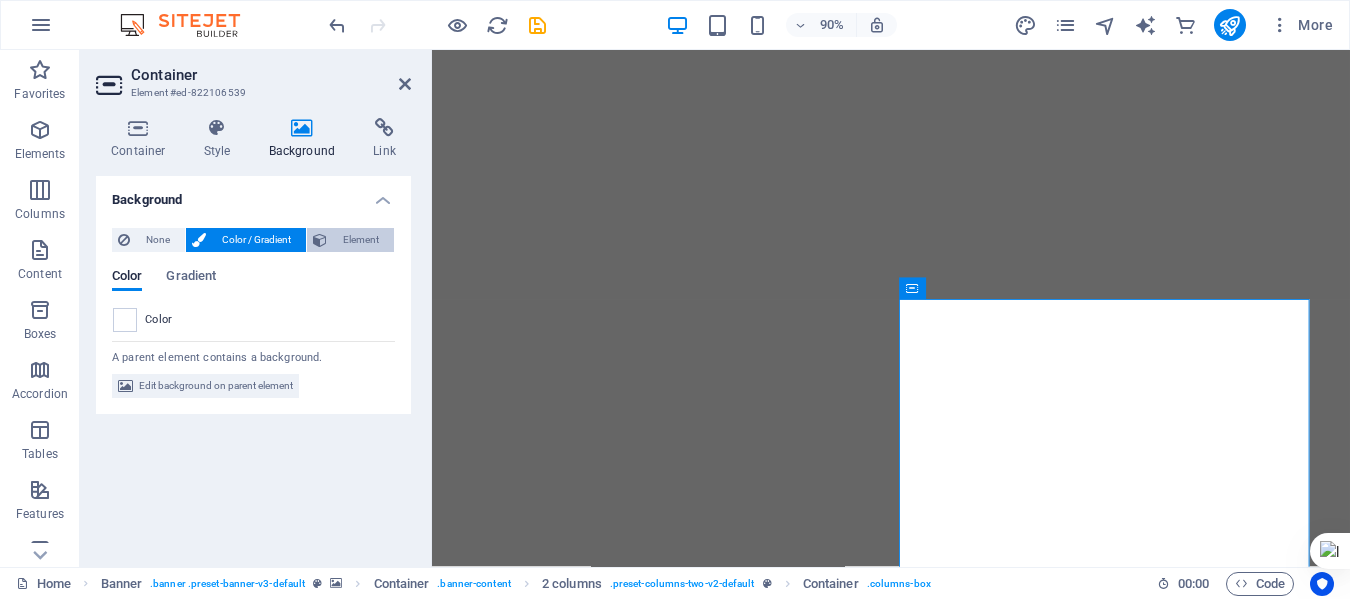 click on "Element" at bounding box center [360, 240] 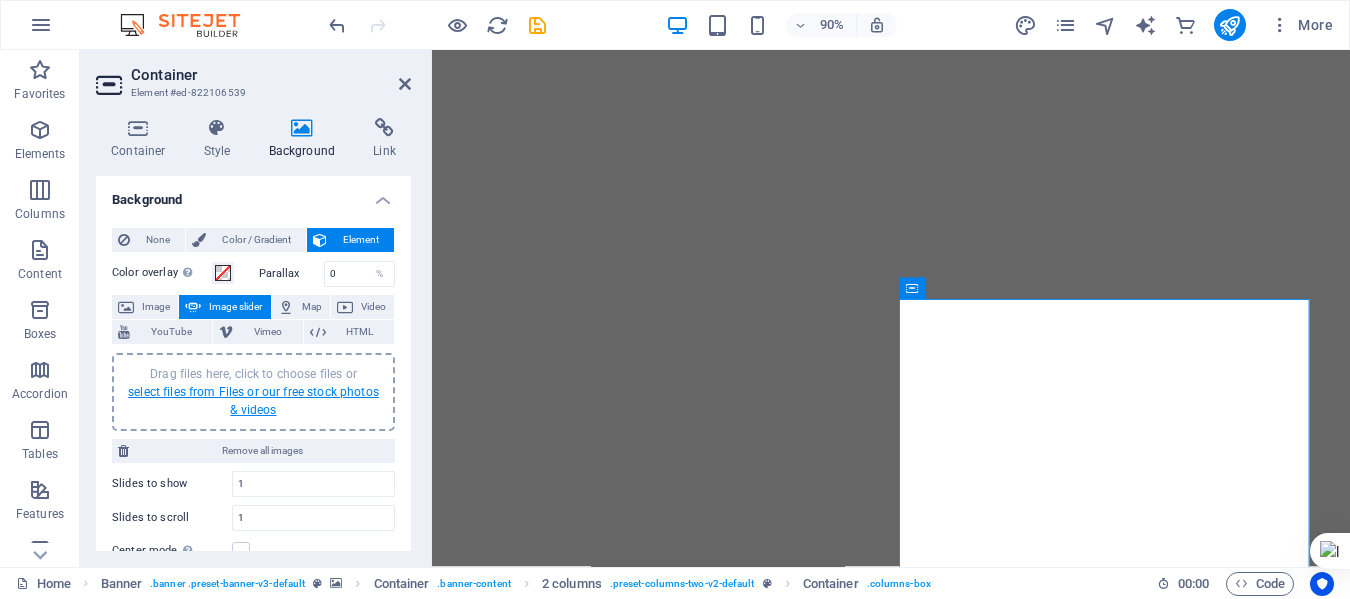 click on "select files from Files or our free stock photos & videos" at bounding box center [253, 401] 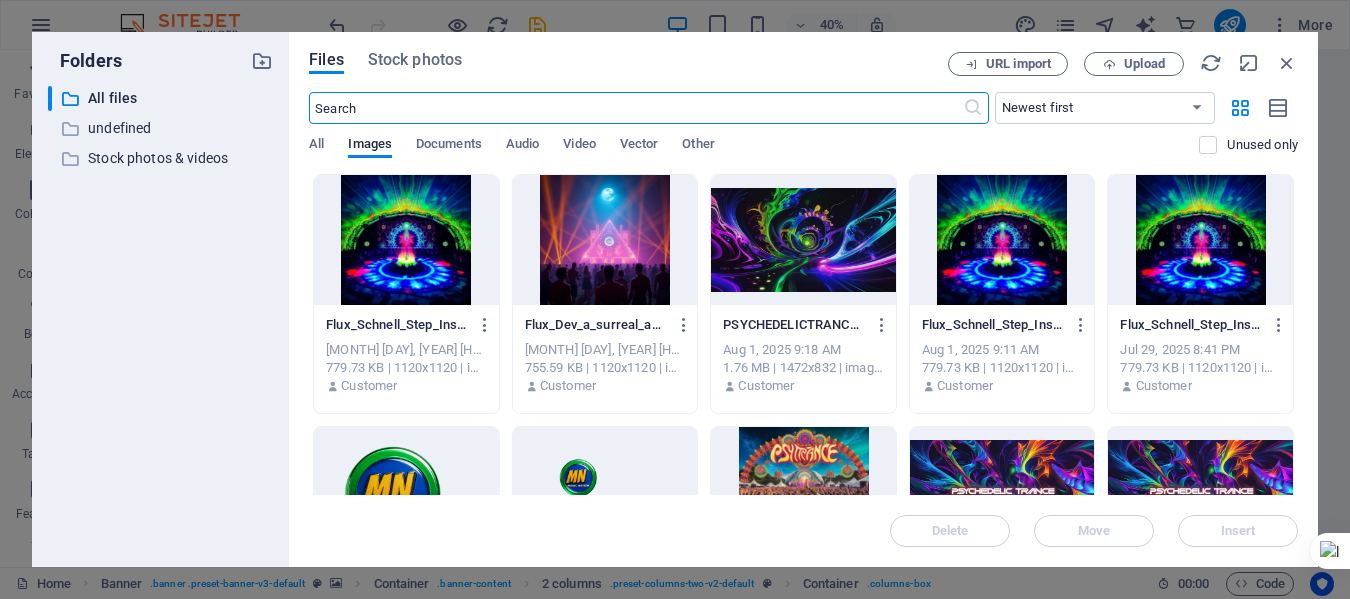 scroll, scrollTop: 167, scrollLeft: 0, axis: vertical 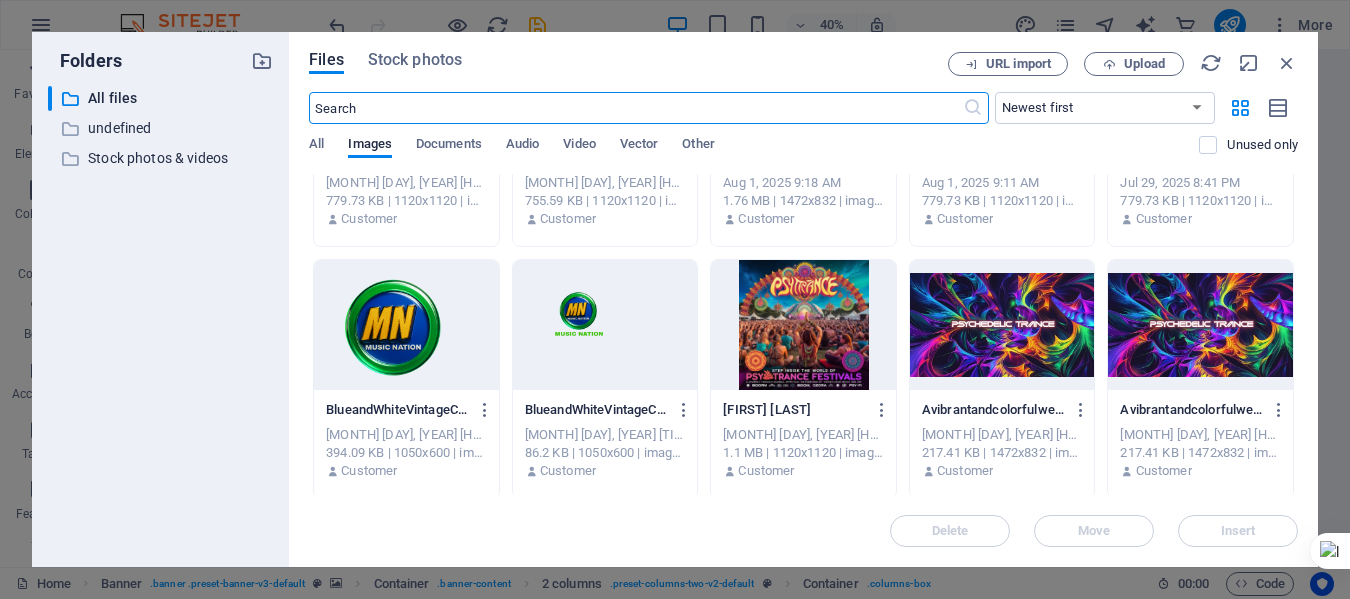 click at bounding box center (406, 325) 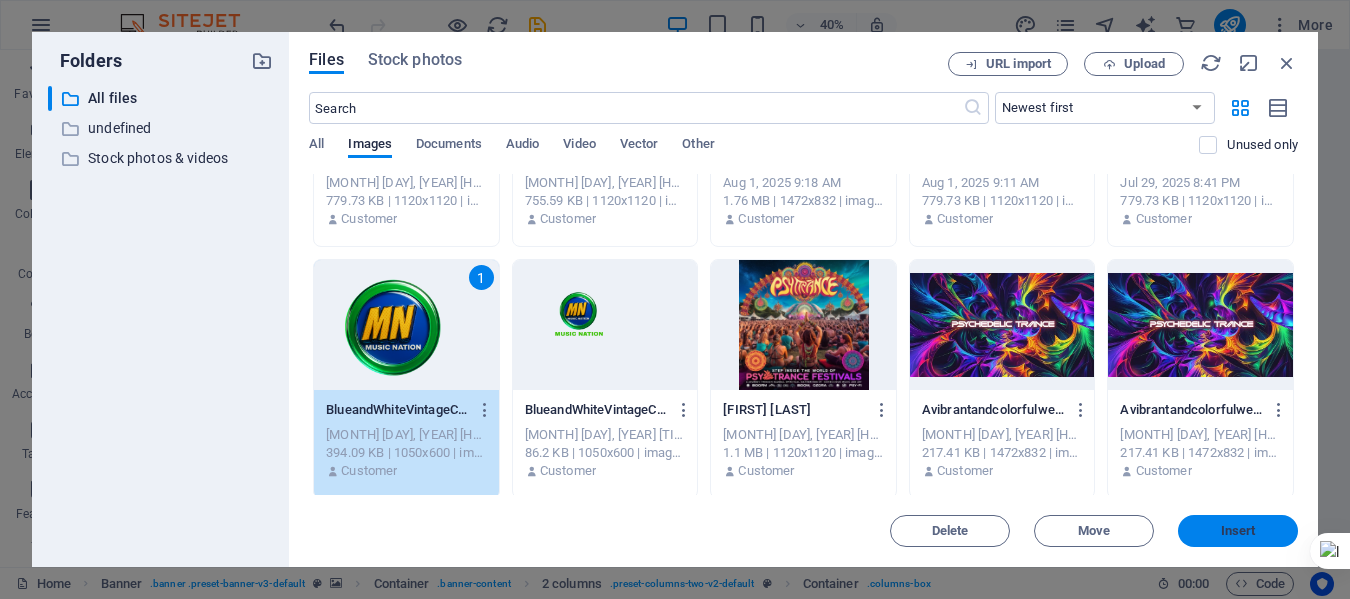 click on "Insert" at bounding box center (1238, 531) 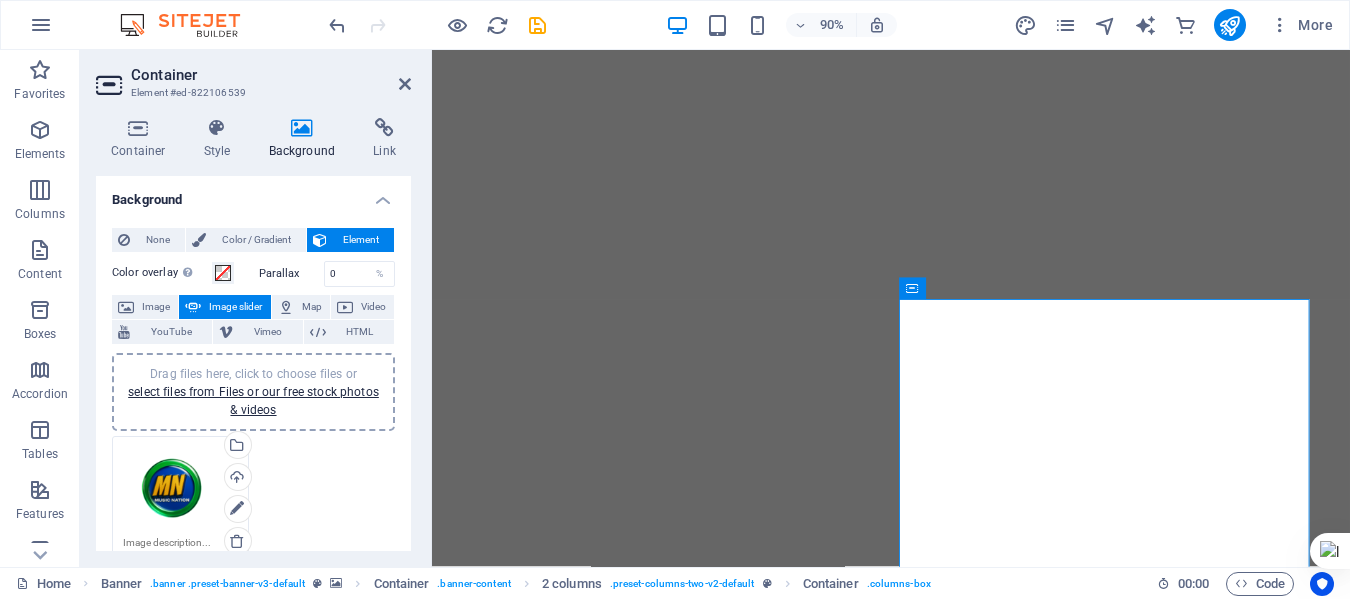 click on "Drag files here, click to choose files or select files from Files or our free stock photos & videos" at bounding box center (253, 392) 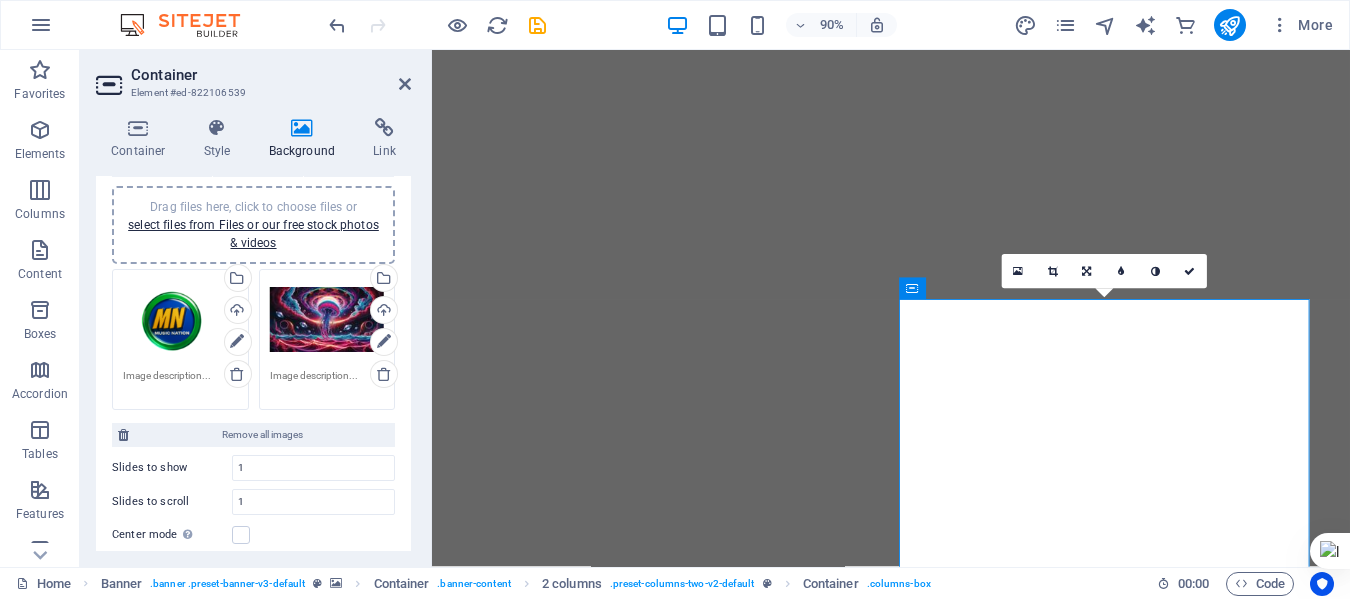 scroll, scrollTop: 0, scrollLeft: 0, axis: both 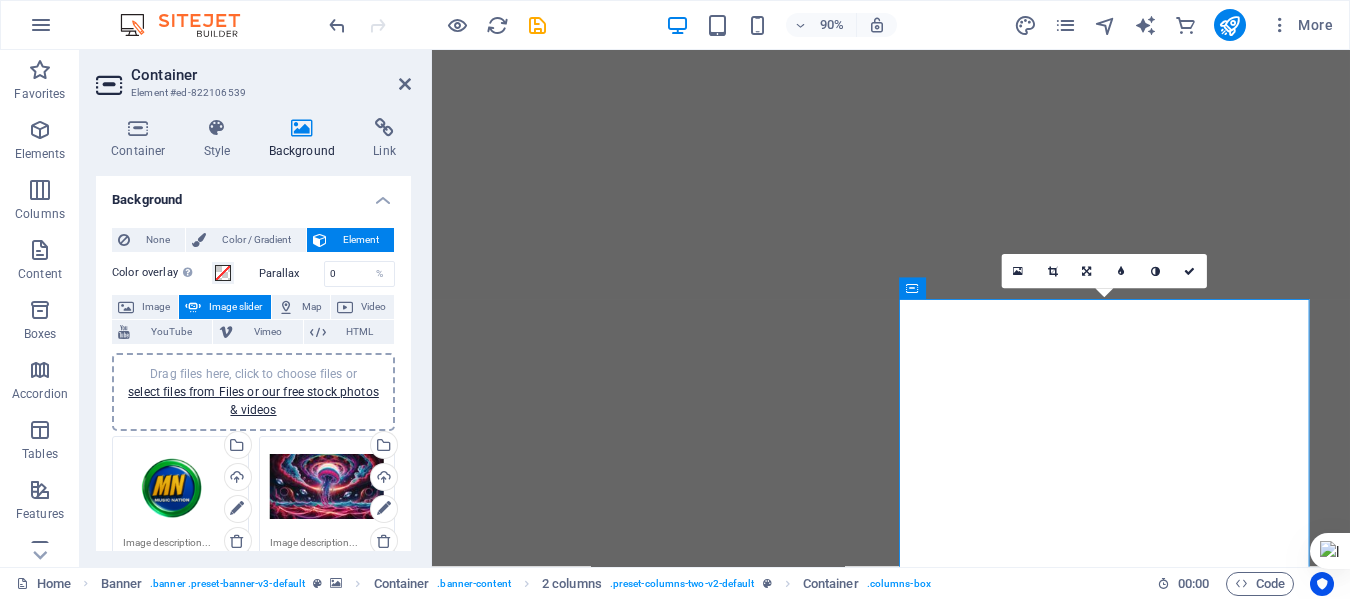 click on "Drag files here, click to choose files or select files from Files or our free stock photos & videos" at bounding box center [253, 392] 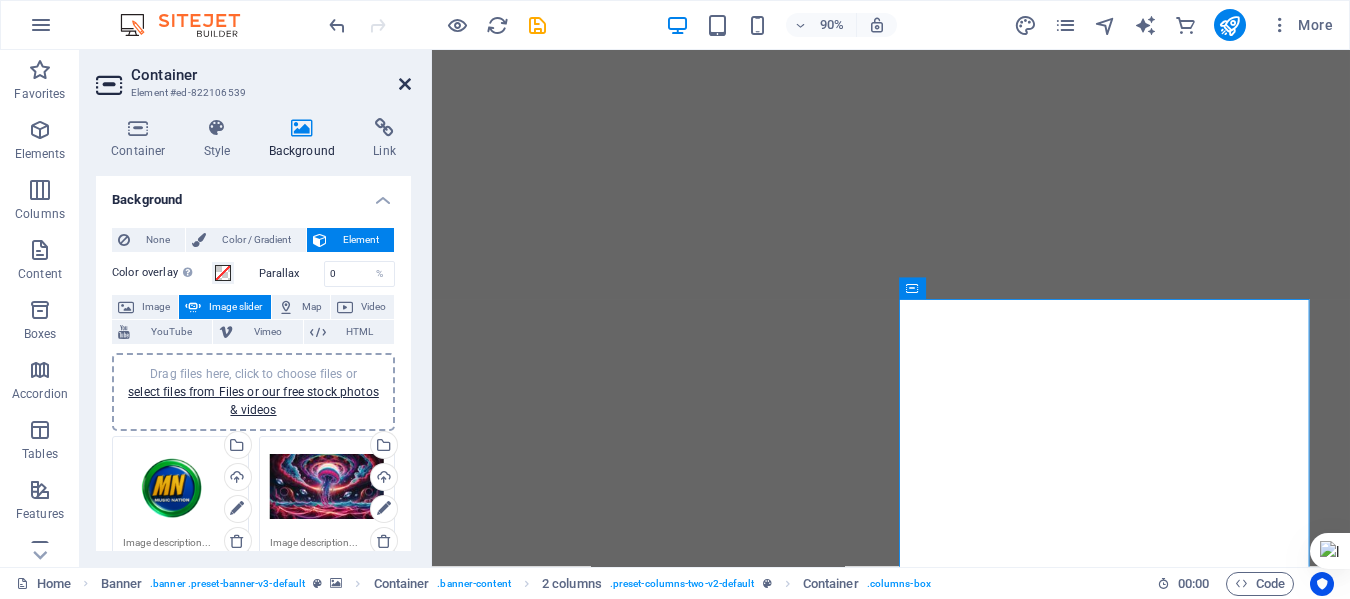 click at bounding box center [405, 84] 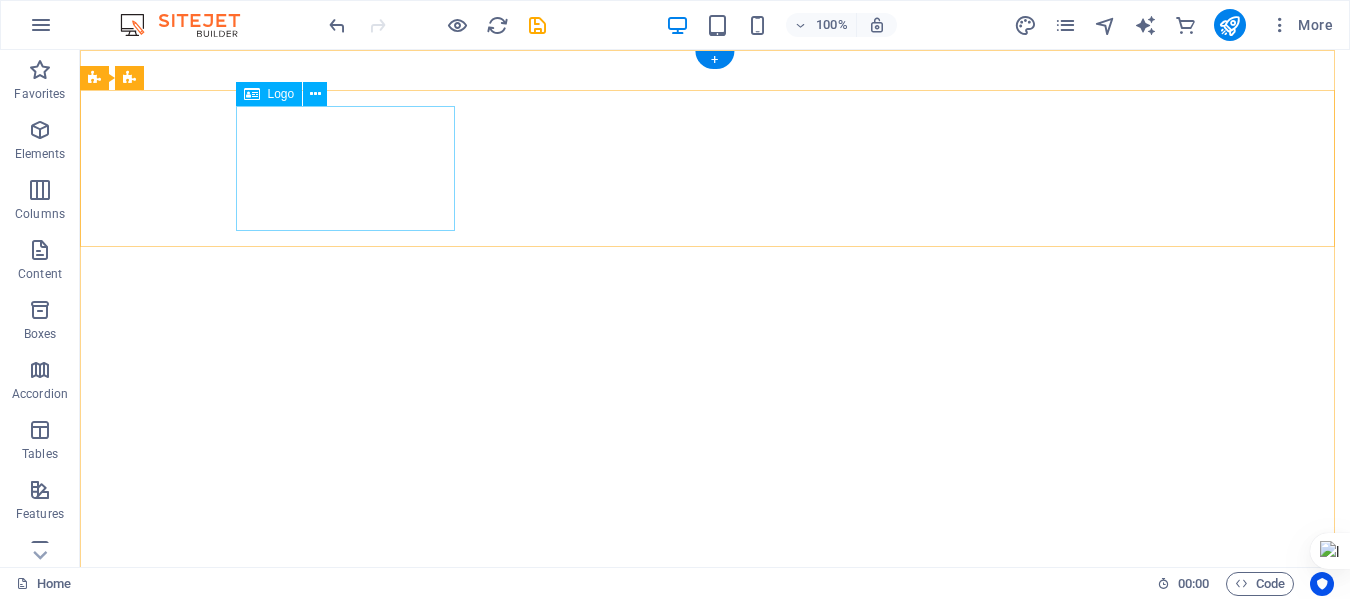 scroll, scrollTop: 0, scrollLeft: 0, axis: both 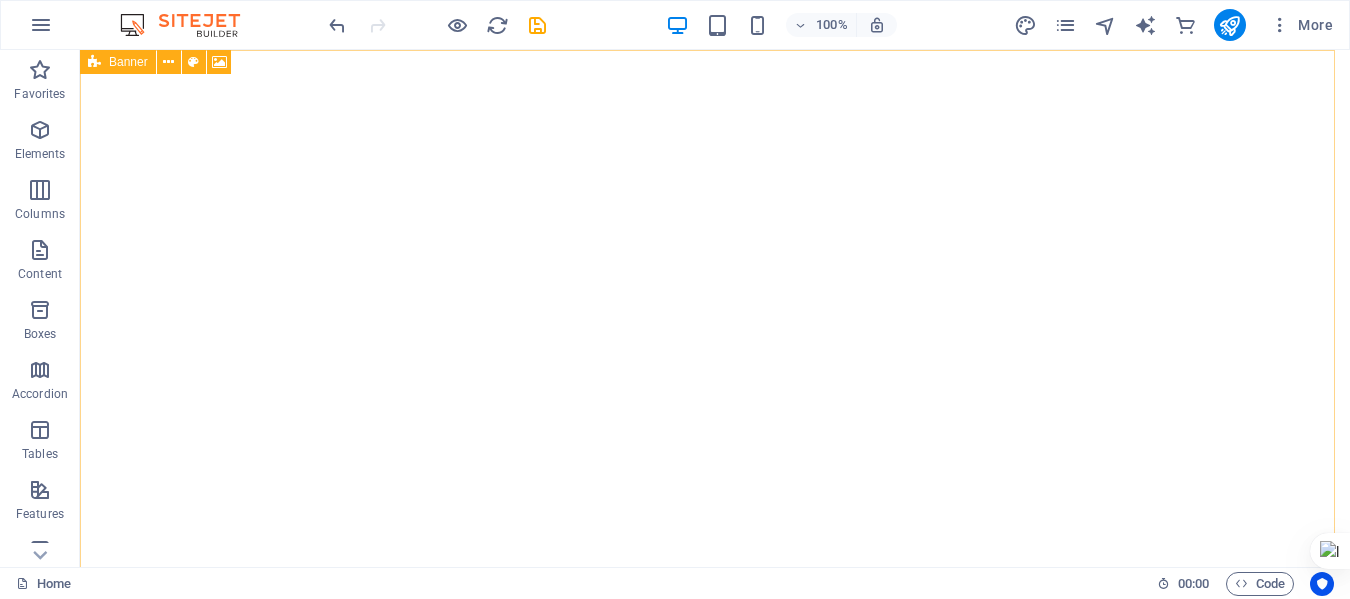 click at bounding box center [94, 62] 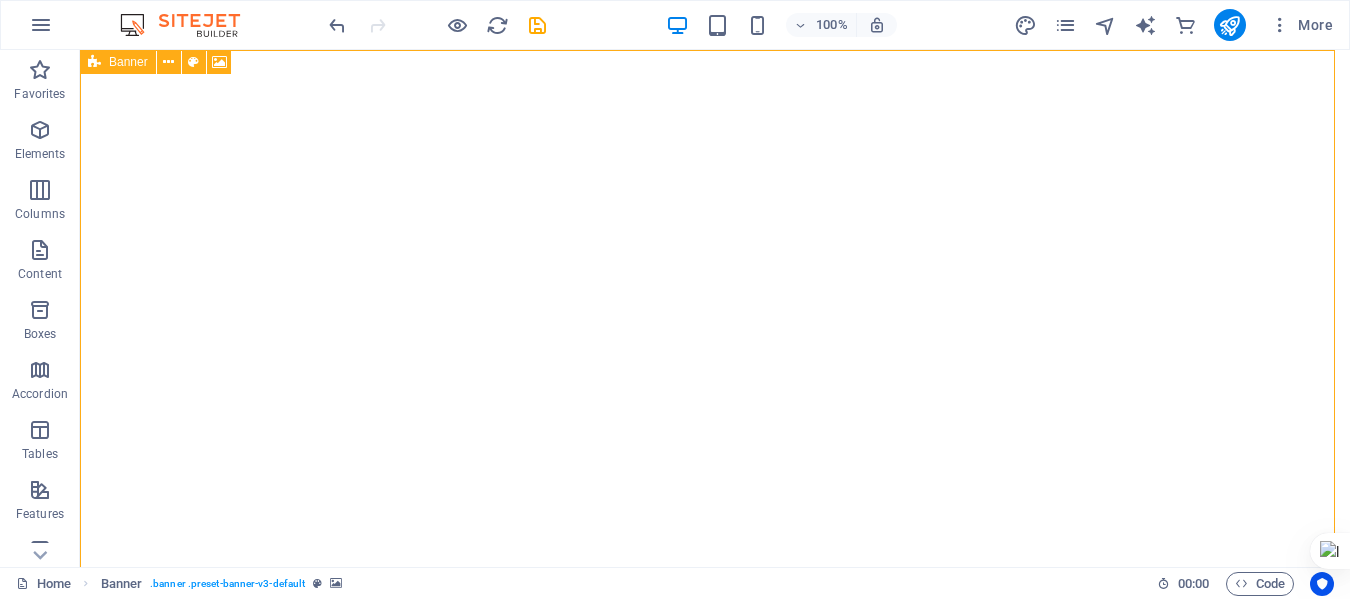 click at bounding box center (94, 62) 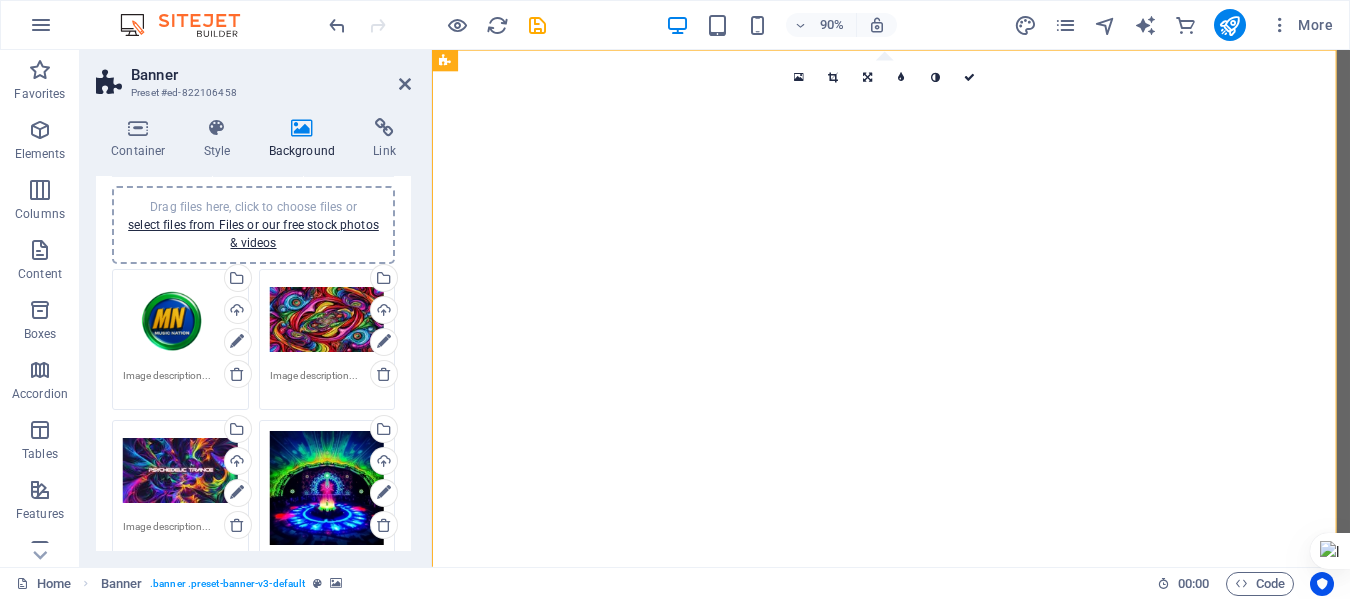 scroll, scrollTop: 333, scrollLeft: 0, axis: vertical 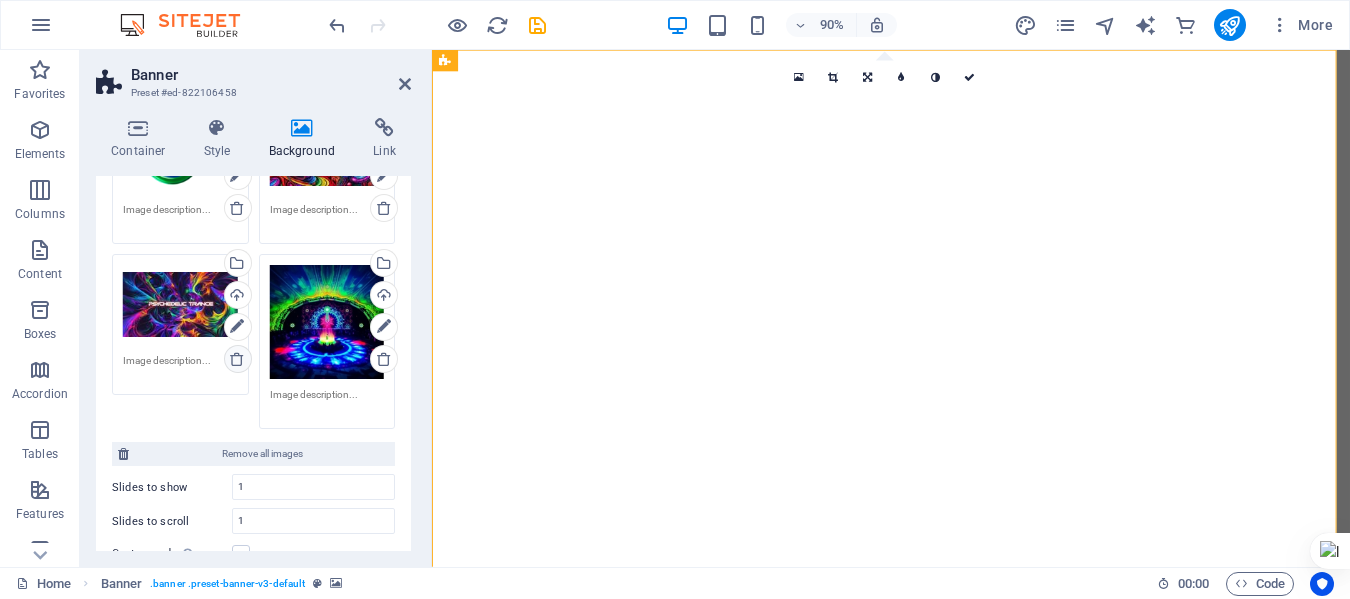 click at bounding box center (237, 359) 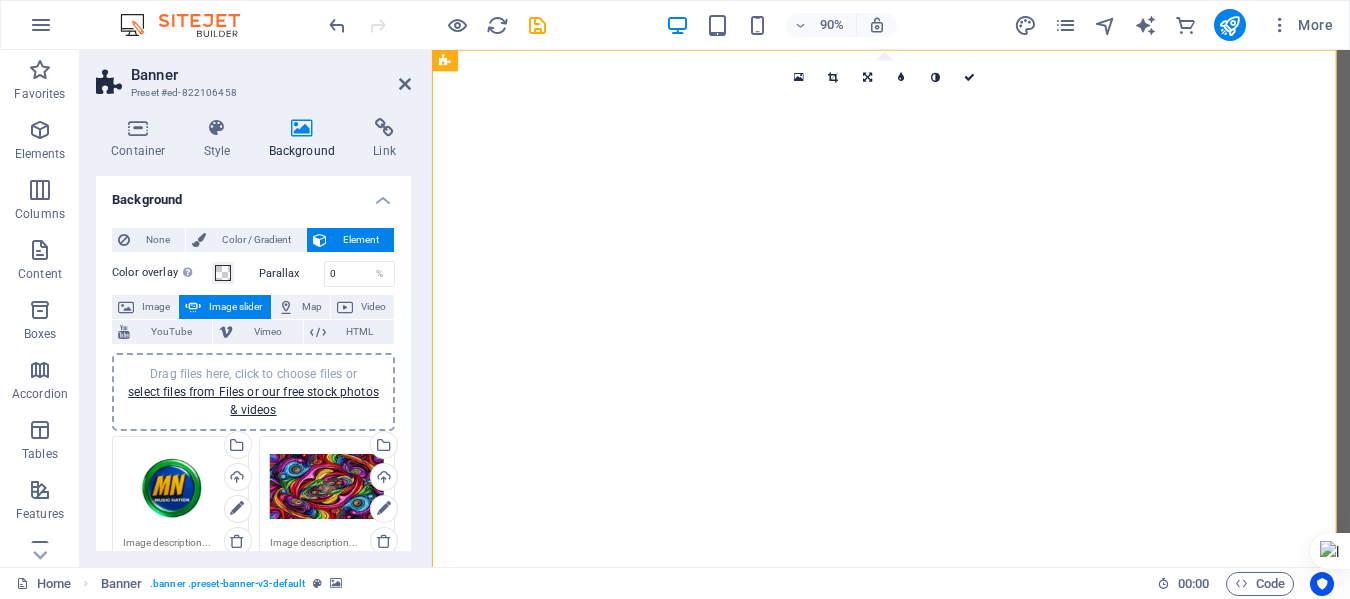 scroll, scrollTop: 167, scrollLeft: 0, axis: vertical 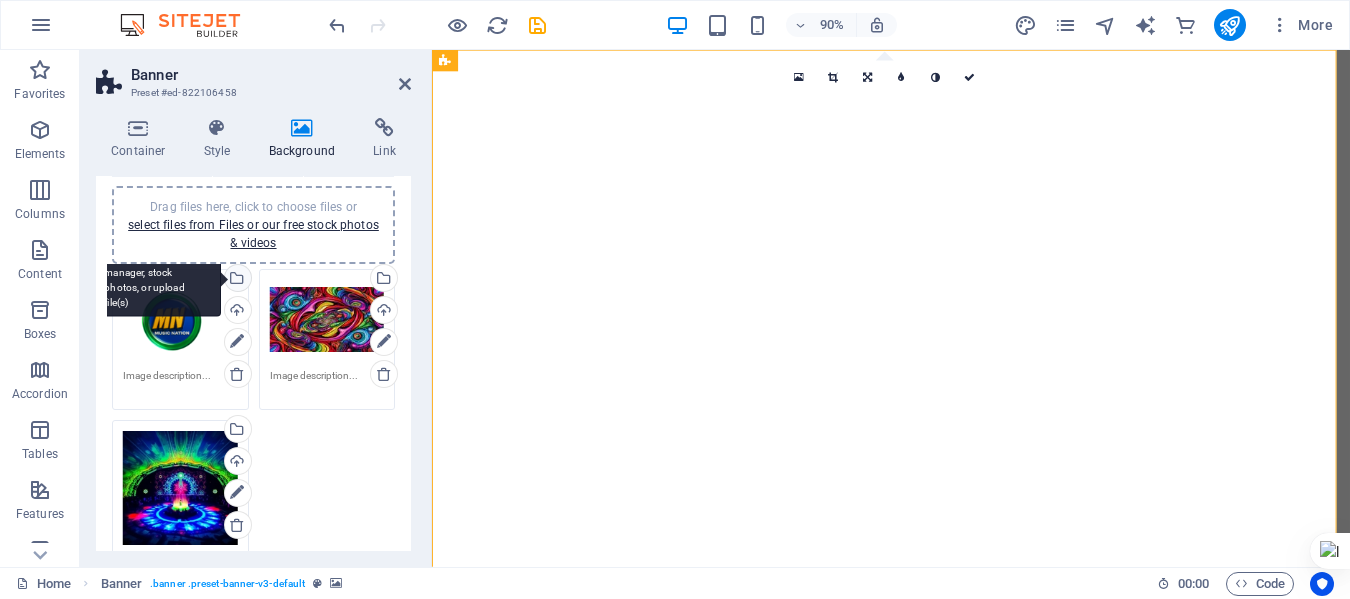 click on "Select files from the file manager, stock photos, or upload file(s)" at bounding box center (156, 279) 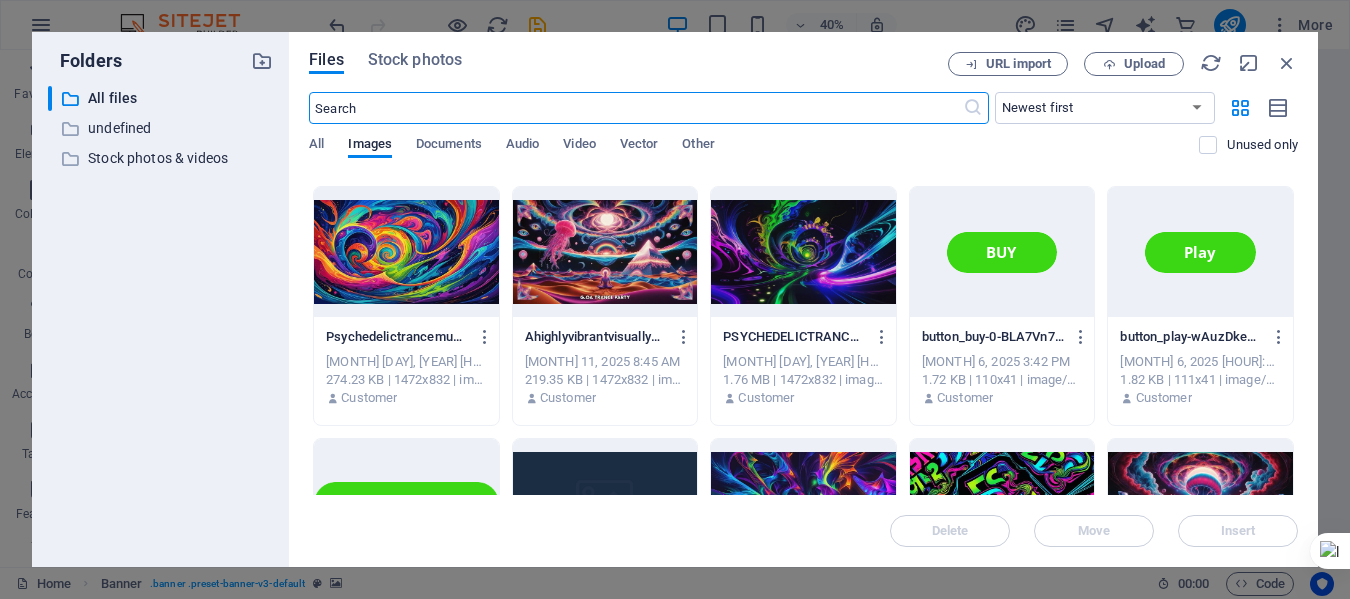 scroll, scrollTop: 1667, scrollLeft: 0, axis: vertical 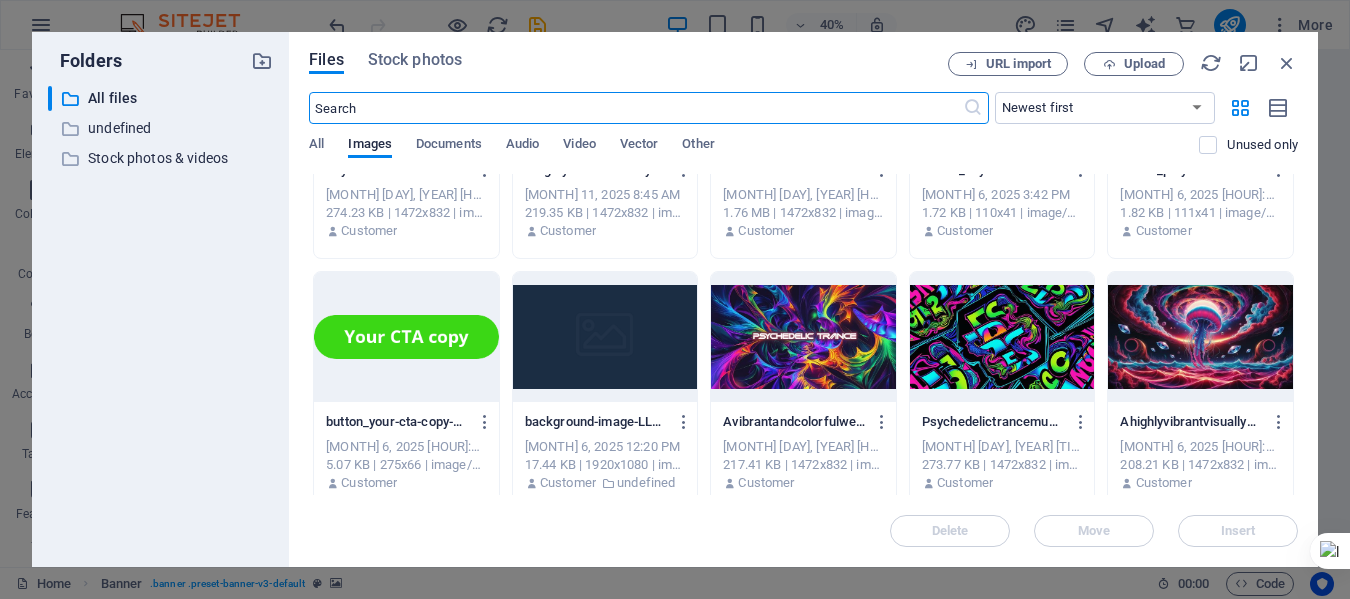 click at bounding box center [1002, 337] 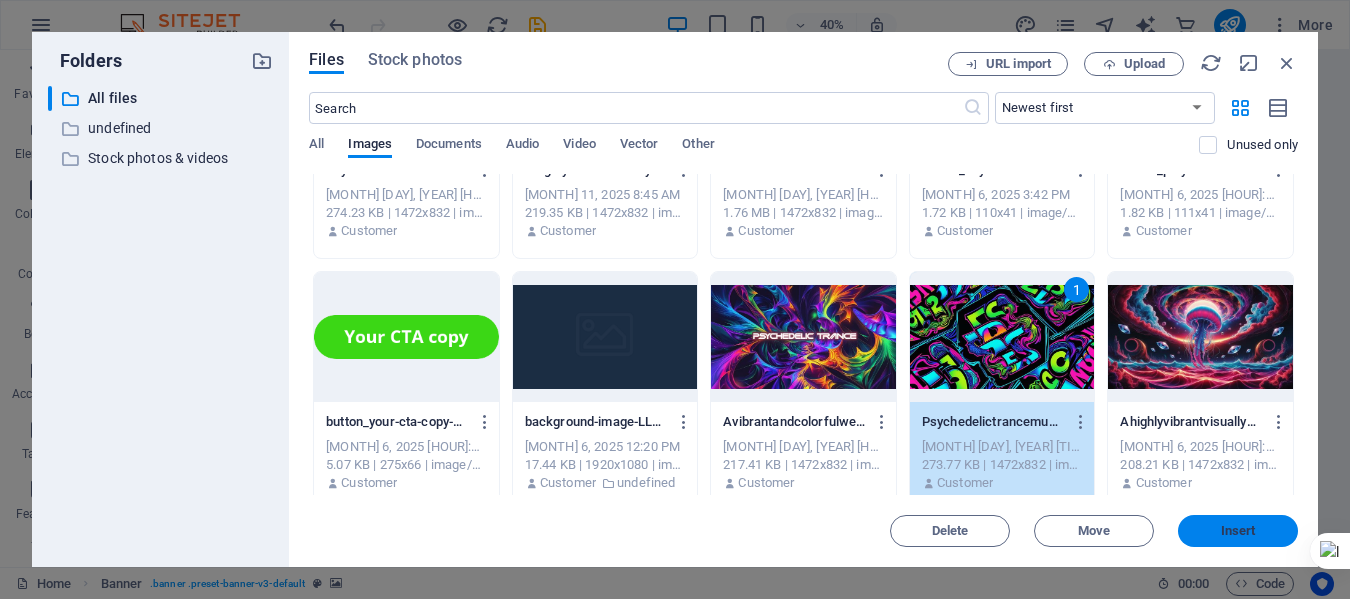 click on "Insert" at bounding box center [1238, 531] 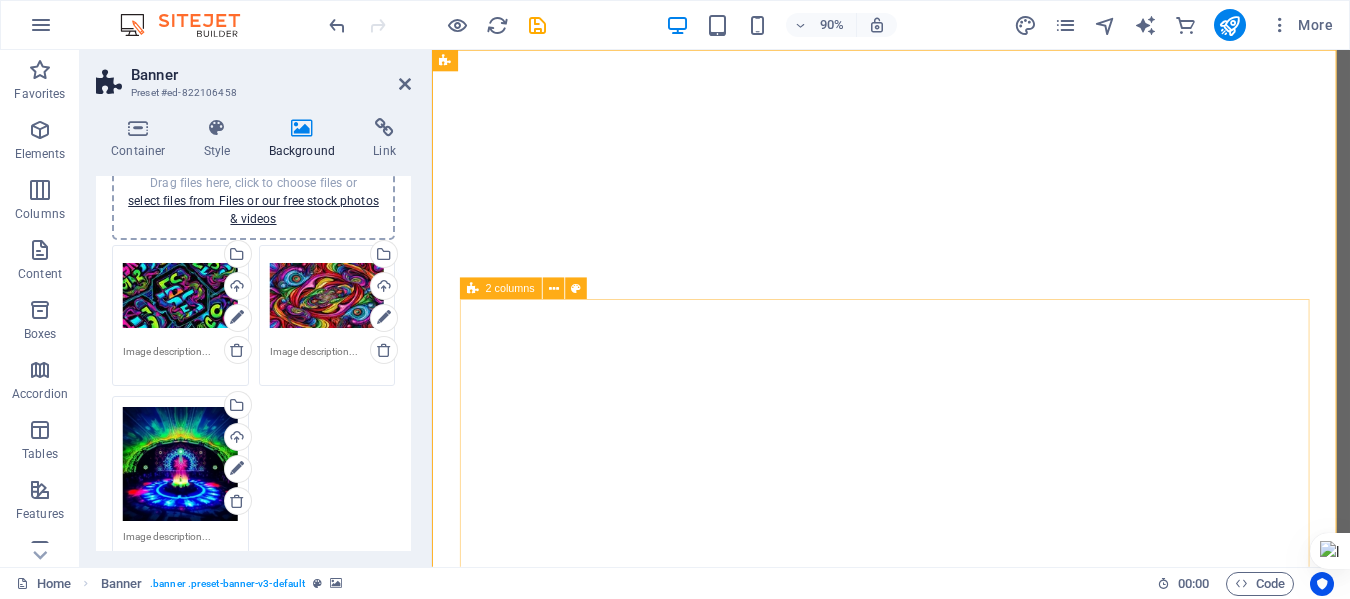 scroll, scrollTop: 0, scrollLeft: 0, axis: both 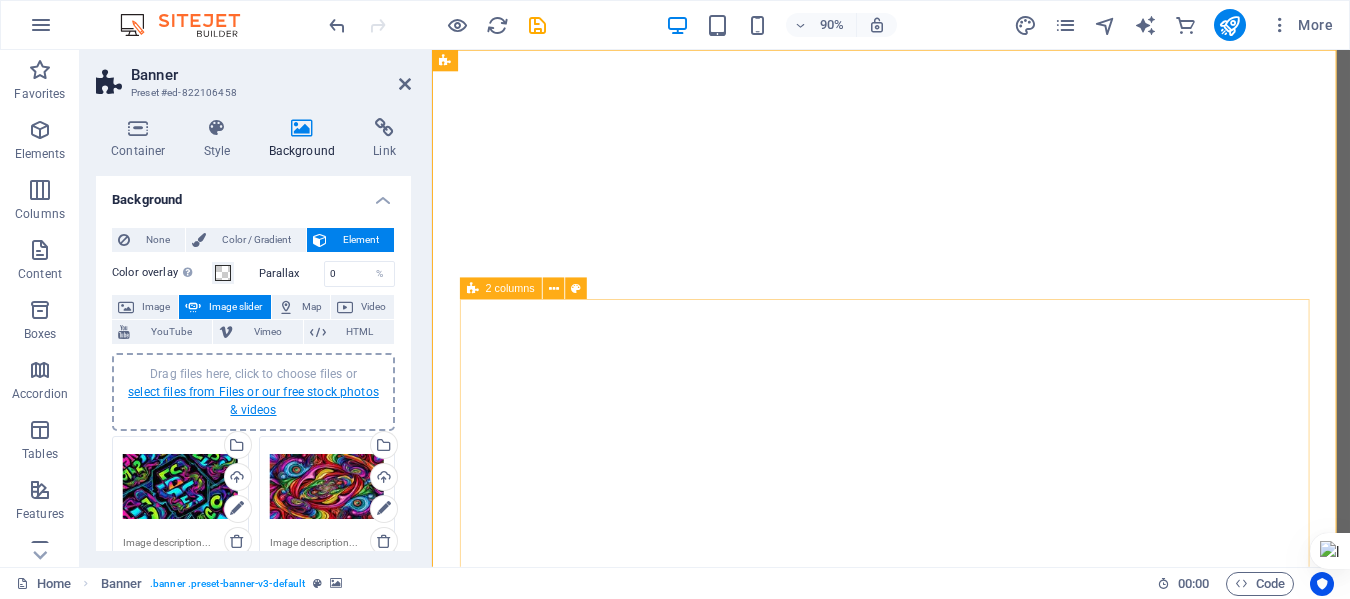 click on "select files from Files or our free stock photos & videos" at bounding box center (253, 401) 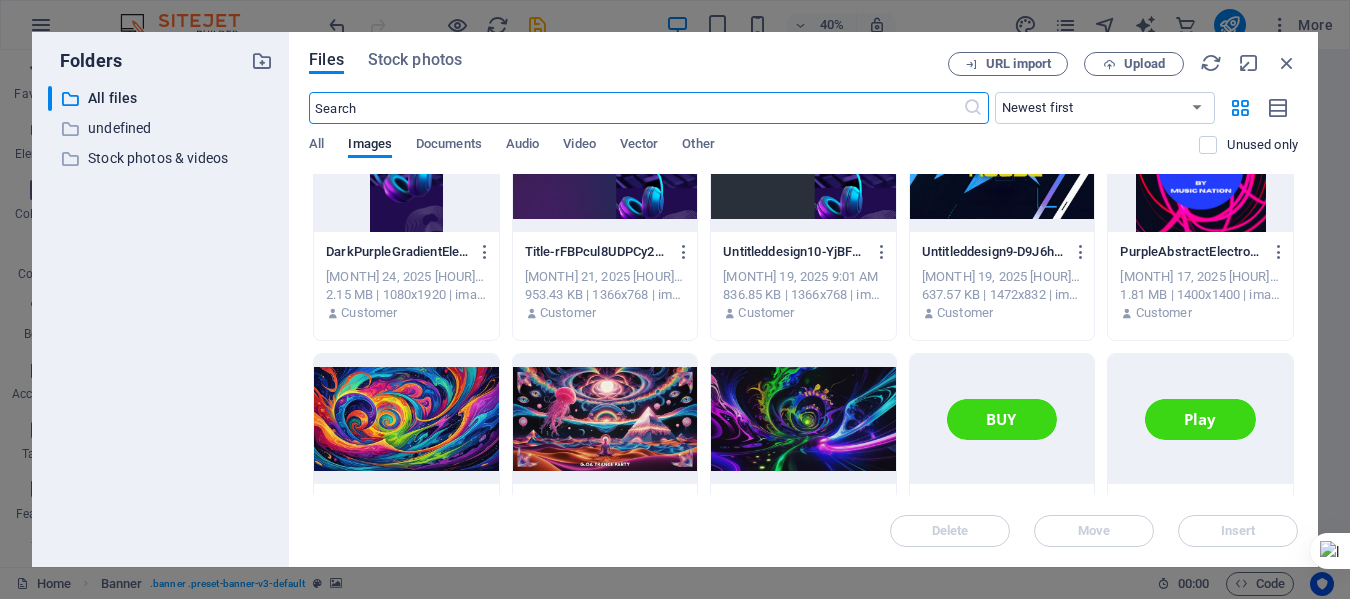 scroll, scrollTop: 1500, scrollLeft: 0, axis: vertical 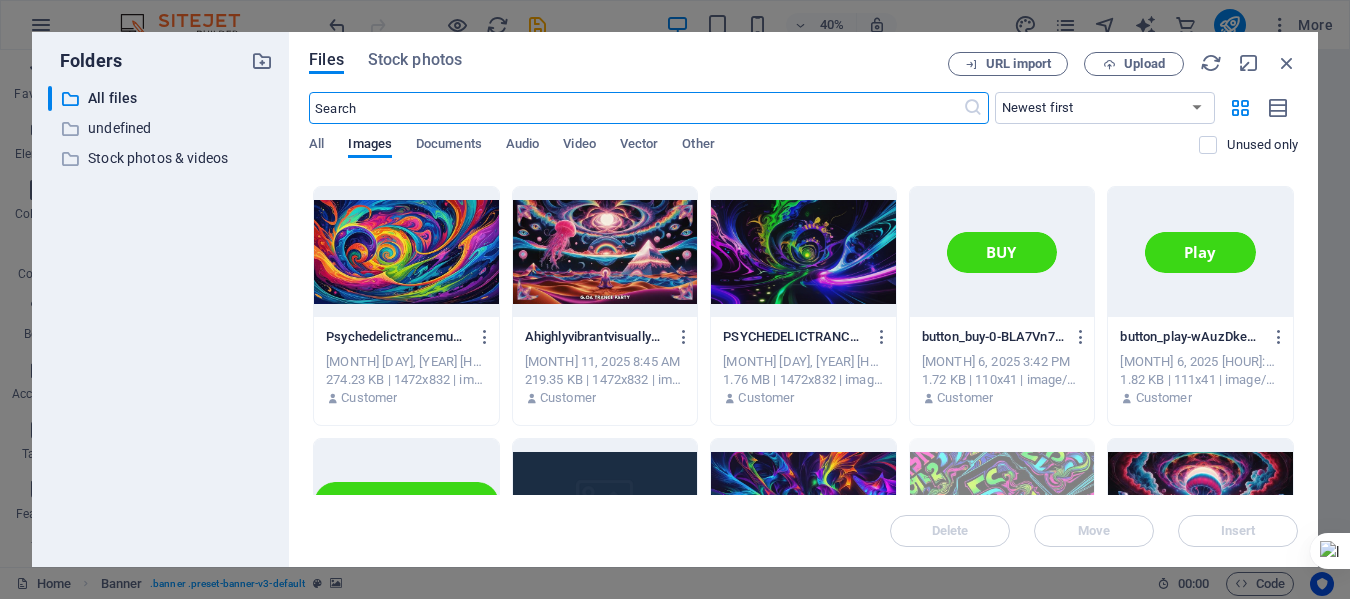 click at bounding box center [406, 252] 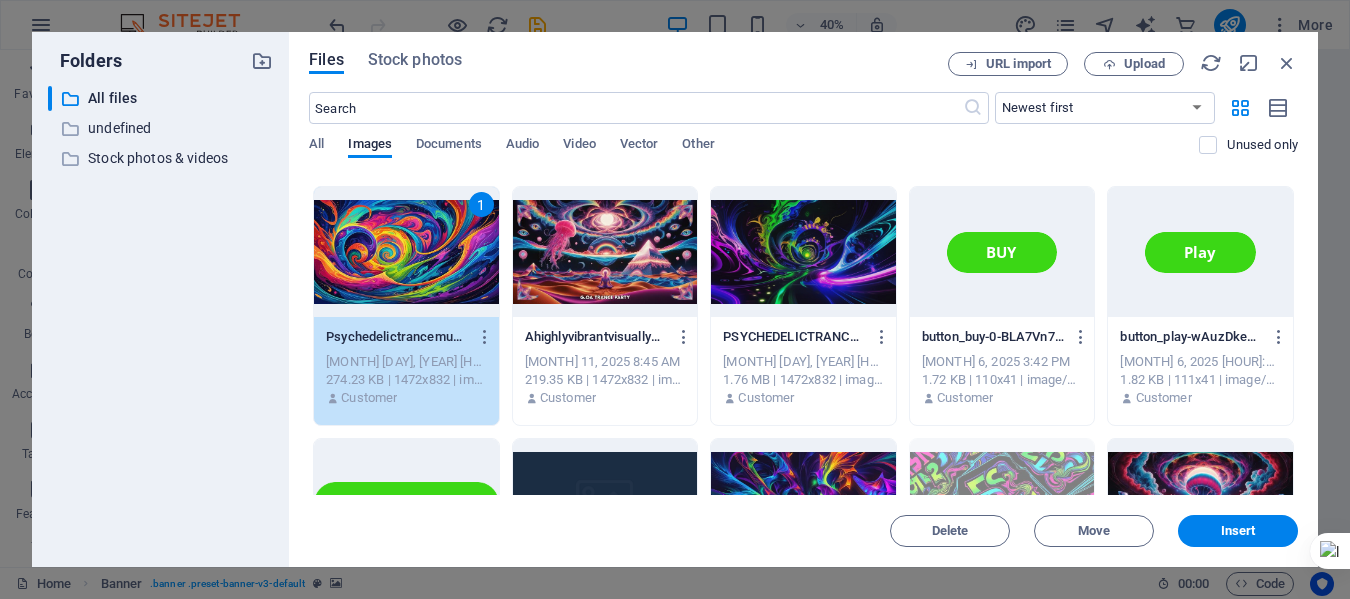 click at bounding box center (803, 252) 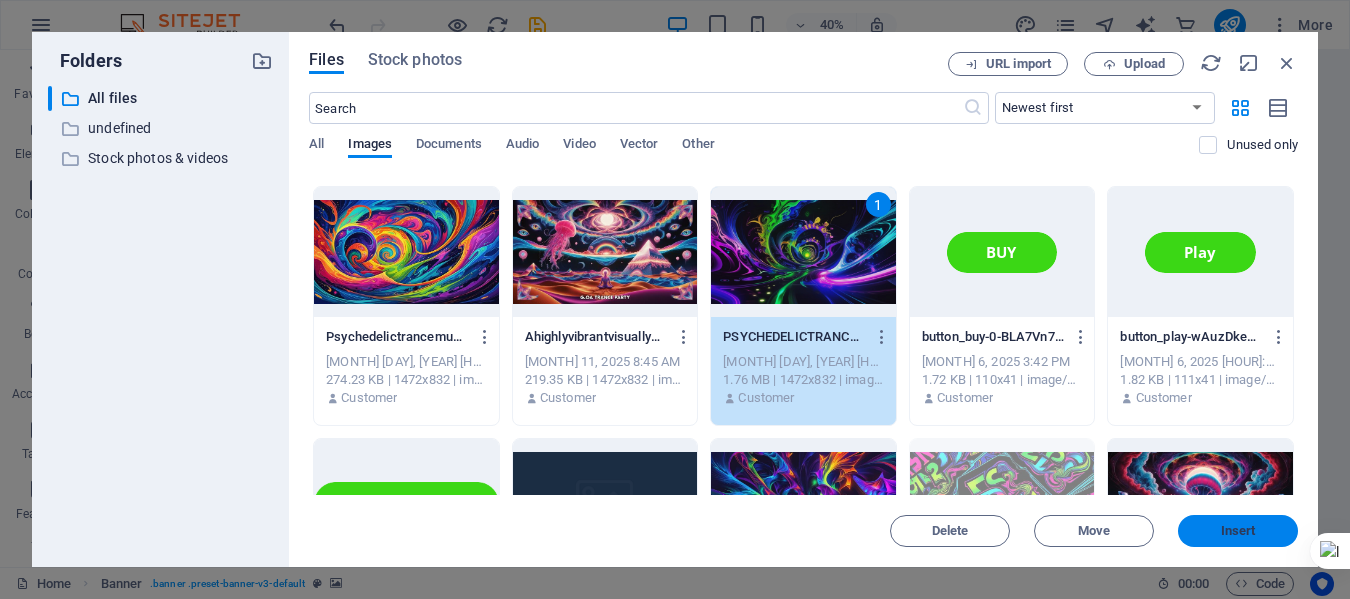 click on "Insert" at bounding box center (1238, 531) 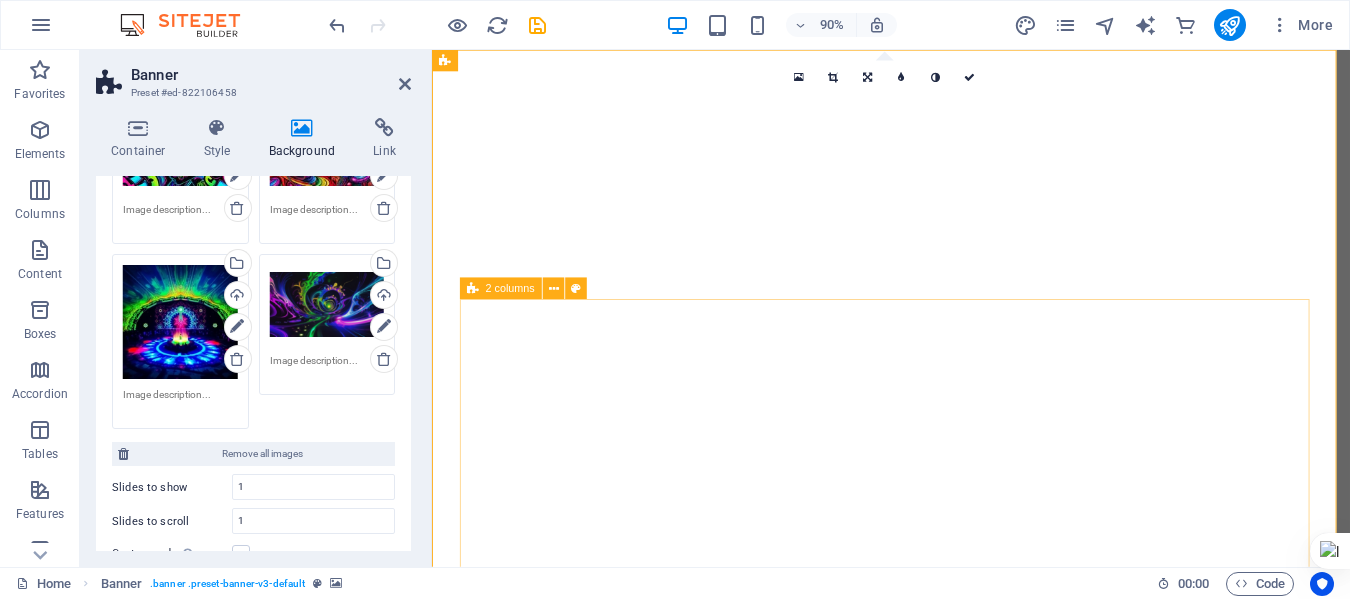 scroll, scrollTop: 0, scrollLeft: 0, axis: both 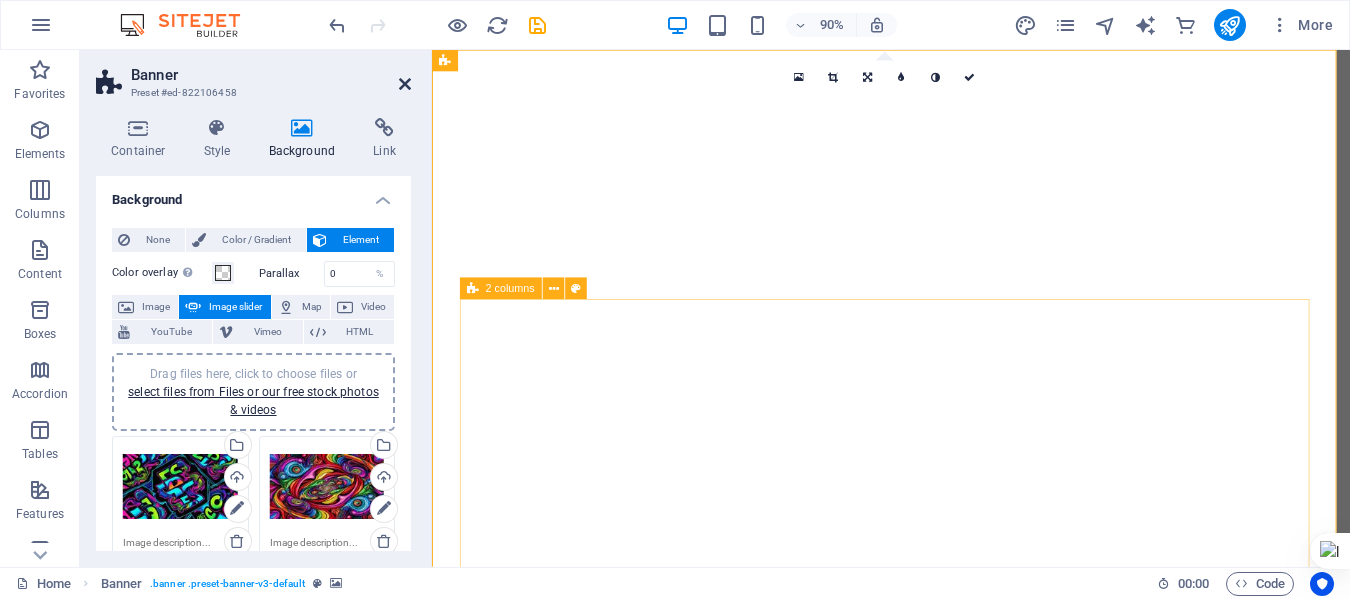click at bounding box center (405, 84) 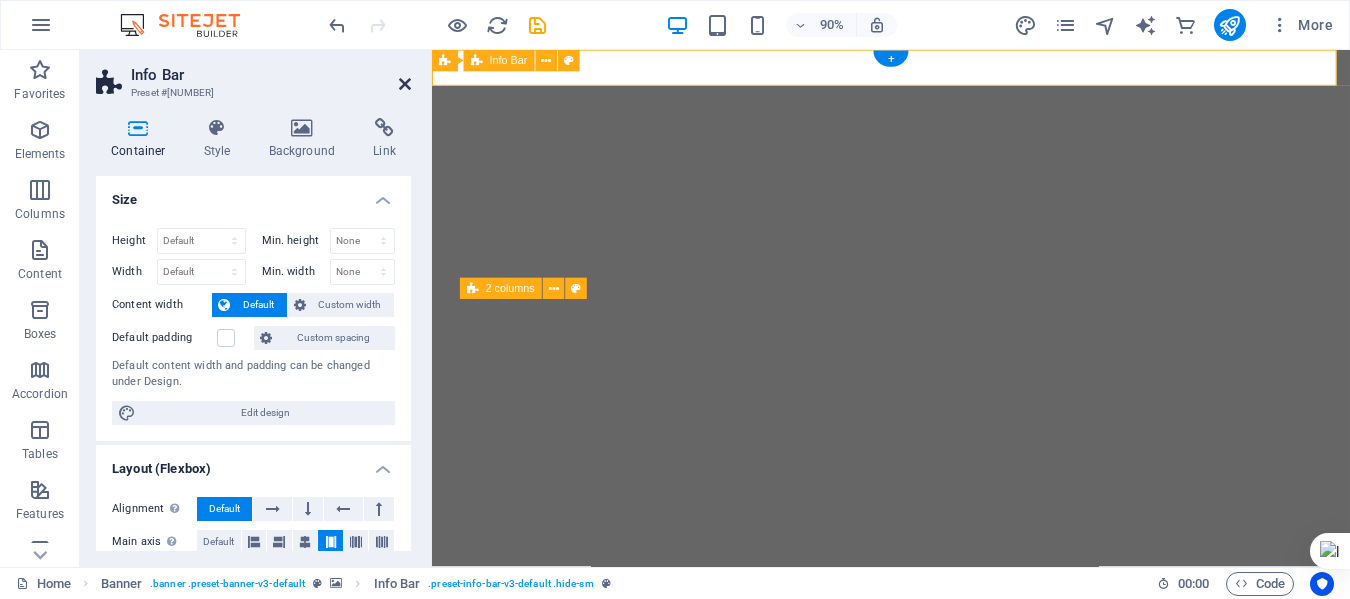 click at bounding box center (405, 84) 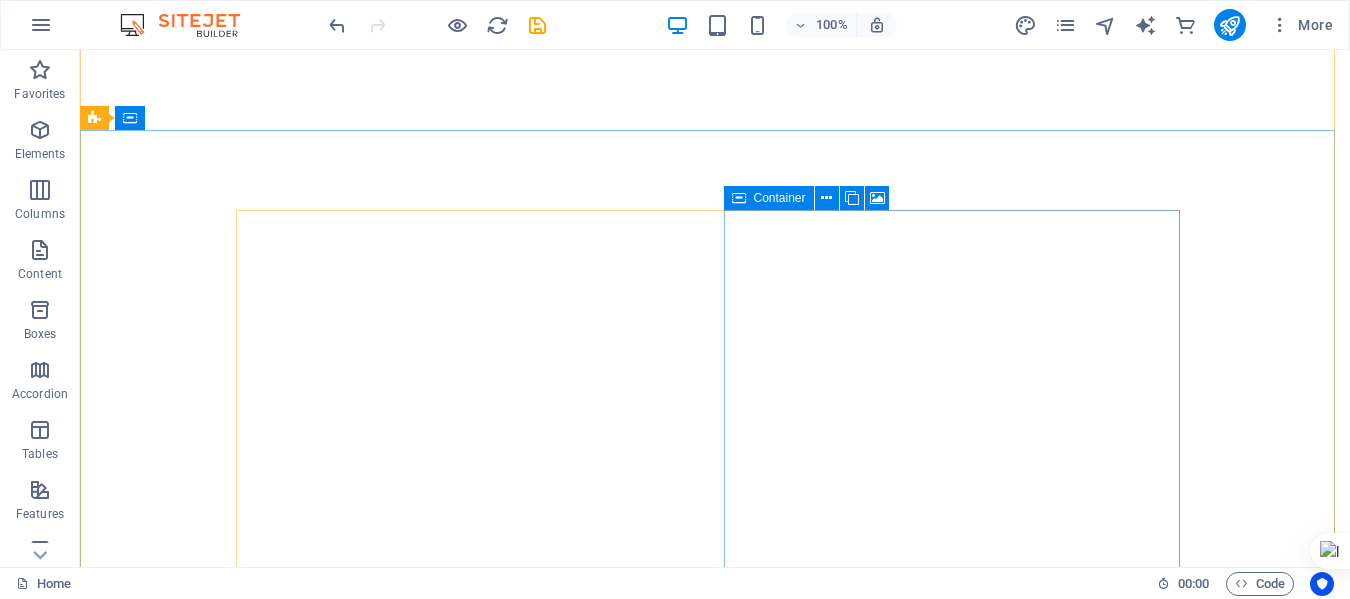 scroll, scrollTop: 0, scrollLeft: 0, axis: both 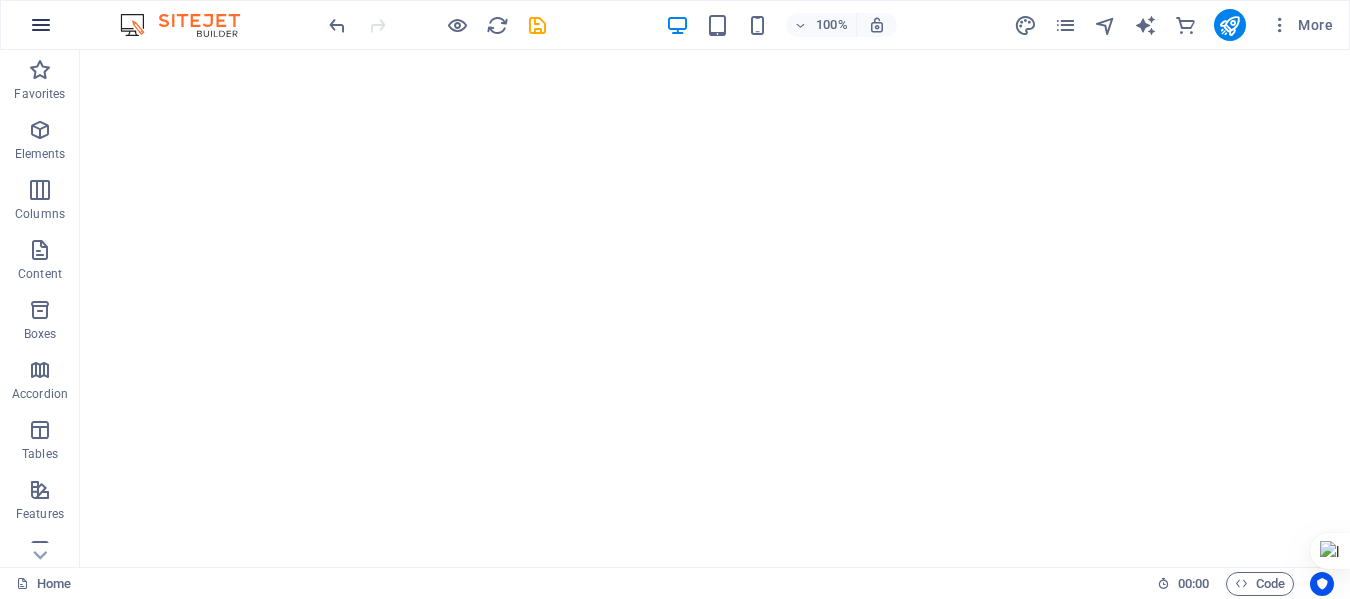 click at bounding box center [41, 25] 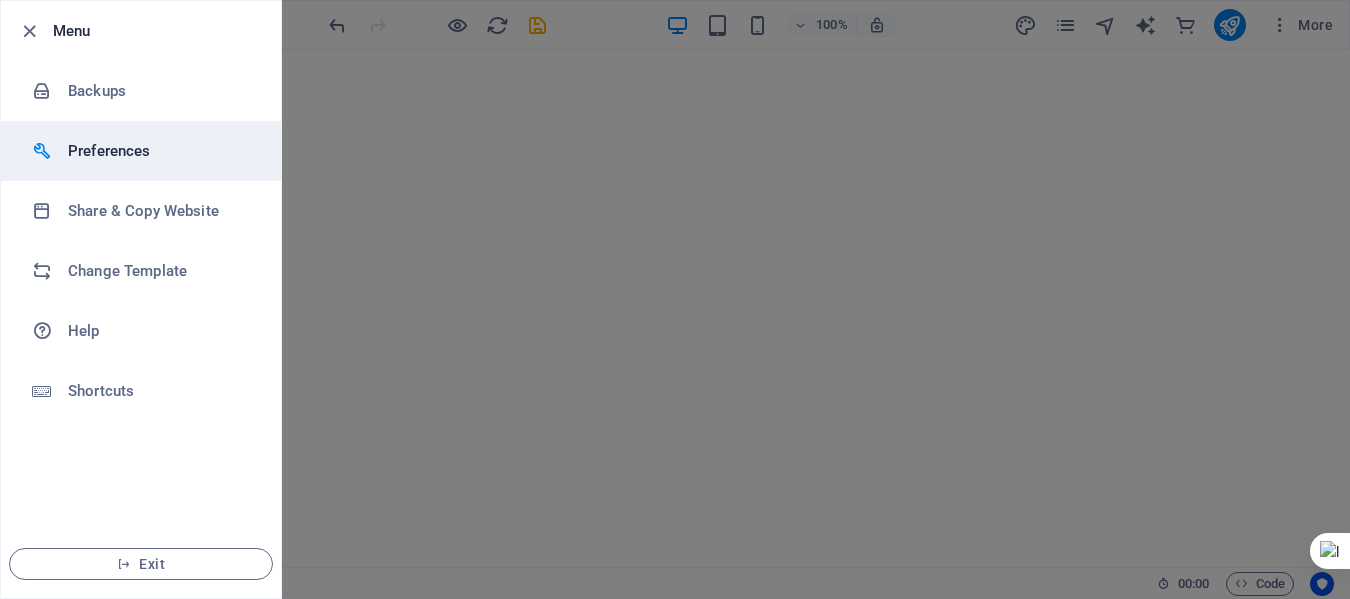 click on "Preferences" at bounding box center [160, 151] 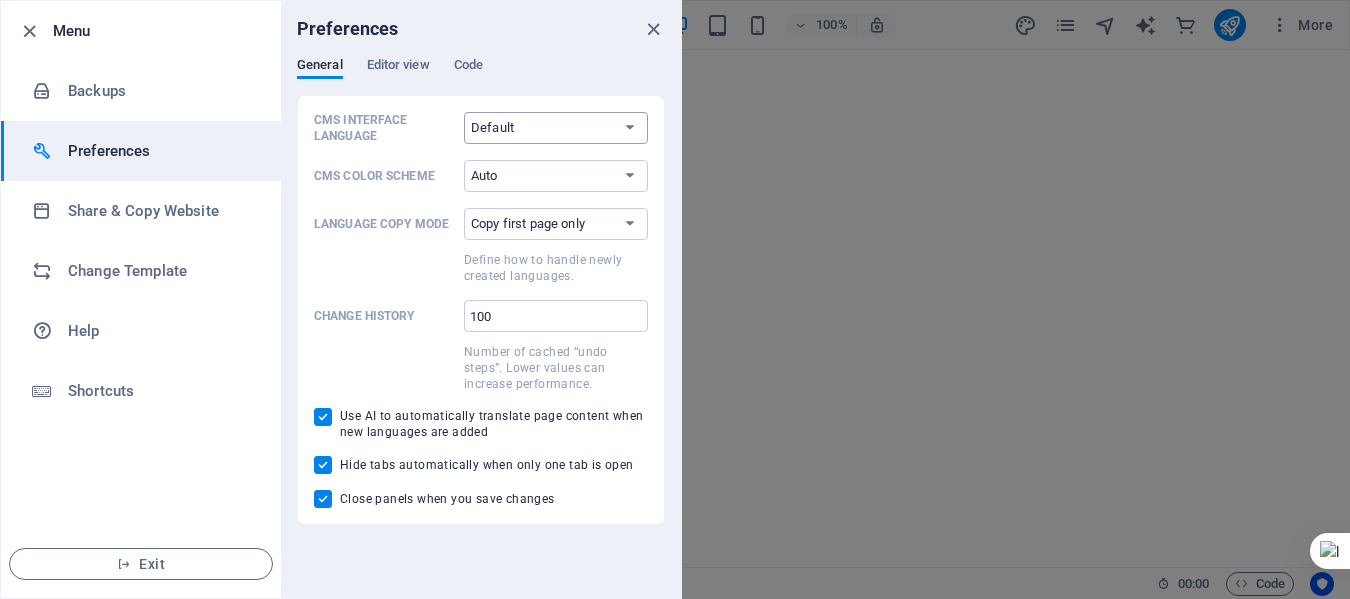 click on "Default Deutsch English Español Français Magyar Italiano Nederlands Polski Português русский язык Svenska Türkçe 日本語" at bounding box center [556, 128] 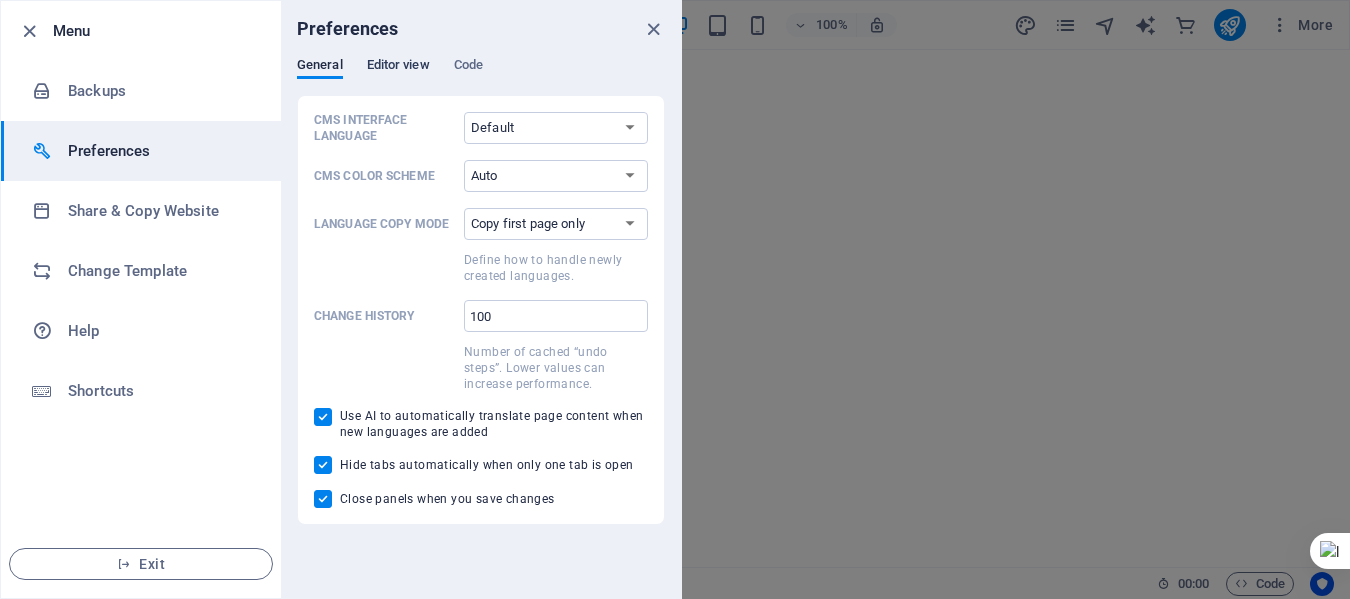 click on "Editor view" at bounding box center [398, 67] 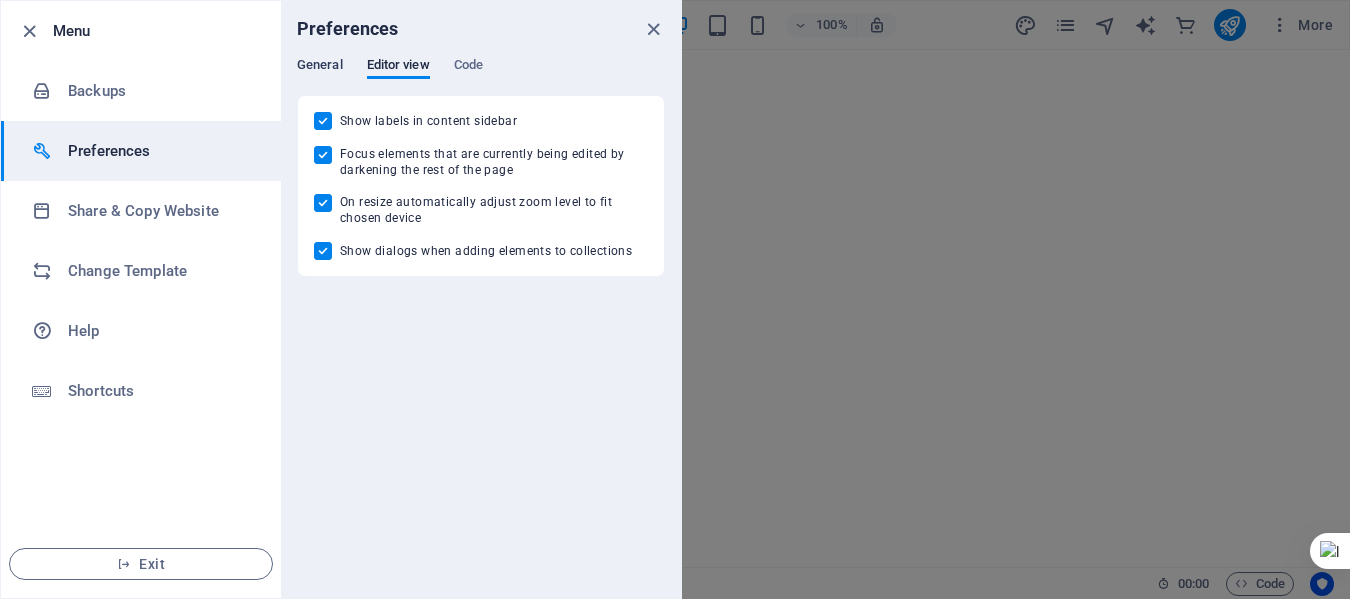 click on "General" at bounding box center (320, 67) 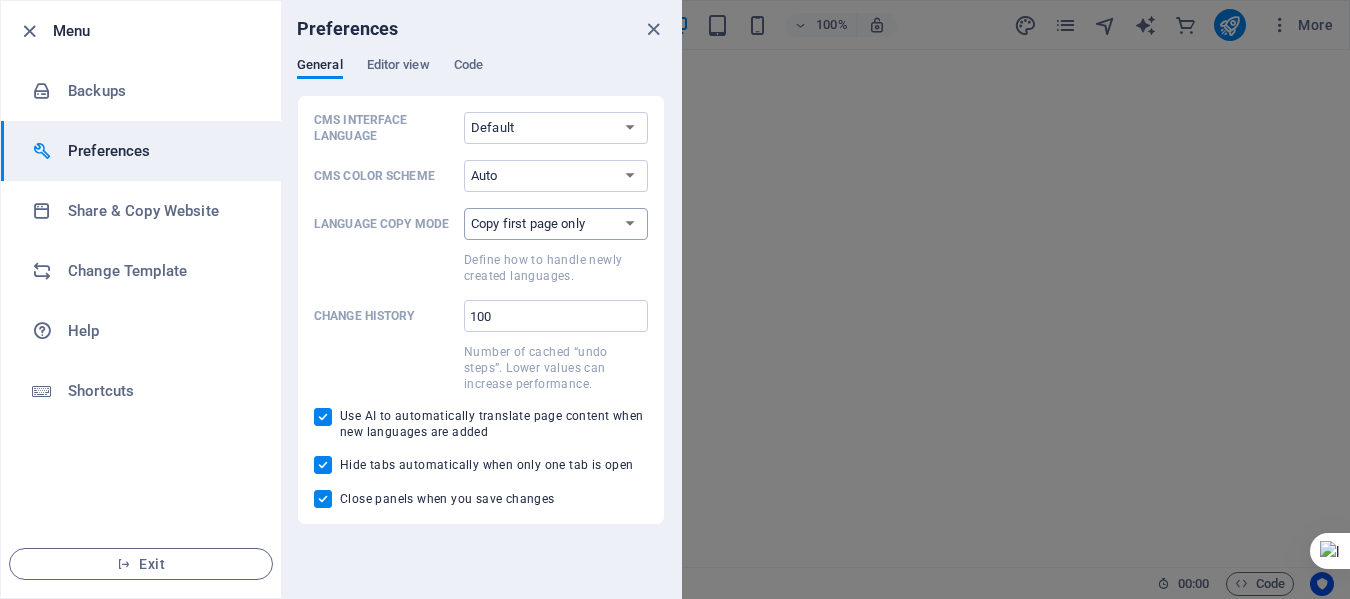 click on "Copy first page only Copy all pages" at bounding box center (556, 224) 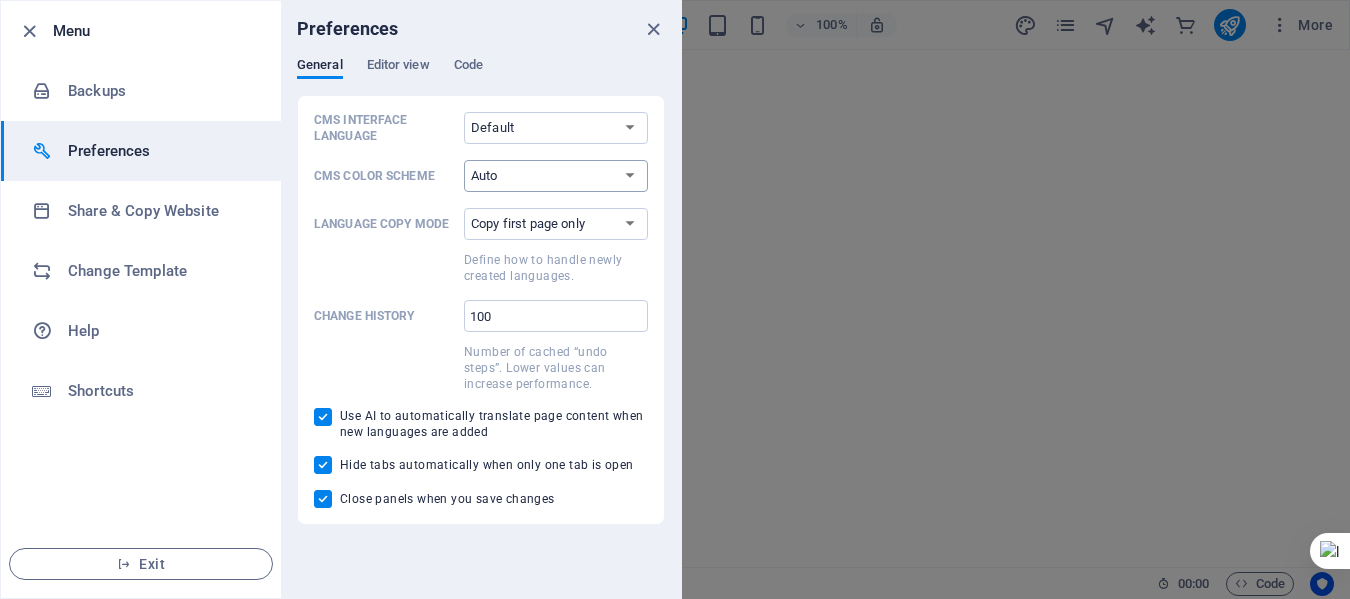 click on "Auto Dark Light" at bounding box center [556, 176] 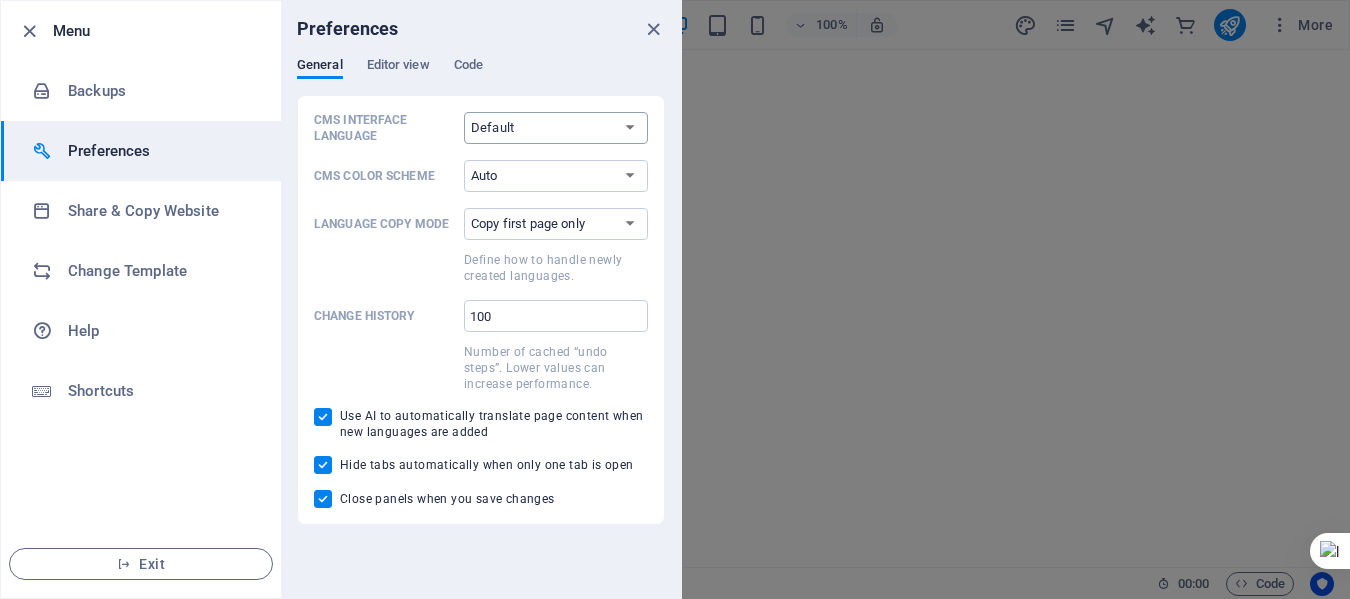 click on "Default Deutsch English Español Français Magyar Italiano Nederlands Polski Português русский язык Svenska Türkçe 日本語" at bounding box center [556, 128] 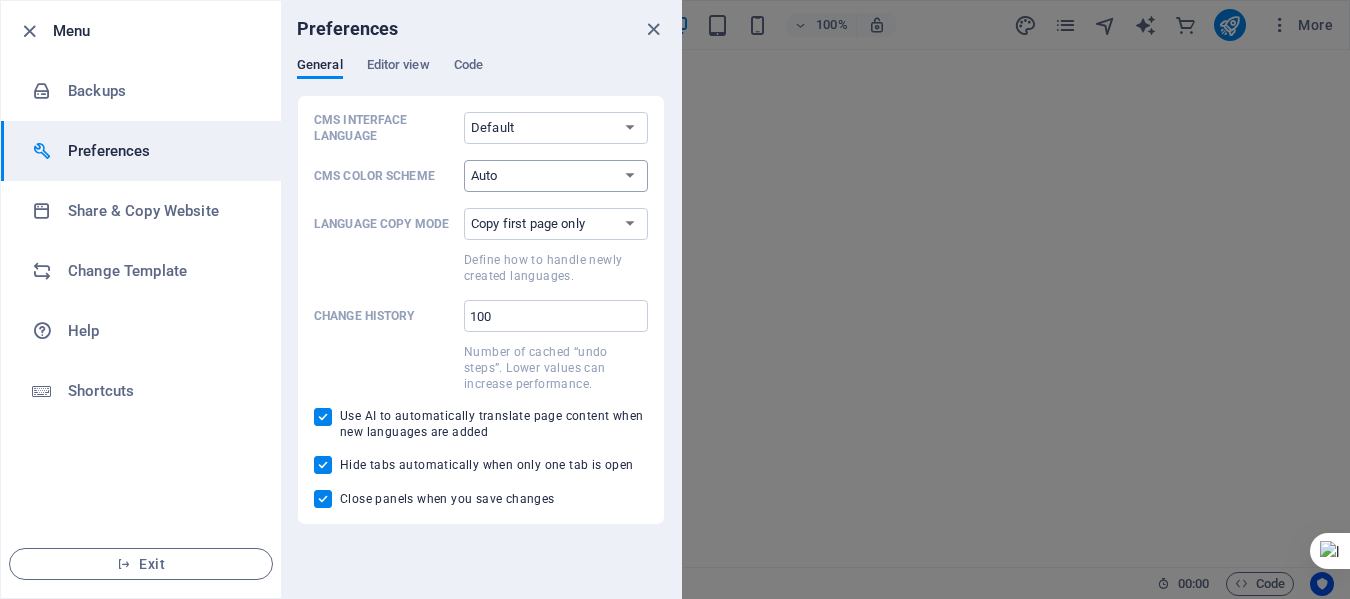 click on "Auto Dark Light" at bounding box center (556, 176) 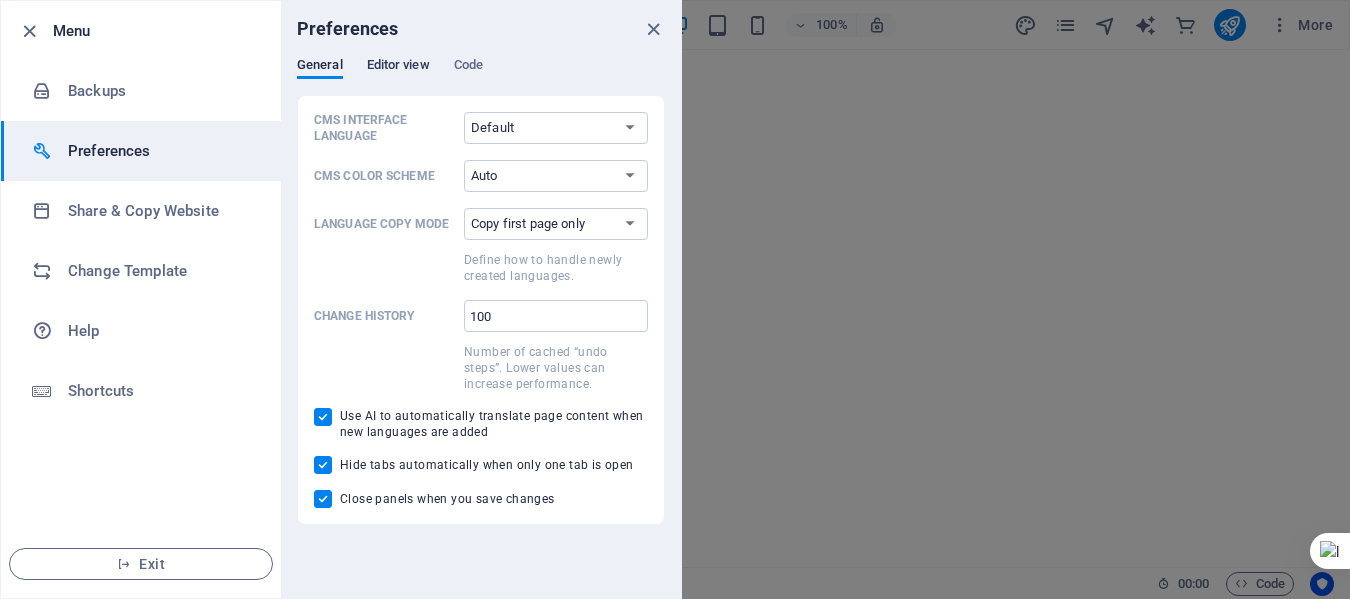 click on "Editor view" at bounding box center (398, 67) 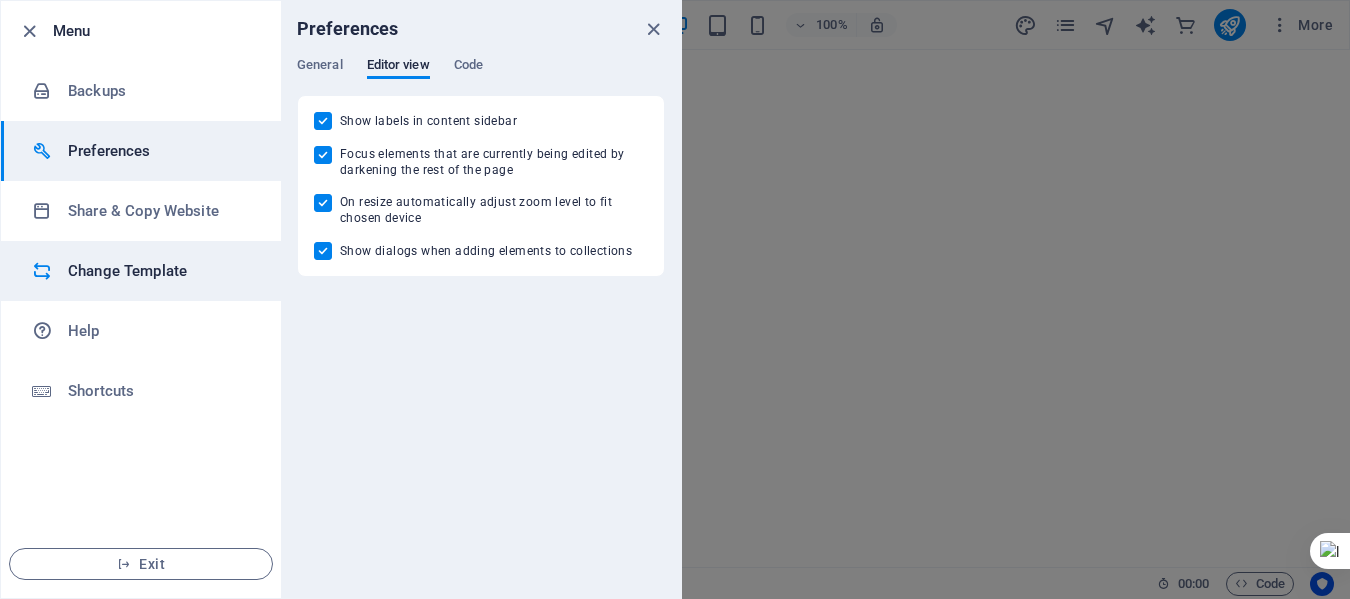 click on "Change Template" at bounding box center (160, 271) 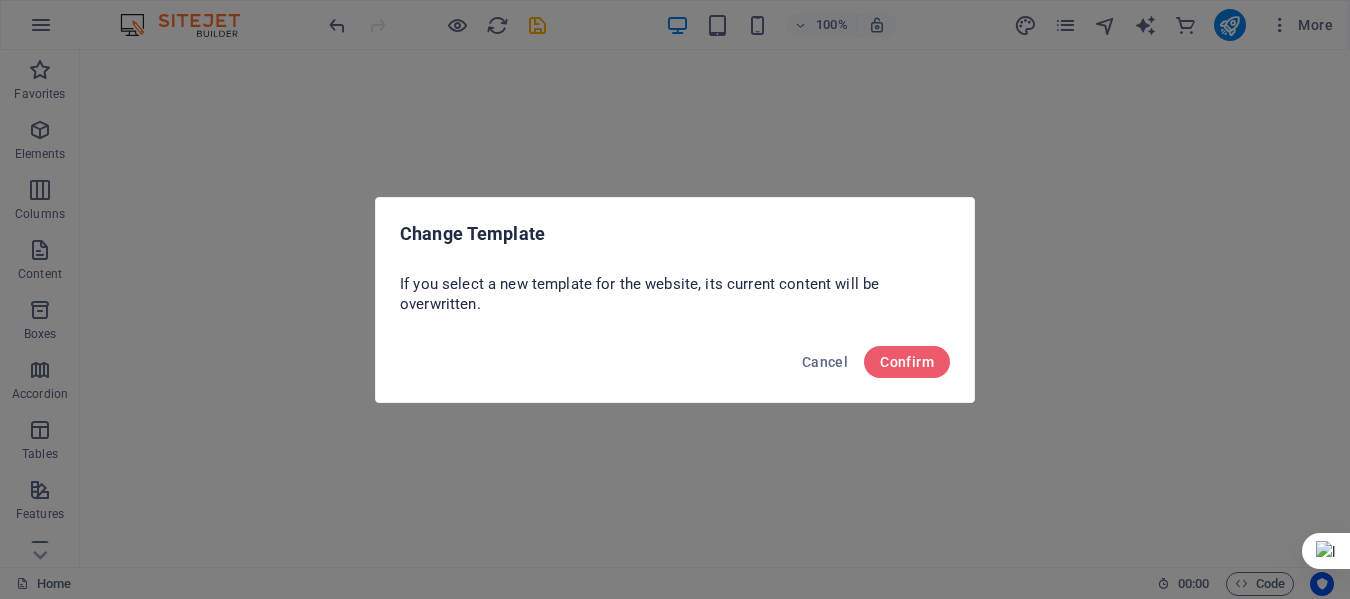 click on "If you select a new template for the website, its current content will be overwritten." at bounding box center (675, 300) 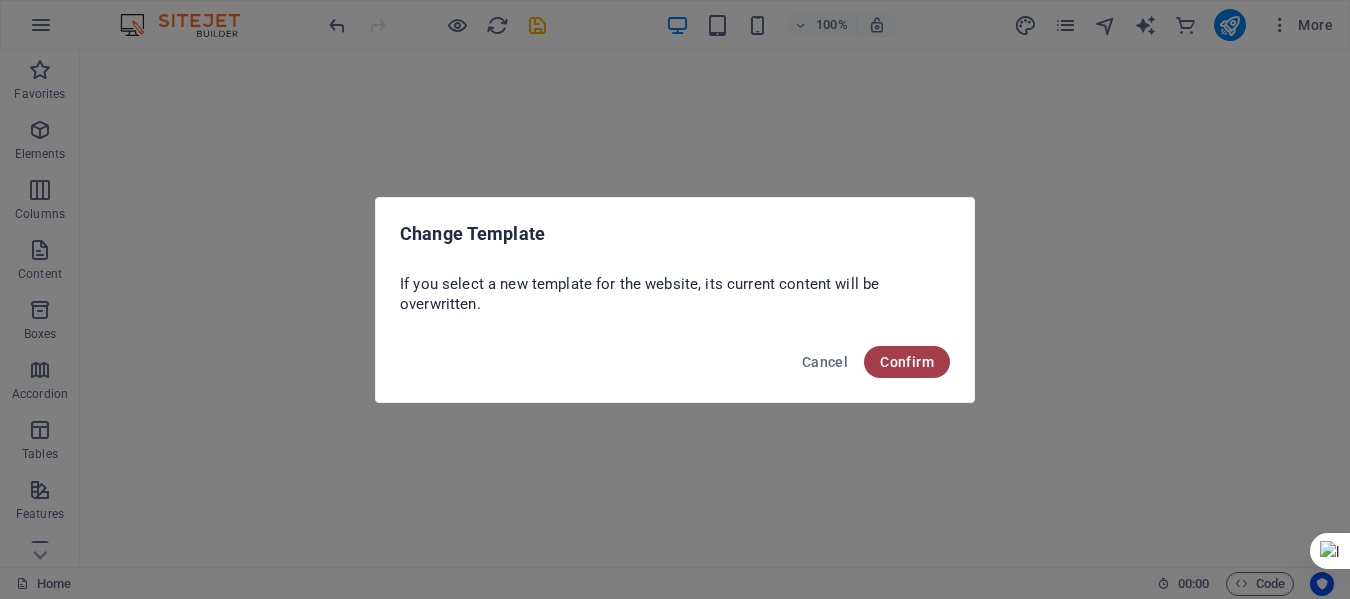click on "Confirm" at bounding box center (907, 362) 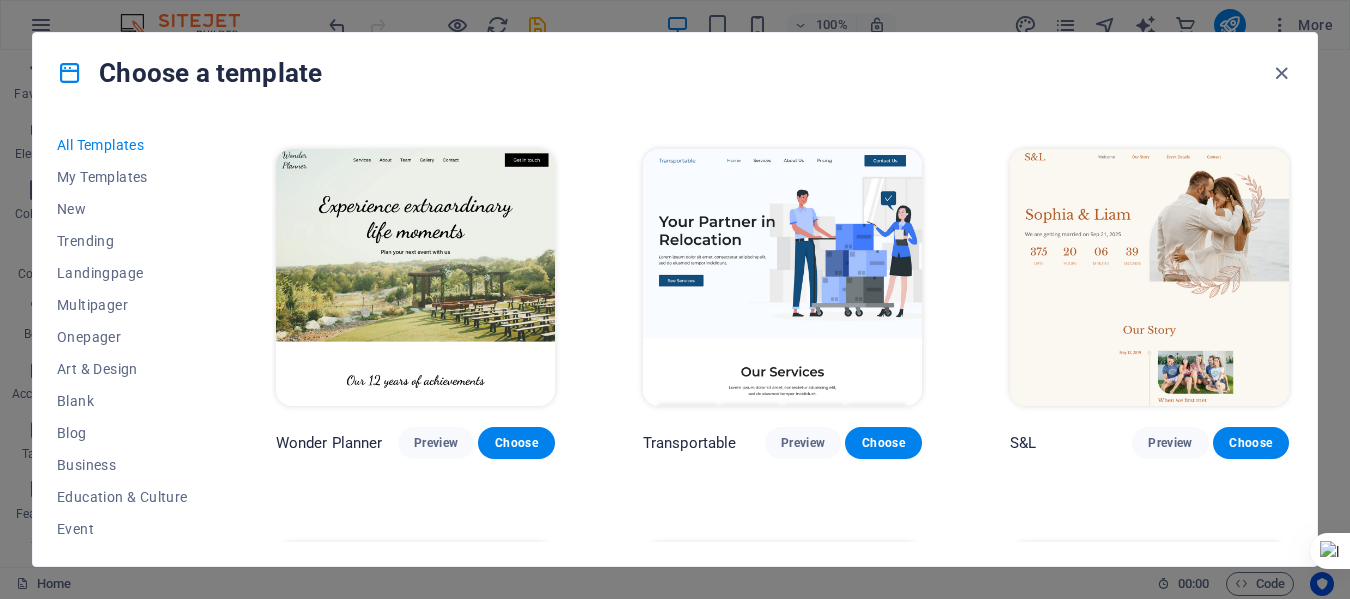 scroll, scrollTop: 1333, scrollLeft: 0, axis: vertical 